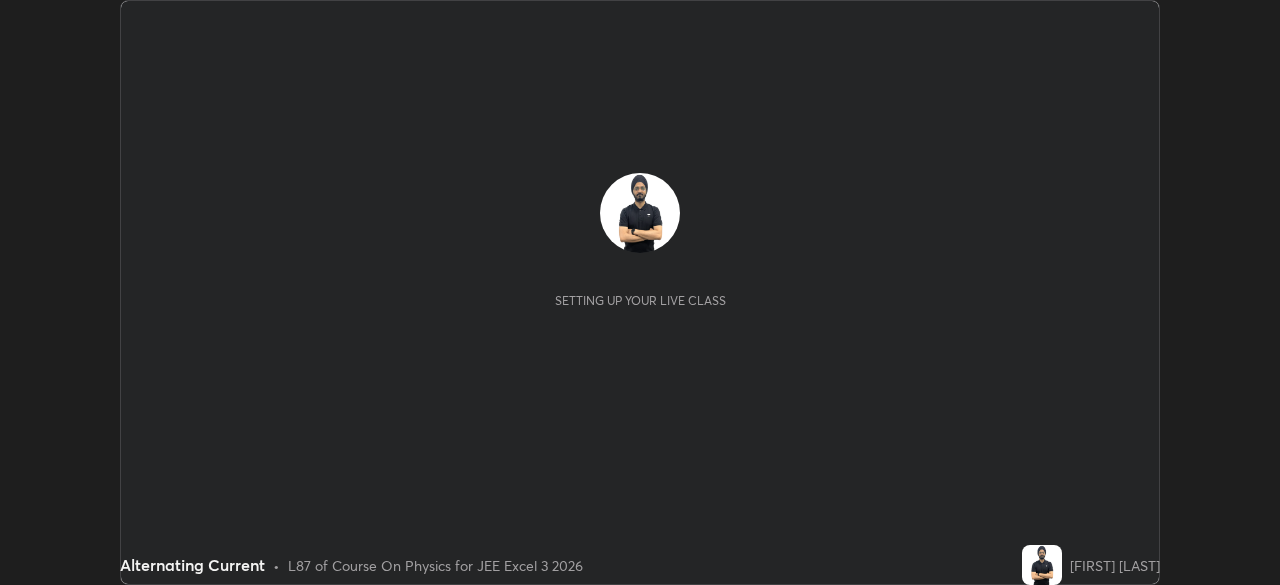 scroll, scrollTop: 0, scrollLeft: 0, axis: both 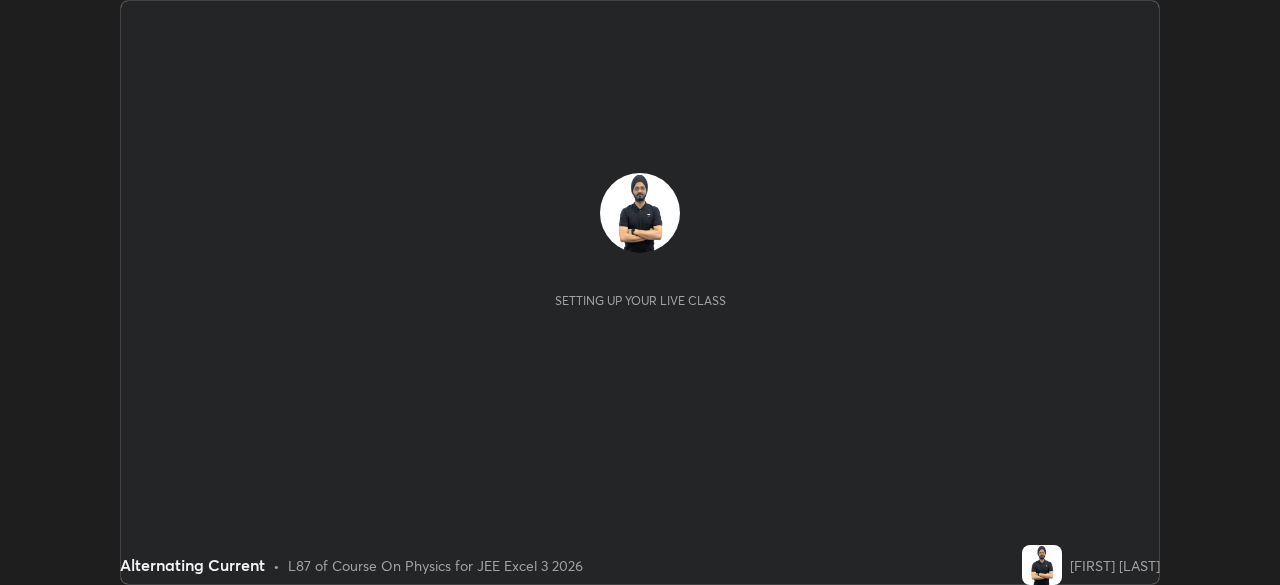 click on "[FIRST] [LAST]" at bounding box center [1115, 565] 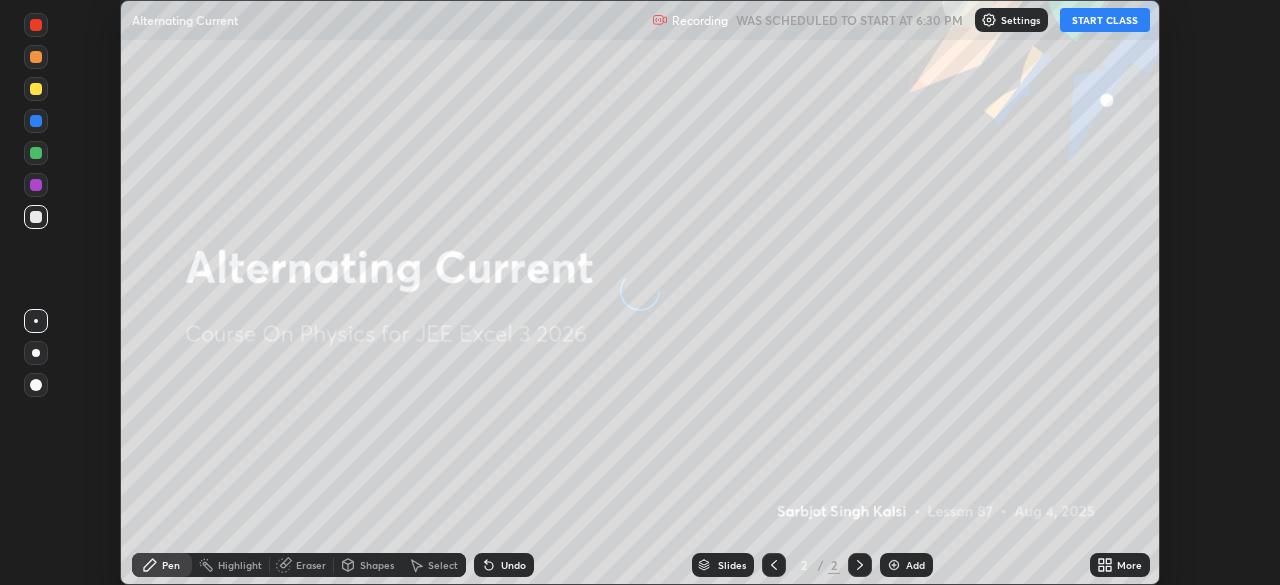 click on "More" at bounding box center [1120, 565] 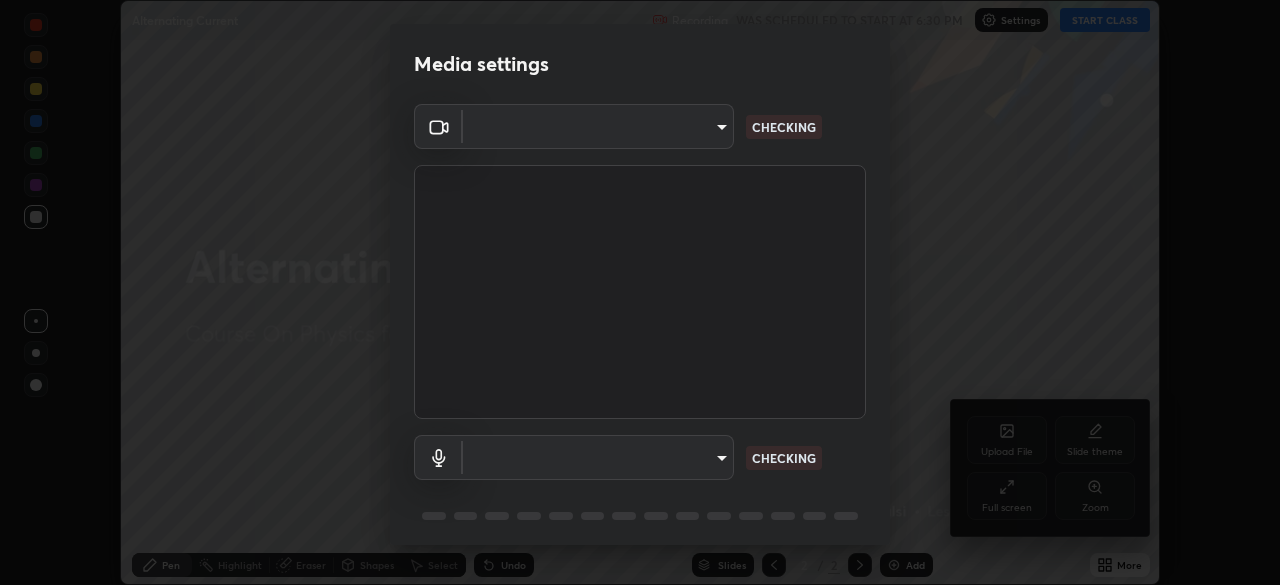 click on "Media settings ​ CHECKING ​ CHECKING 1 / 5 Next" at bounding box center (640, 292) 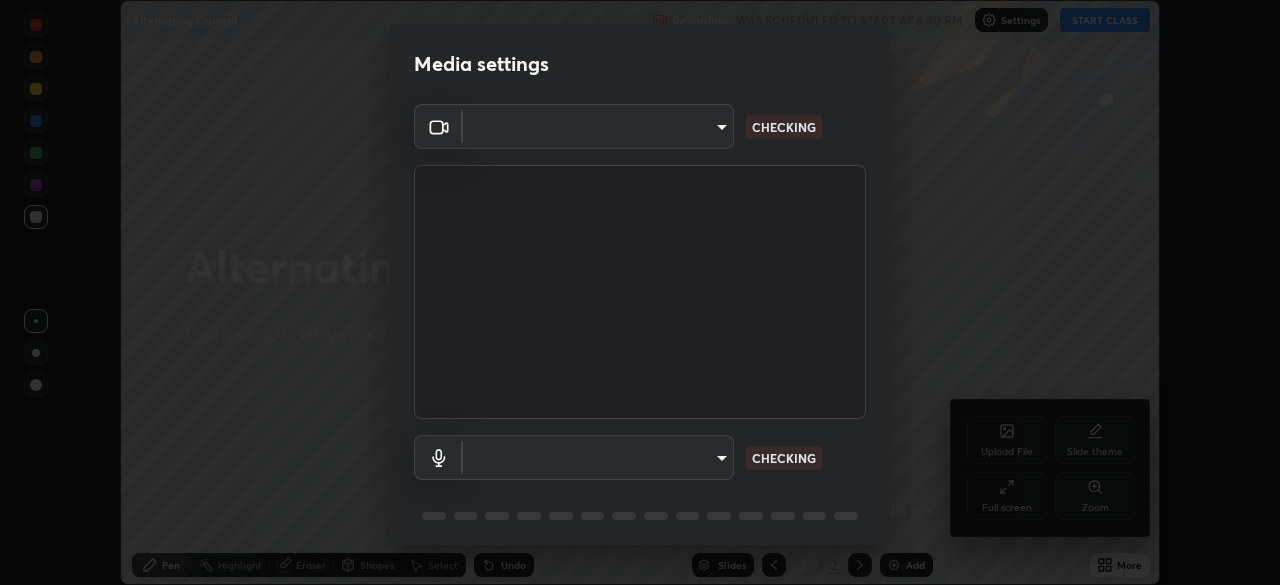 type on "b04d3f4aab0507a607fcb058103082b40897ea5b56942dd6fa8112f95d025699" 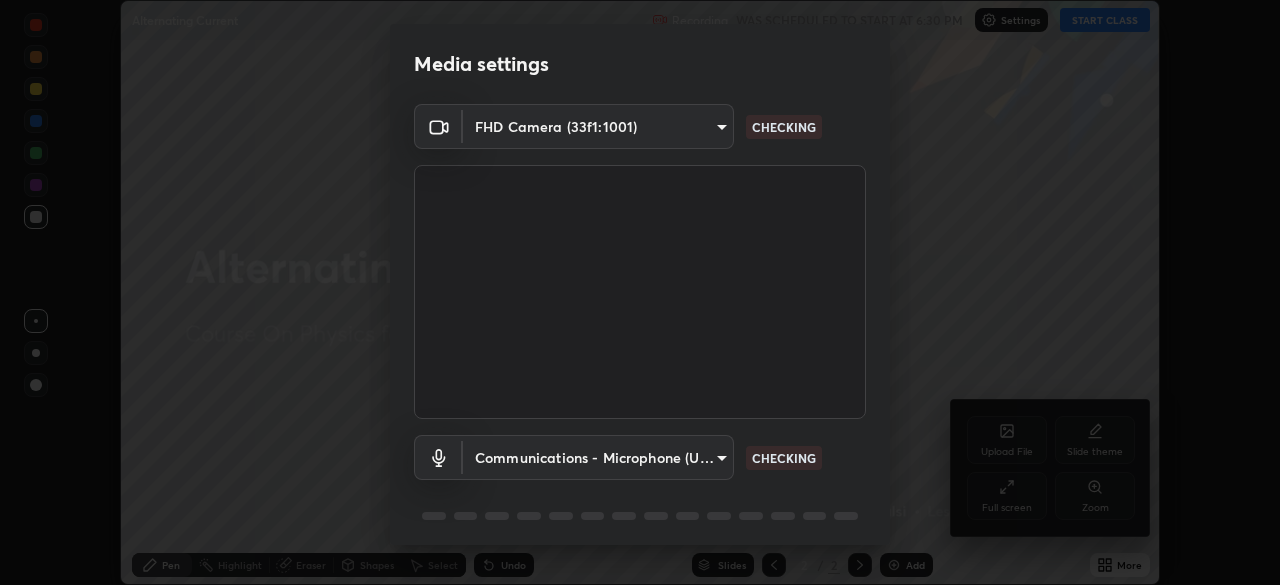 click on "Media settings FHD Camera (33f1:1001) b04d3f4aab0507a607fcb058103082b40897ea5b56942dd6fa8112f95d025699 CHECKING Communications - Microphone (USB PnP Sound Device) communications CHECKING 1 / 5 Next" at bounding box center (640, 292) 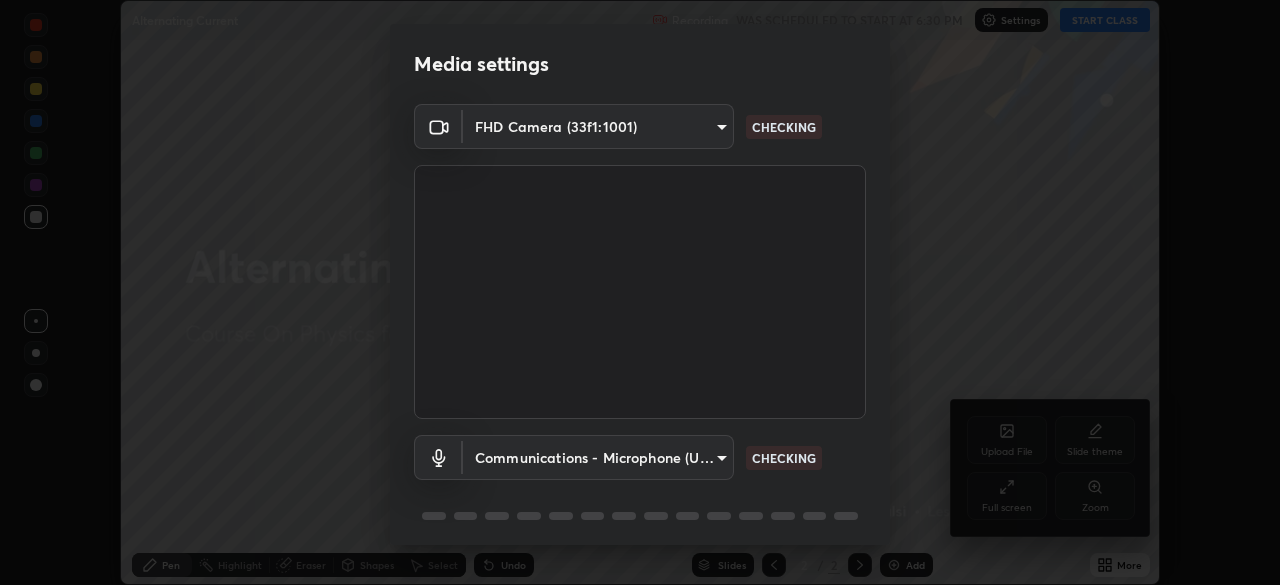 scroll, scrollTop: 71, scrollLeft: 0, axis: vertical 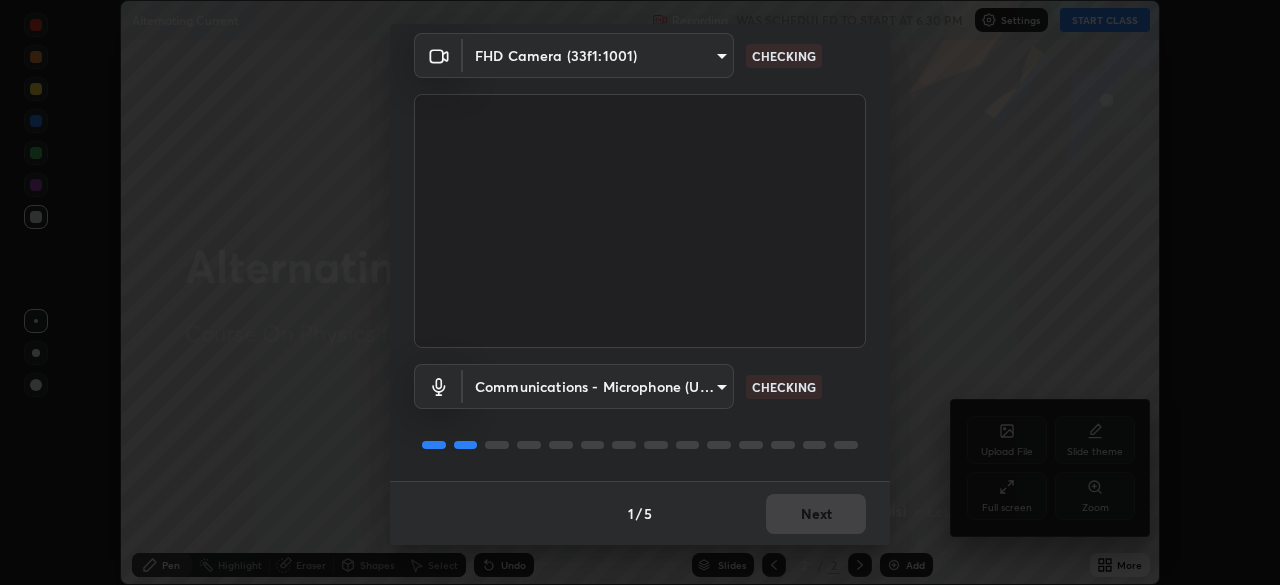 click on "Erase all Alternating Current Recording WAS SCHEDULED TO START AT  [TIME] Settings START CLASS Setting up your live class Alternating Current • L87 of Course On Physics for JEE Excel 3 2026 [FIRST] [LAST] Pen Highlight Eraser Shapes Select Undo Slides 2 / 2 Add More No doubts shared Encourage your learners to ask a doubt for better clarity Report an issue Reason for reporting Buffering Chat not working Audio - Video sync issue Educator video quality low ​ Attach an image Report Upload File Slide theme Full screen Zoom Media settings FHD Camera (33f1:1001) b04d3f4aab0507a607fcb058103082b40897ea5b56942dd6fa8112f95d025699 CHECKING Communications - Microphone (USB PnP Sound Device) communications CHECKING 1 / 5 Next" at bounding box center [640, 292] 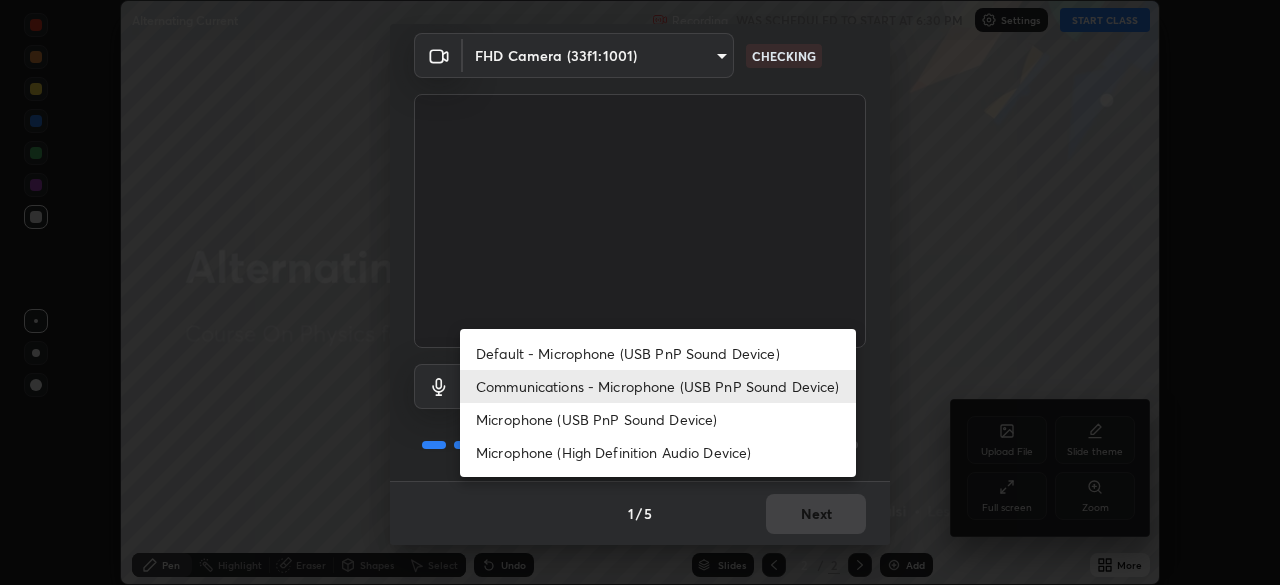 click on "Microphone (USB PnP Sound Device)" at bounding box center (658, 419) 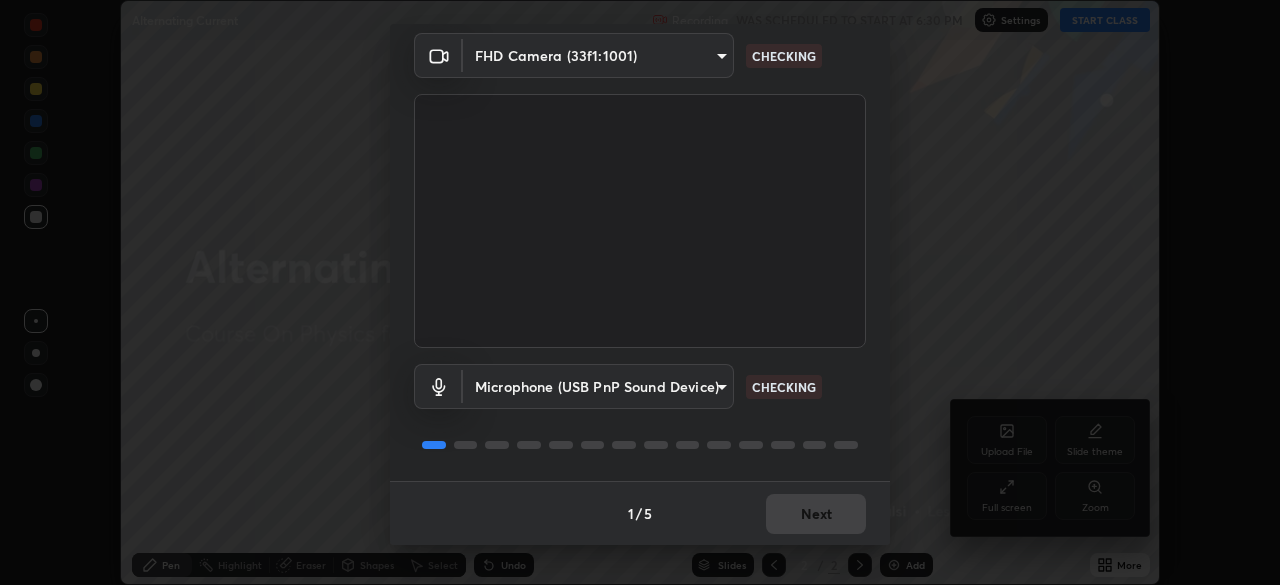 click on "Erase all Alternating Current Recording WAS SCHEDULED TO START AT  [TIME] Settings START CLASS Setting up your live class Alternating Current • L87 of Course On Physics for JEE Excel 3 2026 [FIRST] [LAST] Pen Highlight Eraser Shapes Select Undo Slides 2 / 2 Add More No doubts shared Encourage your learners to ask a doubt for better clarity Report an issue Reason for reporting Buffering Chat not working Audio - Video sync issue Educator video quality low ​ Attach an image Report Upload File Slide theme Full screen Zoom Media settings FHD Camera (33f1:1001) b04d3f4aab0507a607fcb058103082b40897ea5b56942dd6fa8112f95d025699 CHECKING Microphone (USB PnP Sound Device) d28826f55d2efd02941d3425c1a74ae7cdedfa62e2b1955038b989392656e4de CHECKING 1 / 5 Next Default - Microphone (USB PnP Sound Device) Communications - Microphone (USB PnP Sound Device) Microphone (USB PnP Sound Device) Microphone (High Definition Audio Device)" at bounding box center (640, 292) 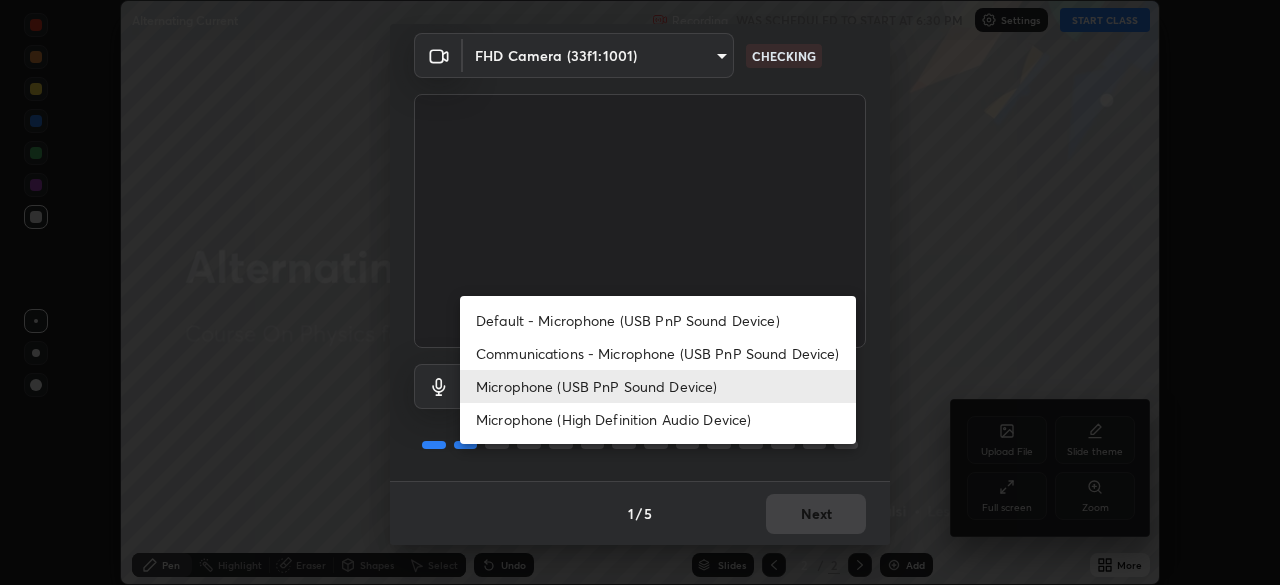 click on "Communications - Microphone (USB PnP Sound Device)" at bounding box center (658, 353) 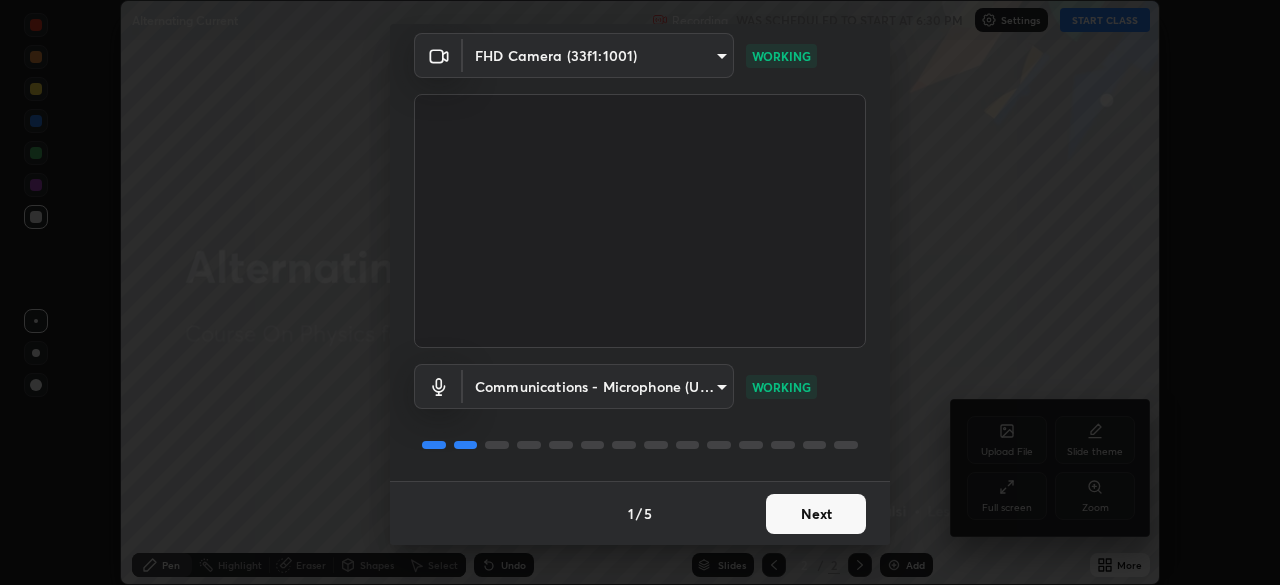 click on "Next" at bounding box center (816, 514) 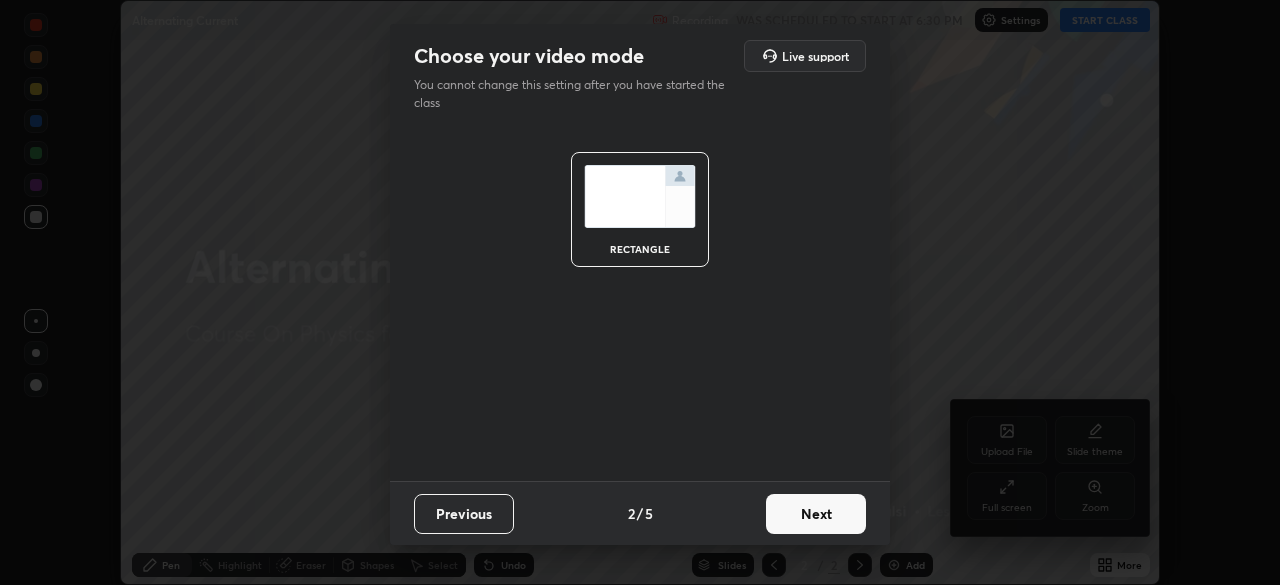 scroll, scrollTop: 0, scrollLeft: 0, axis: both 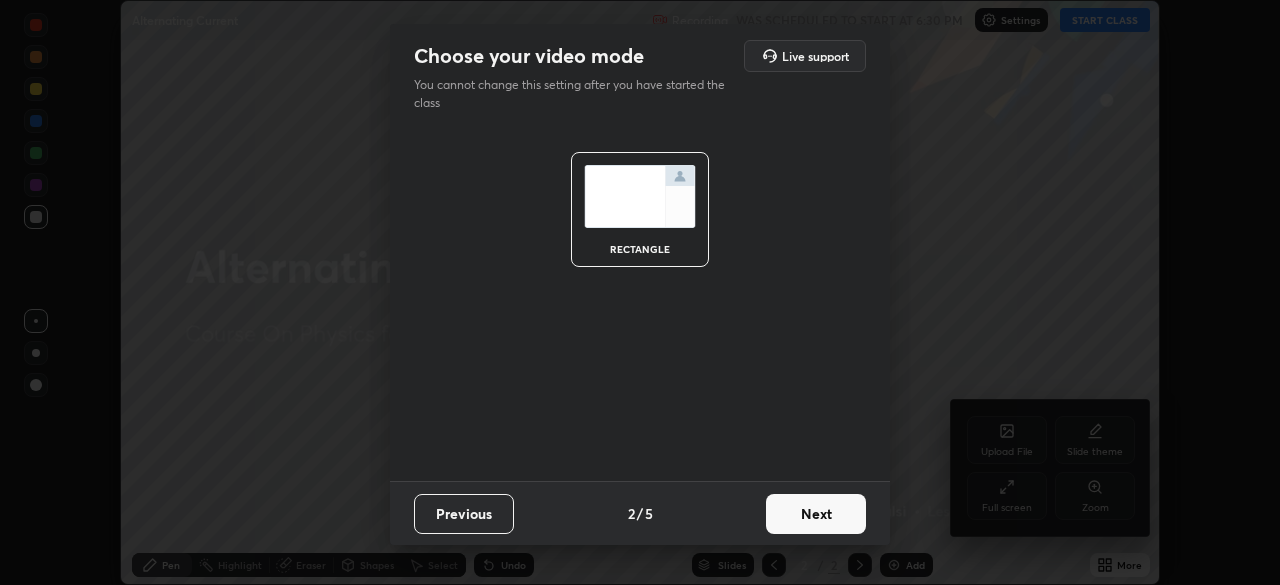 click on "Next" at bounding box center [816, 514] 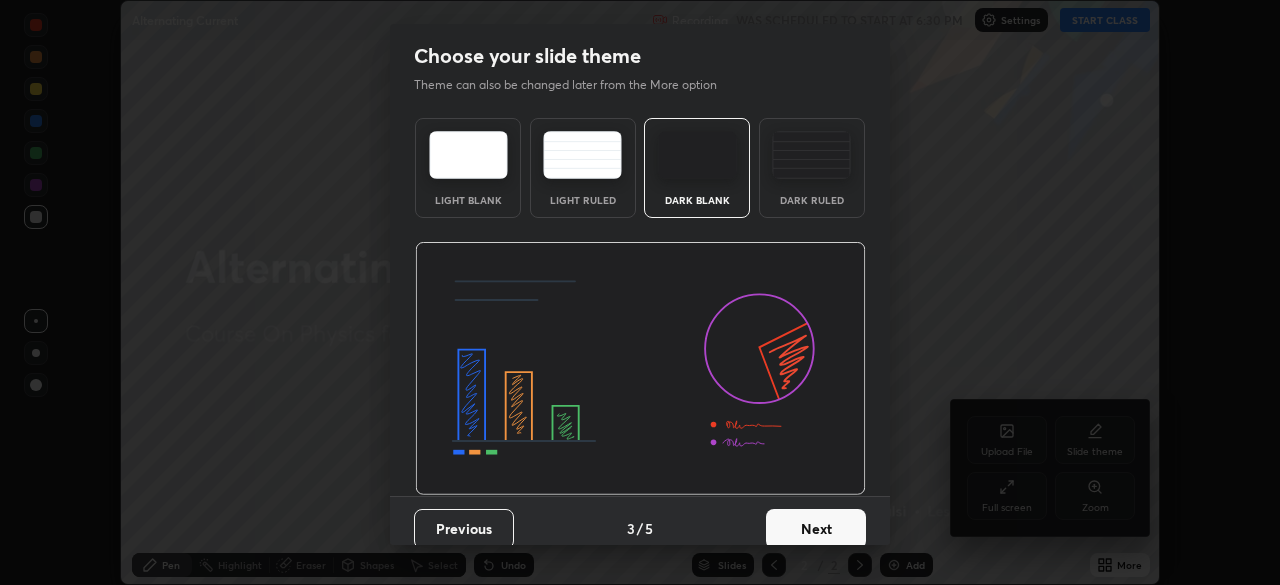click on "Next" at bounding box center [816, 529] 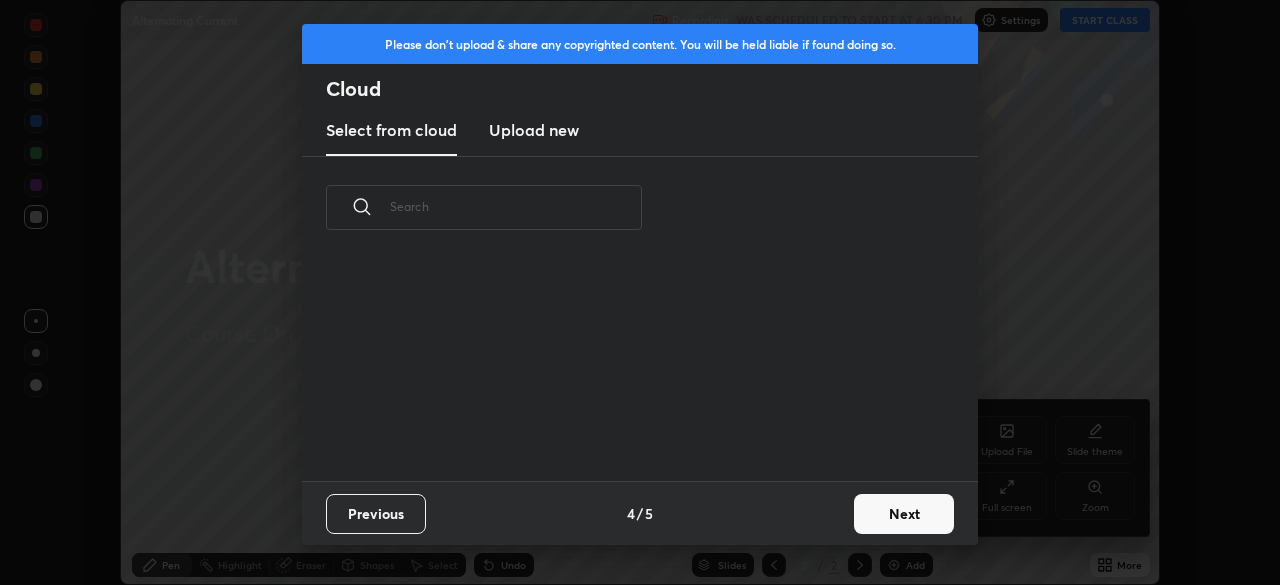 click on "Previous 4 / 5 Next" at bounding box center (640, 513) 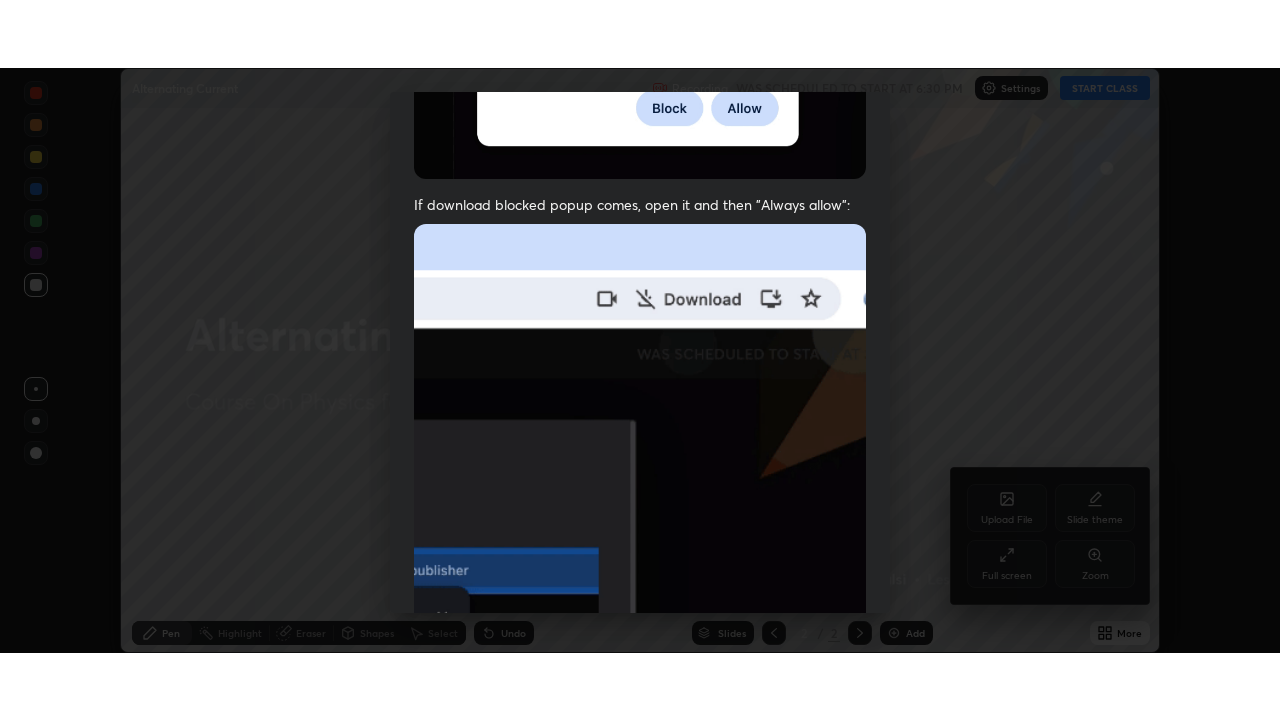 scroll, scrollTop: 479, scrollLeft: 0, axis: vertical 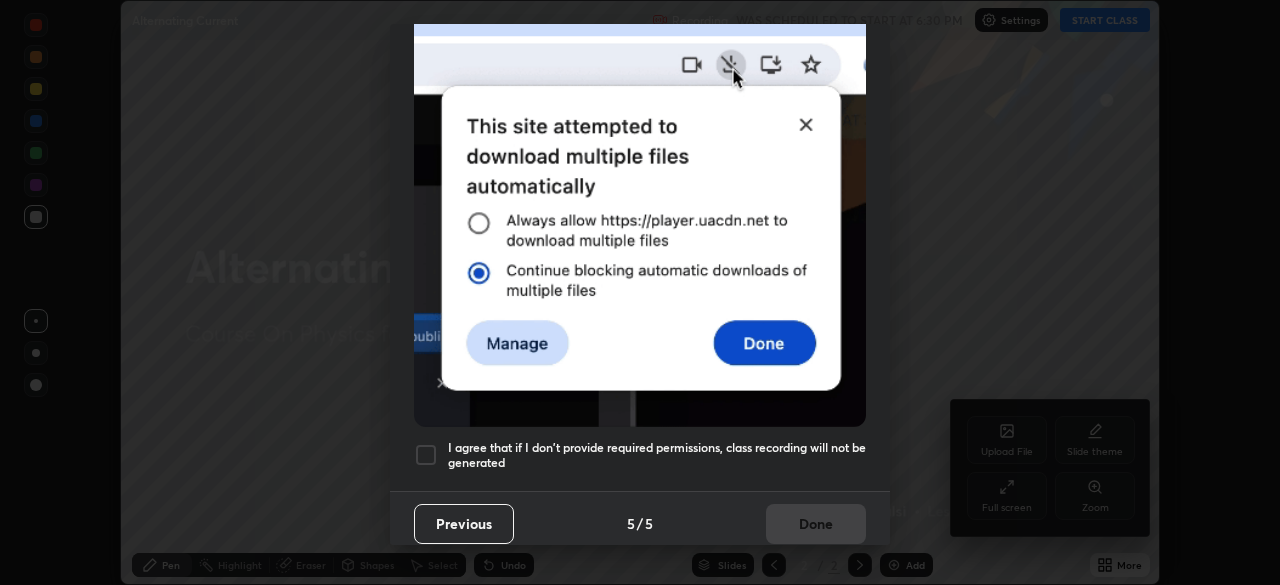 click on "I agree that if I don't provide required permissions, class recording will not be generated" at bounding box center [657, 455] 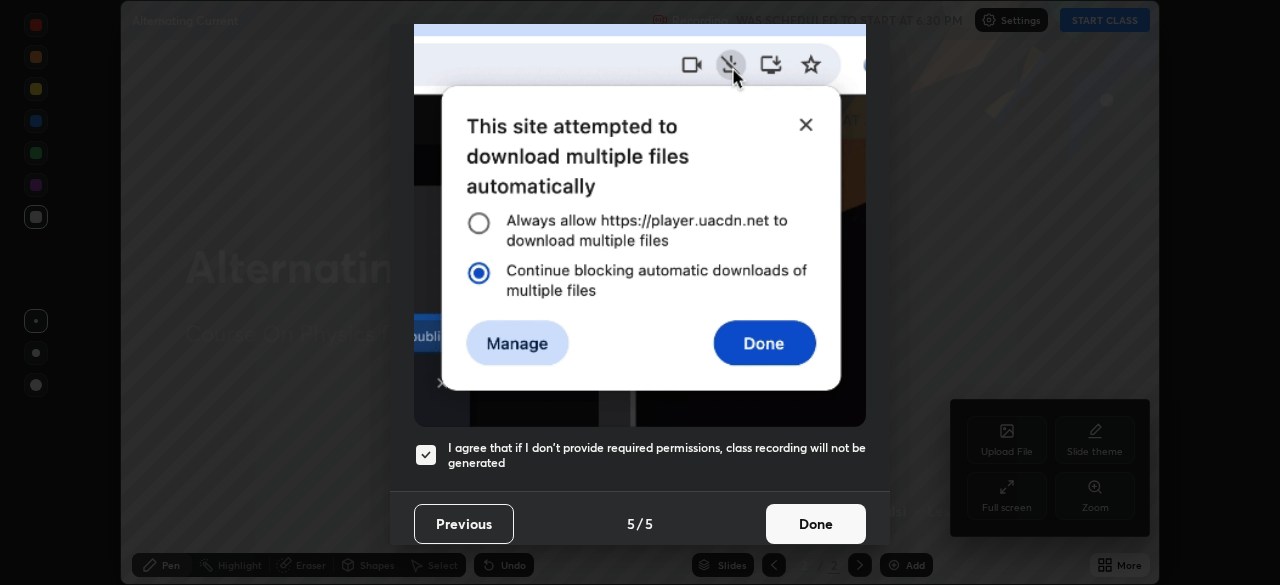 click on "Done" at bounding box center (816, 524) 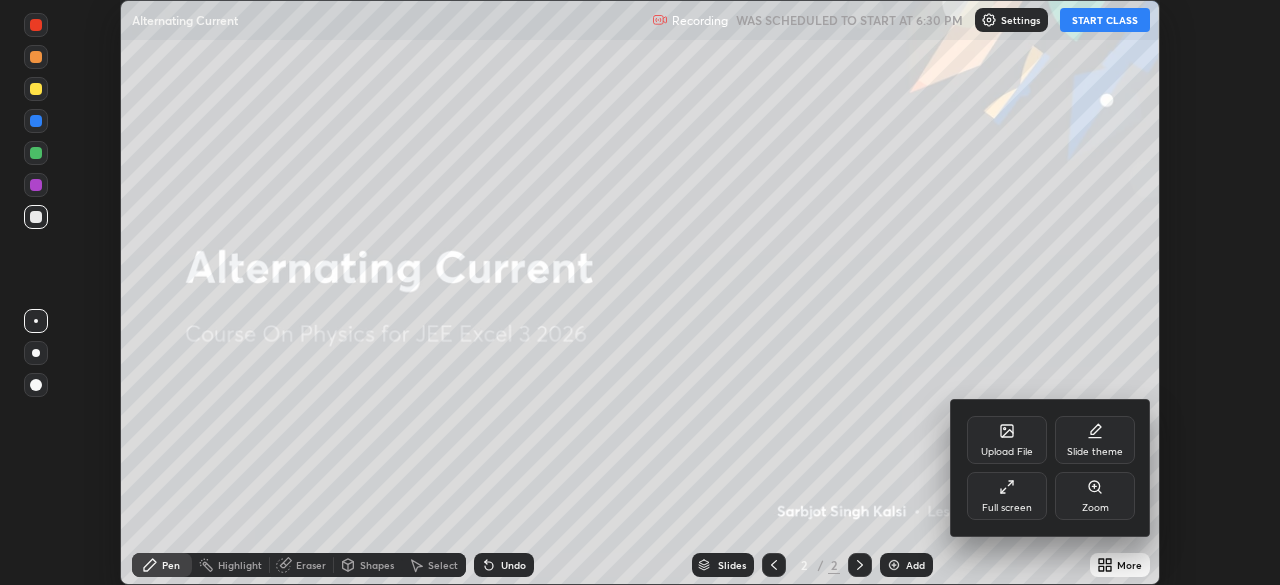 click at bounding box center (640, 292) 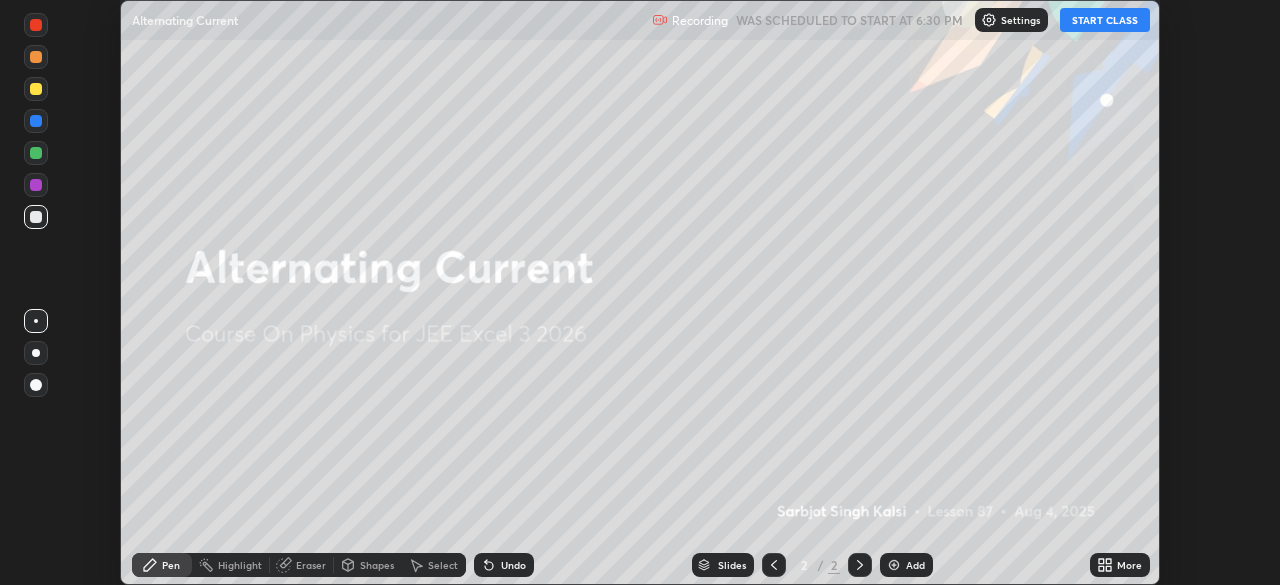 click 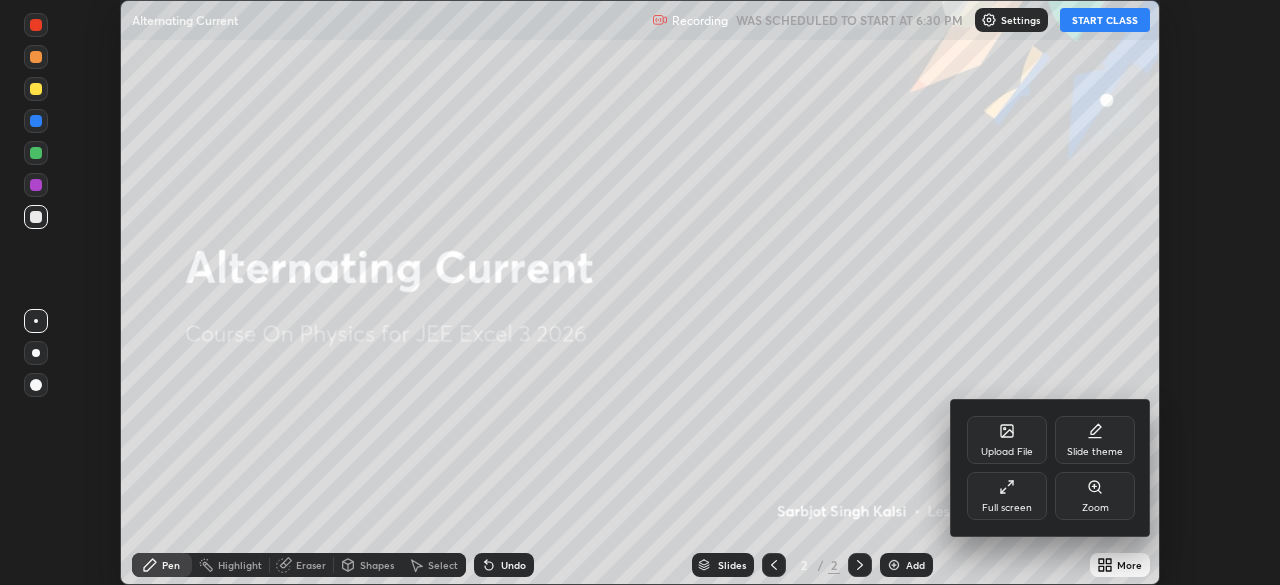 click on "Full screen" at bounding box center (1007, 496) 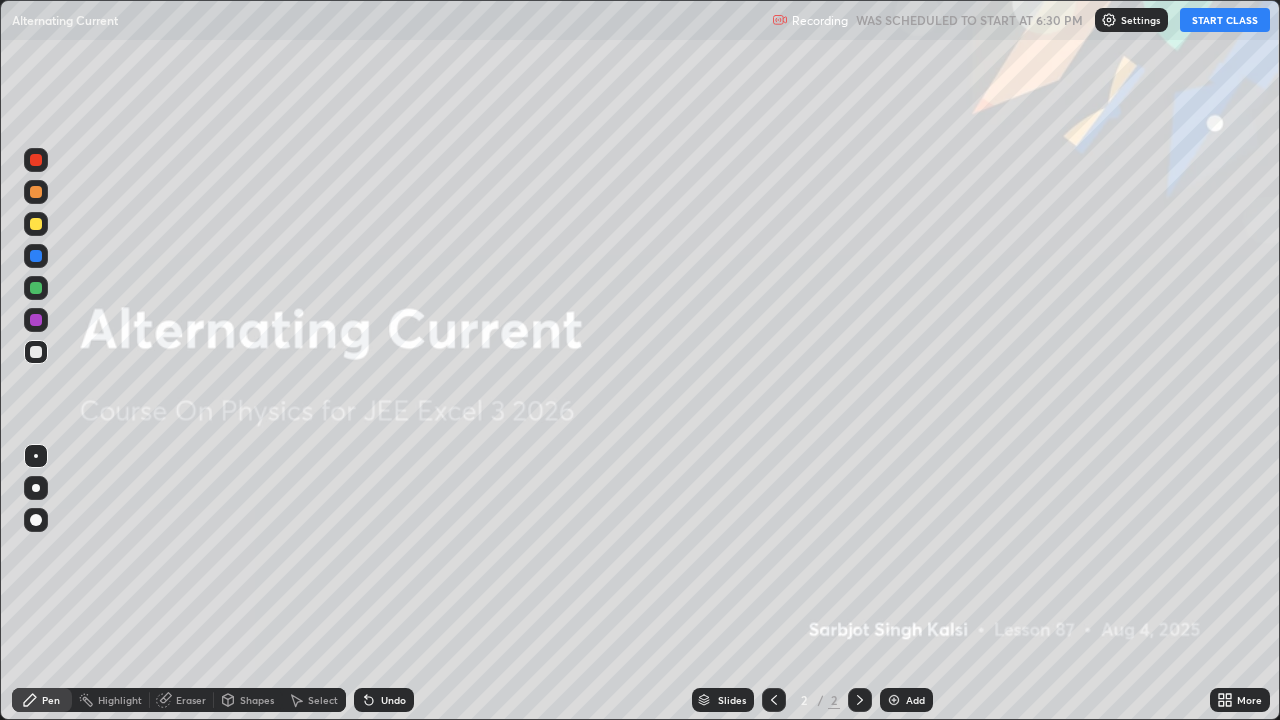 scroll, scrollTop: 99280, scrollLeft: 98720, axis: both 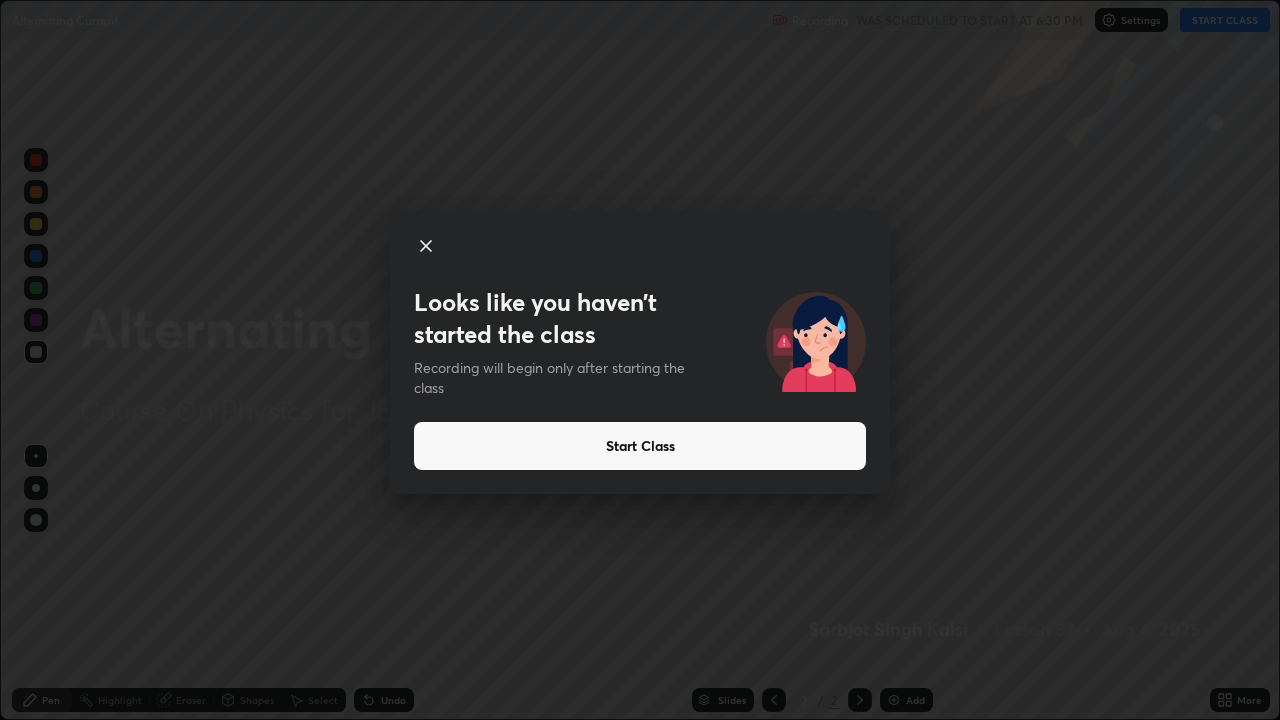 click on "Start Class" at bounding box center (640, 446) 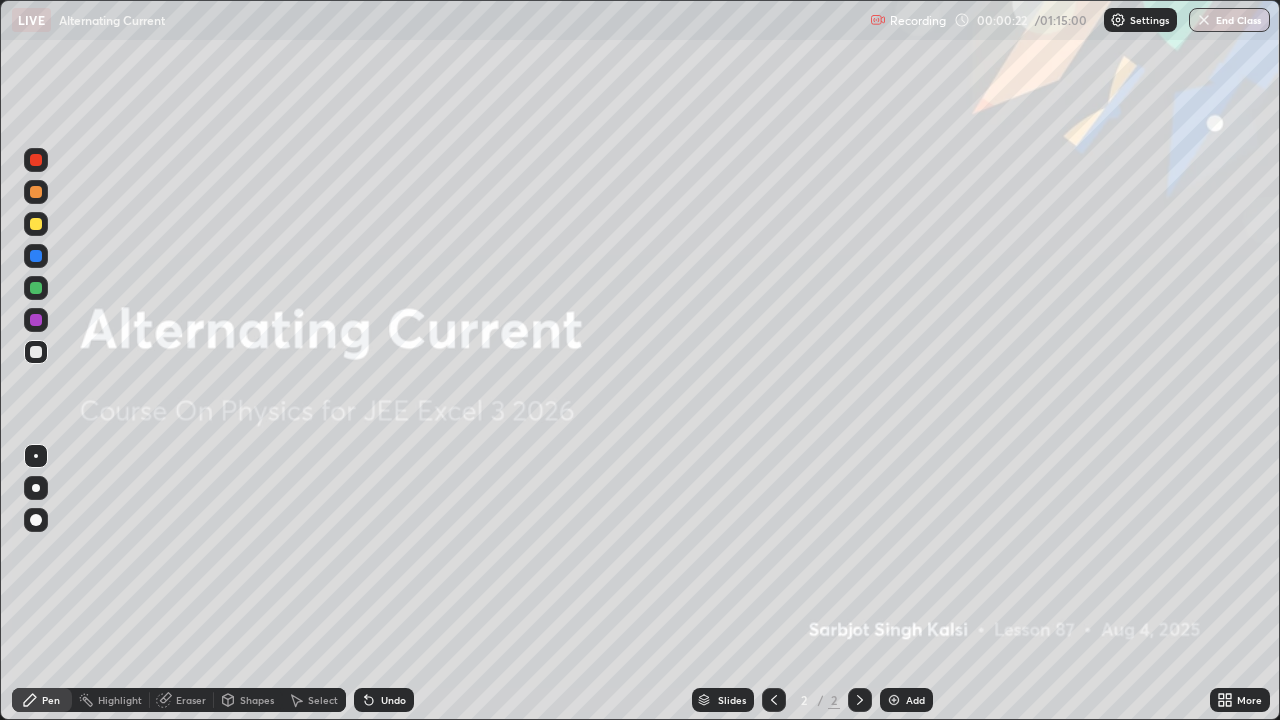 click on "Add" at bounding box center [915, 700] 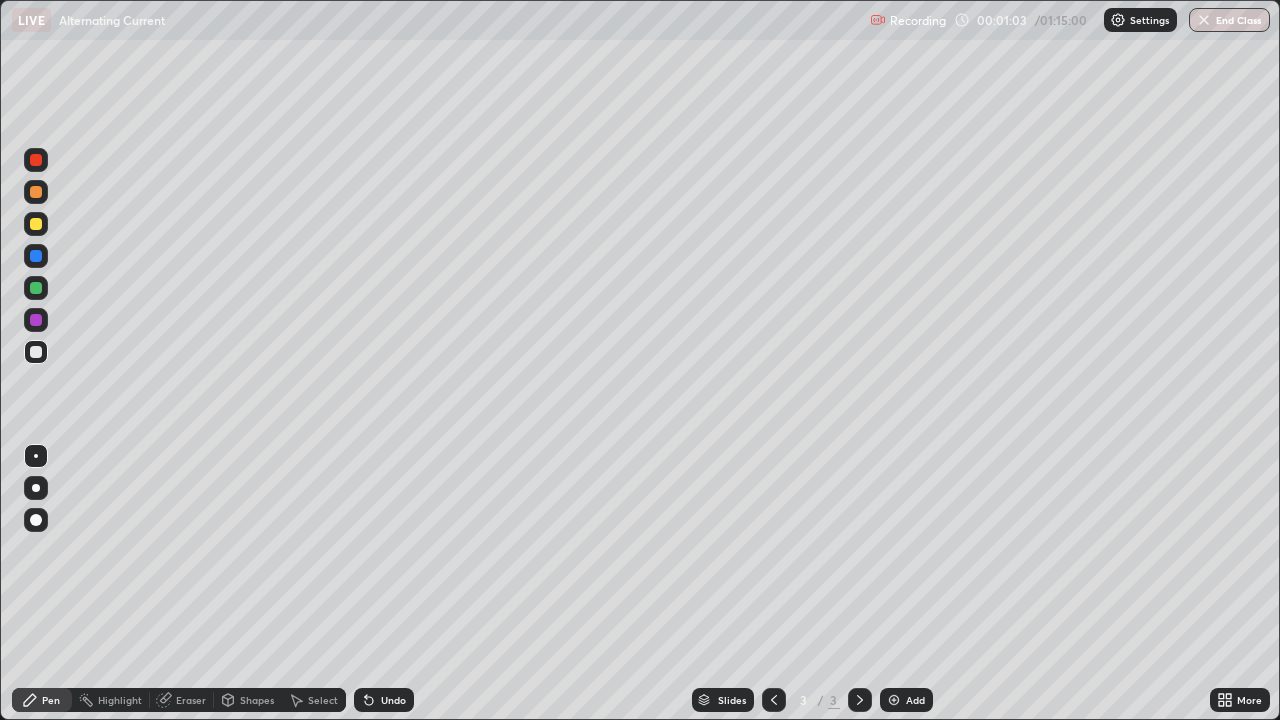 click on "Eraser" at bounding box center [182, 700] 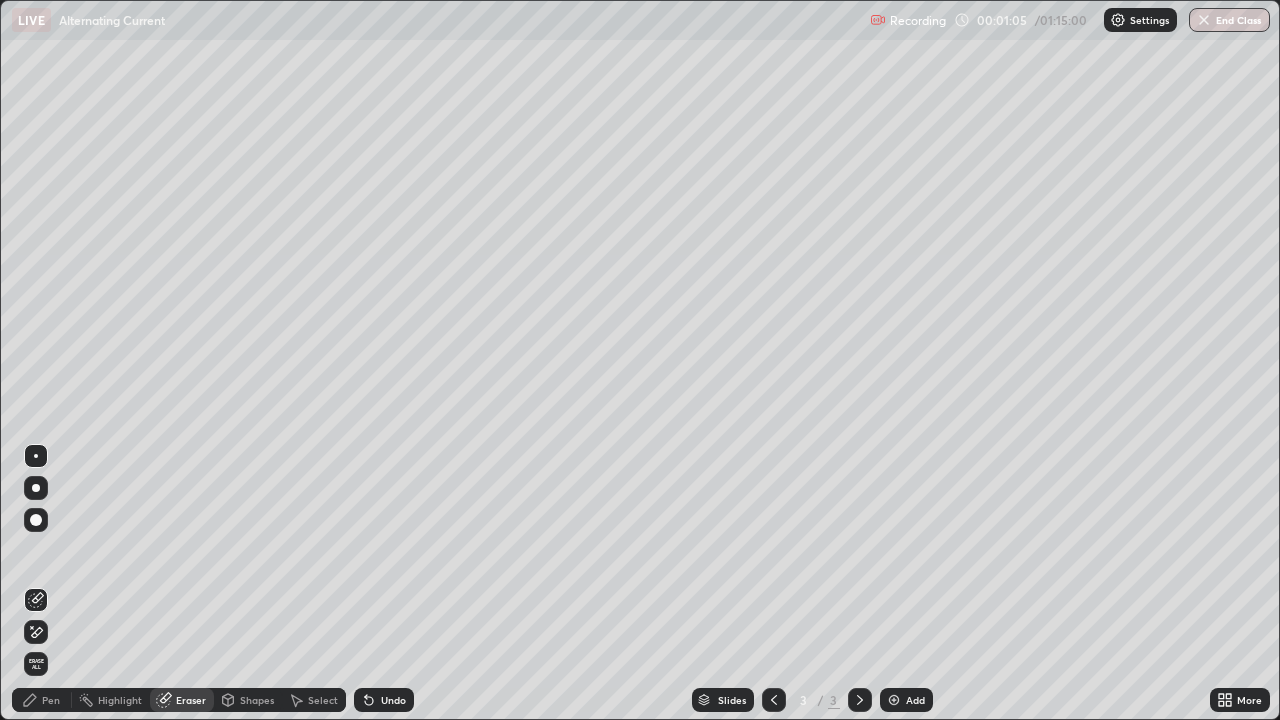 click on "Pen" at bounding box center [51, 700] 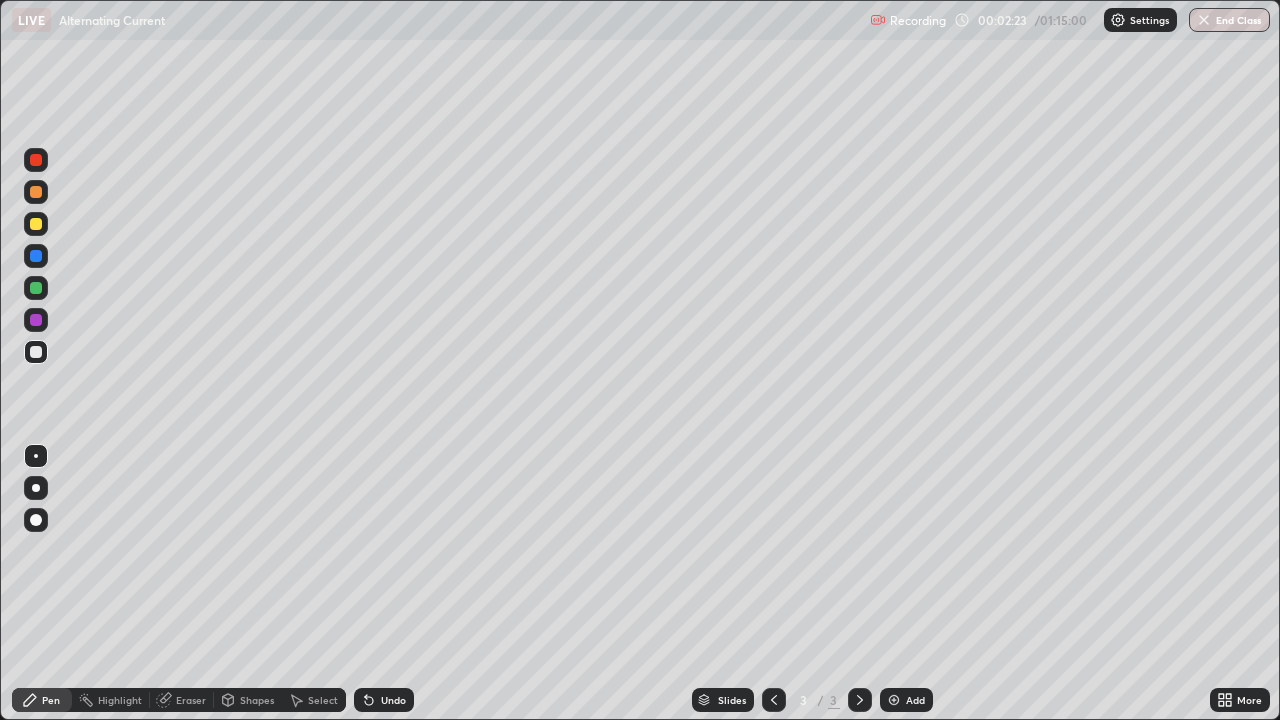 click at bounding box center [36, 224] 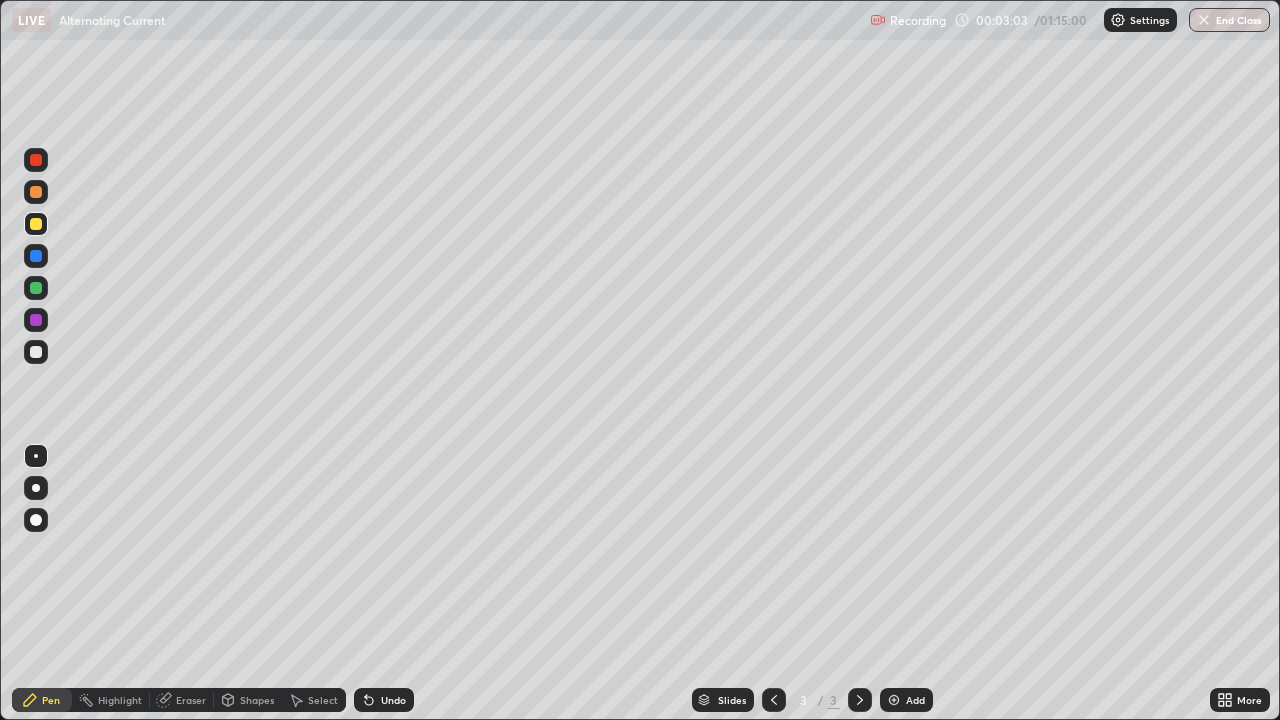 click 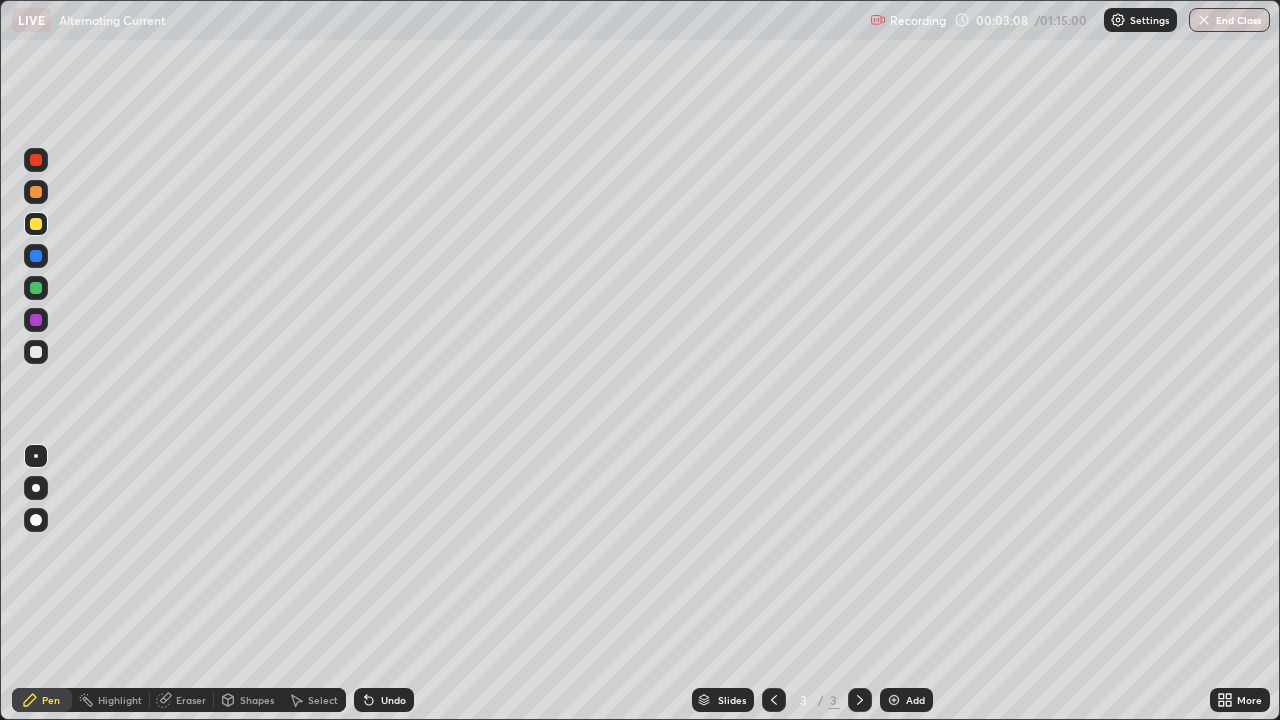 click on "Undo" at bounding box center [384, 700] 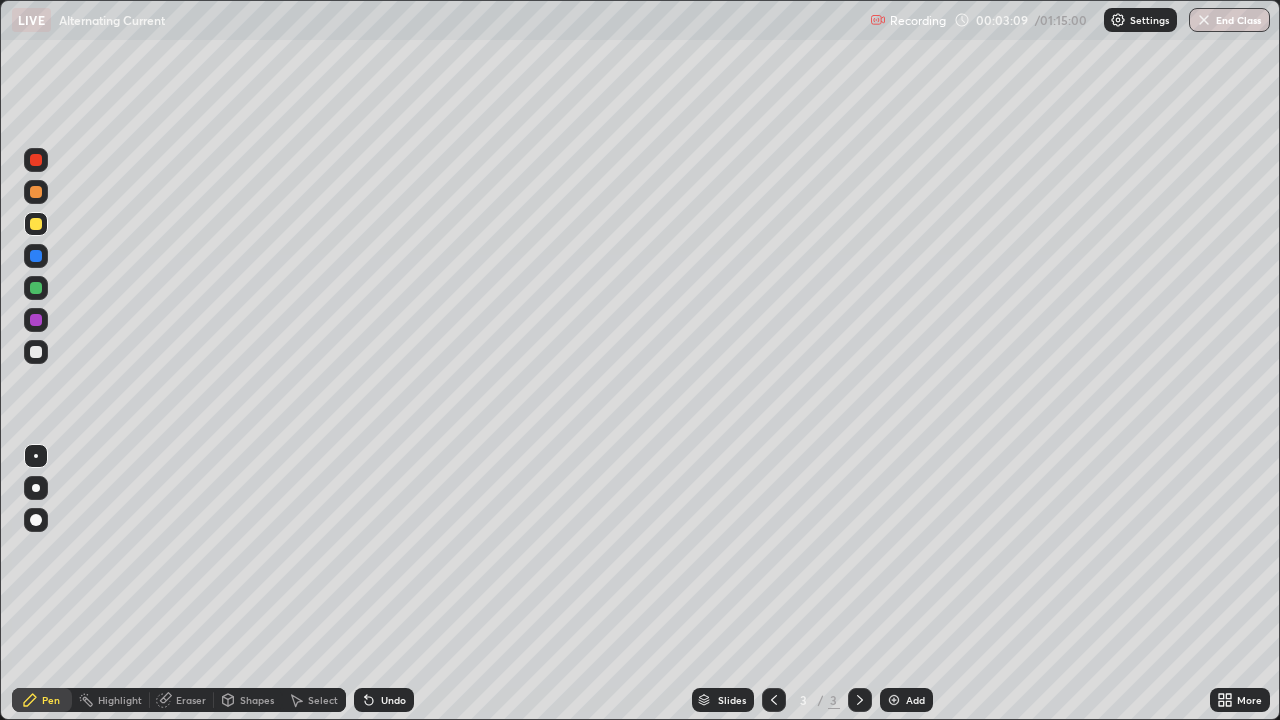click 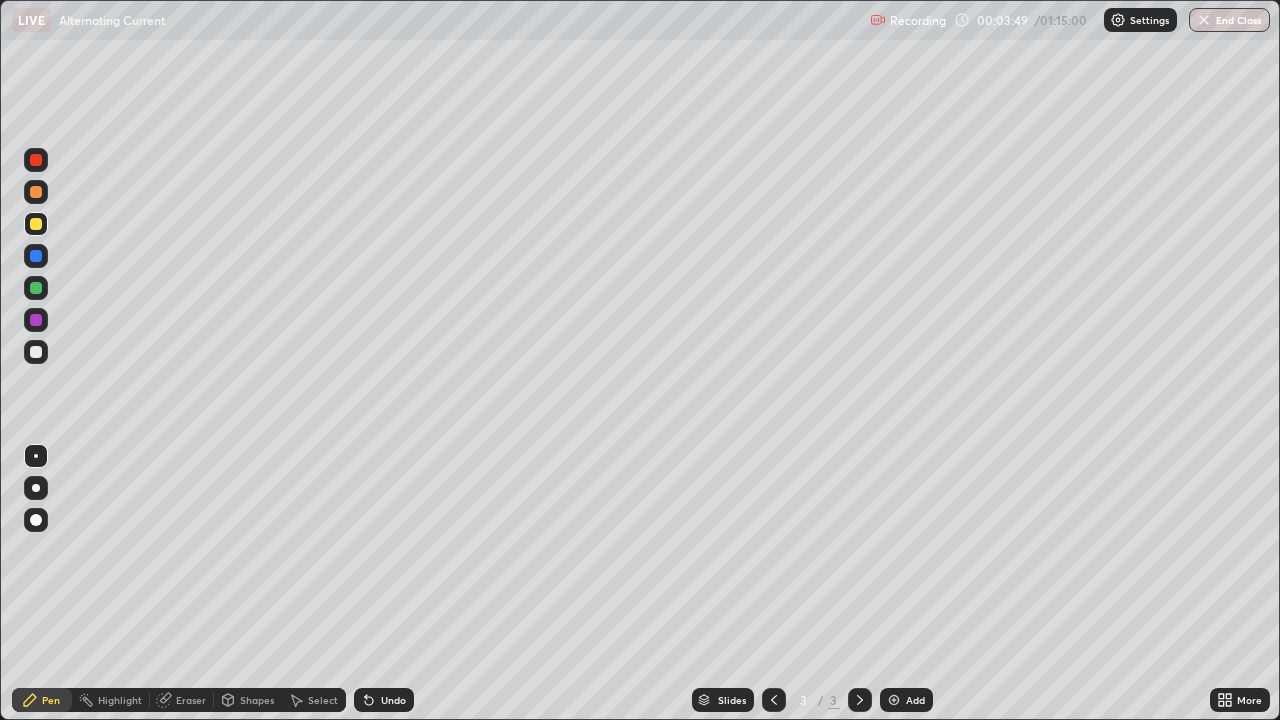 click on "Add" at bounding box center (906, 700) 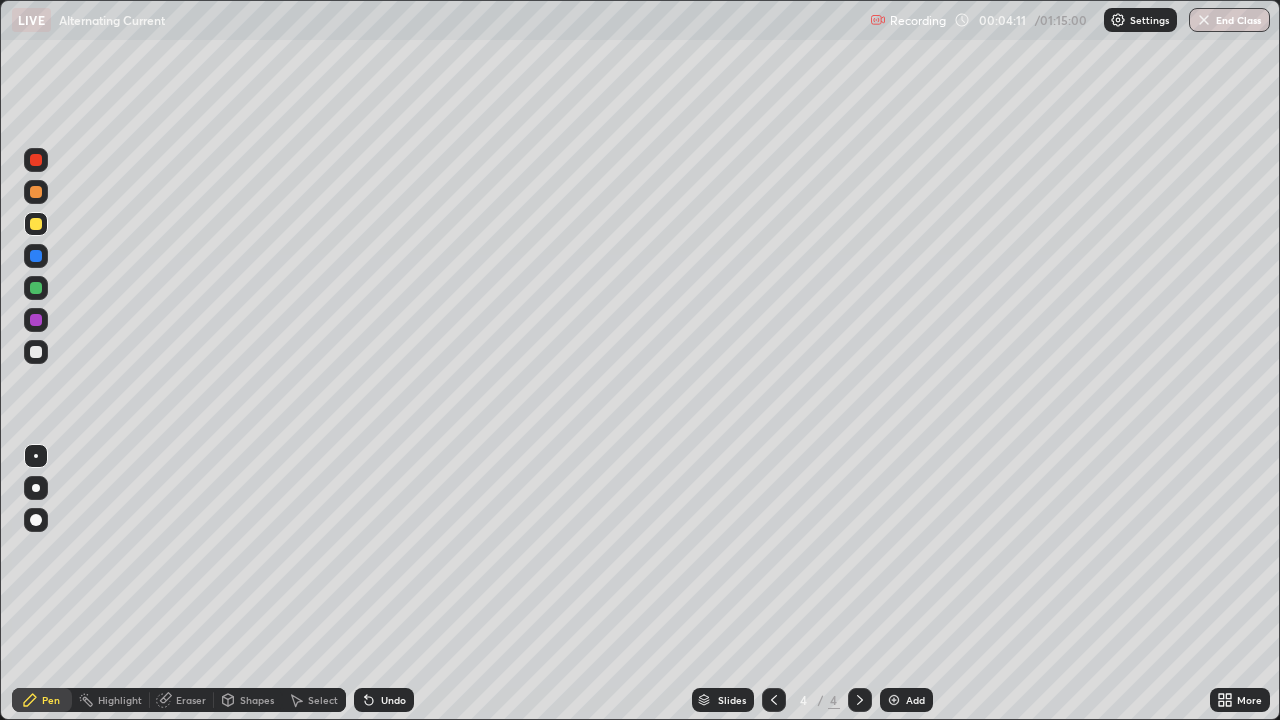 click 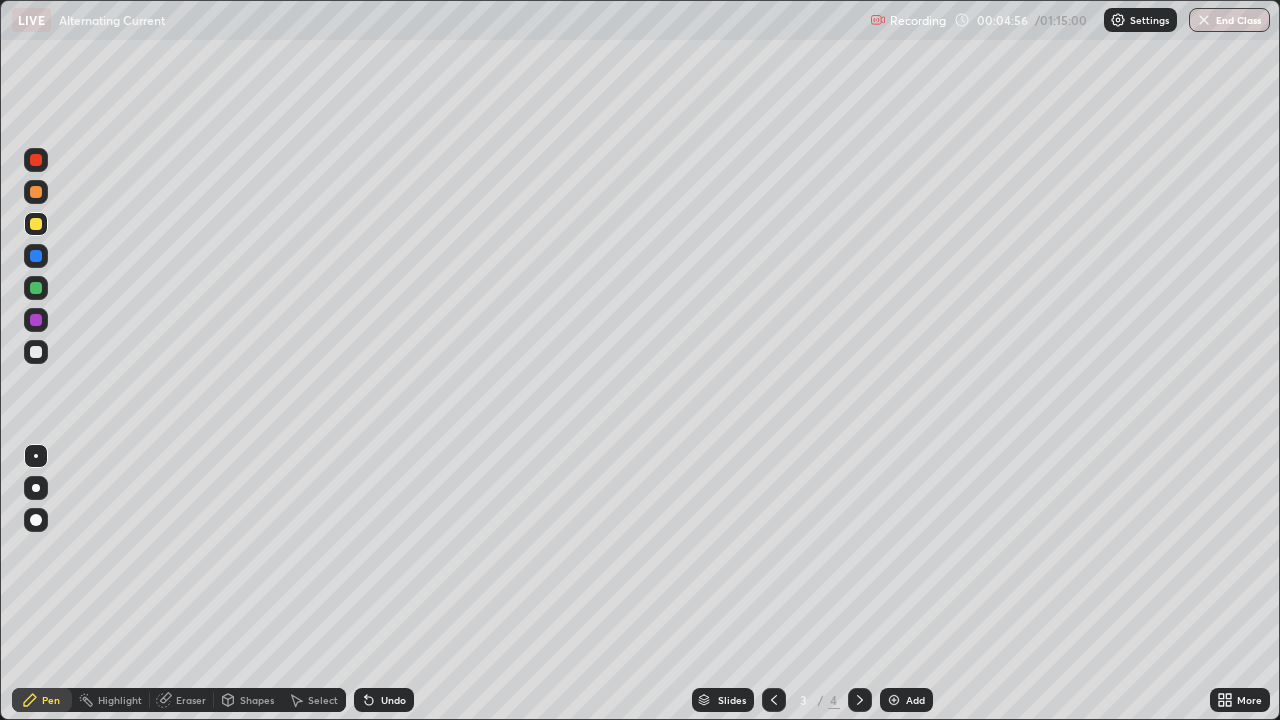click 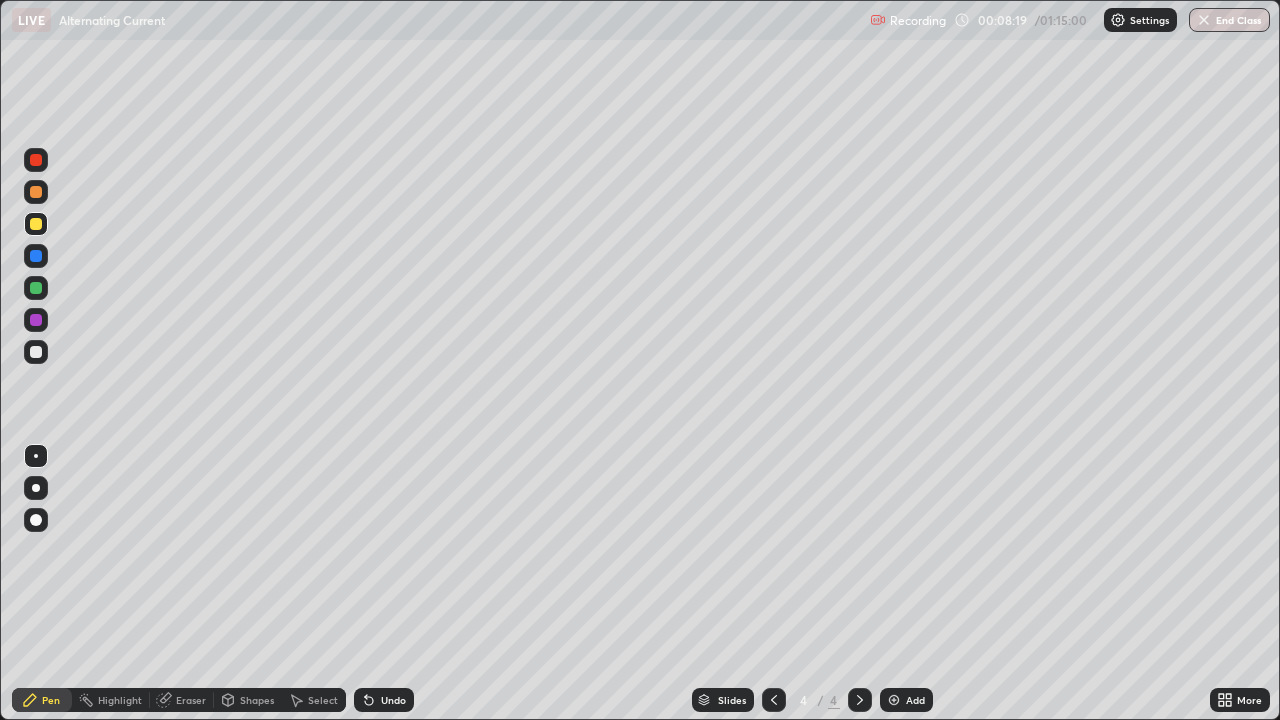 click on "Undo" at bounding box center (393, 700) 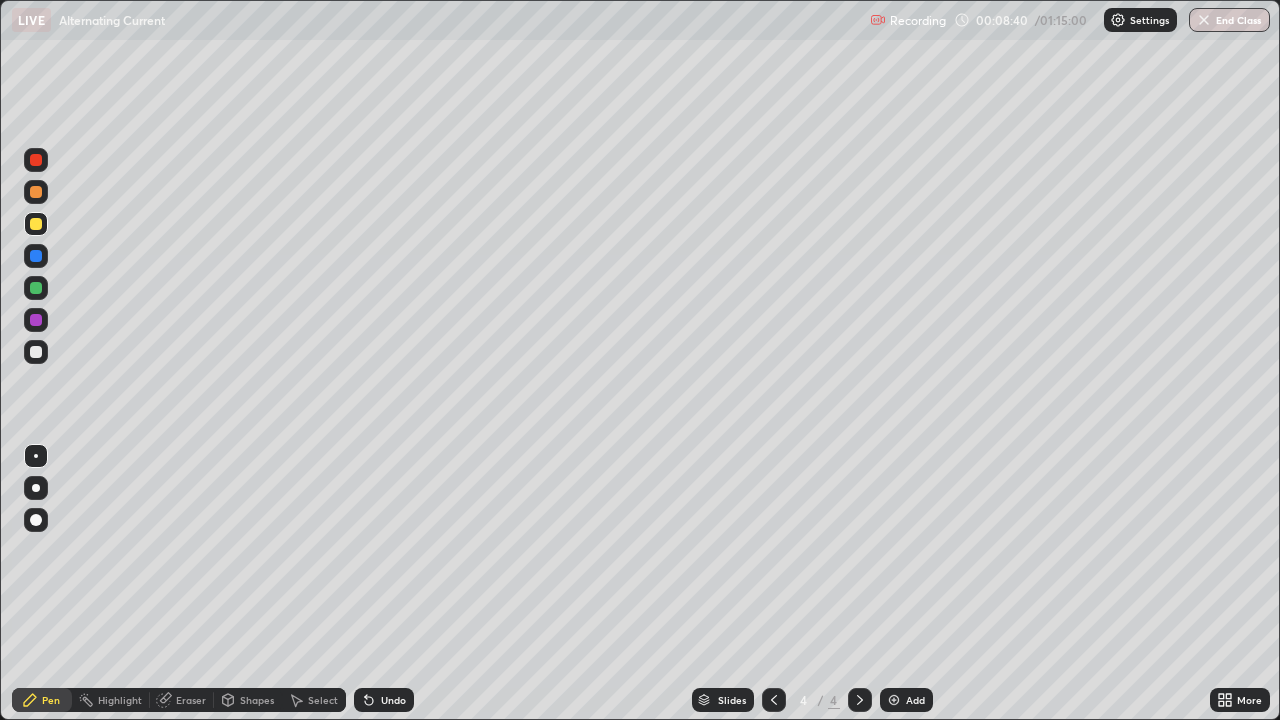 click at bounding box center (36, 288) 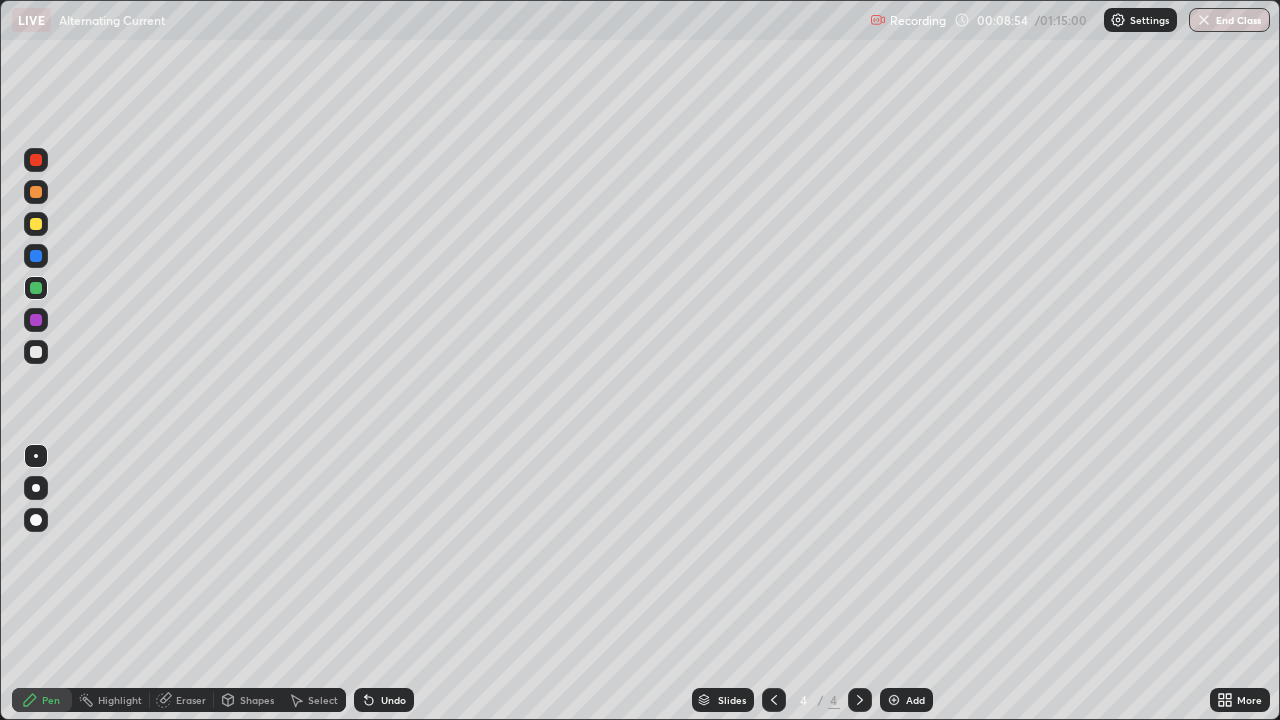 click on "Add" at bounding box center (906, 700) 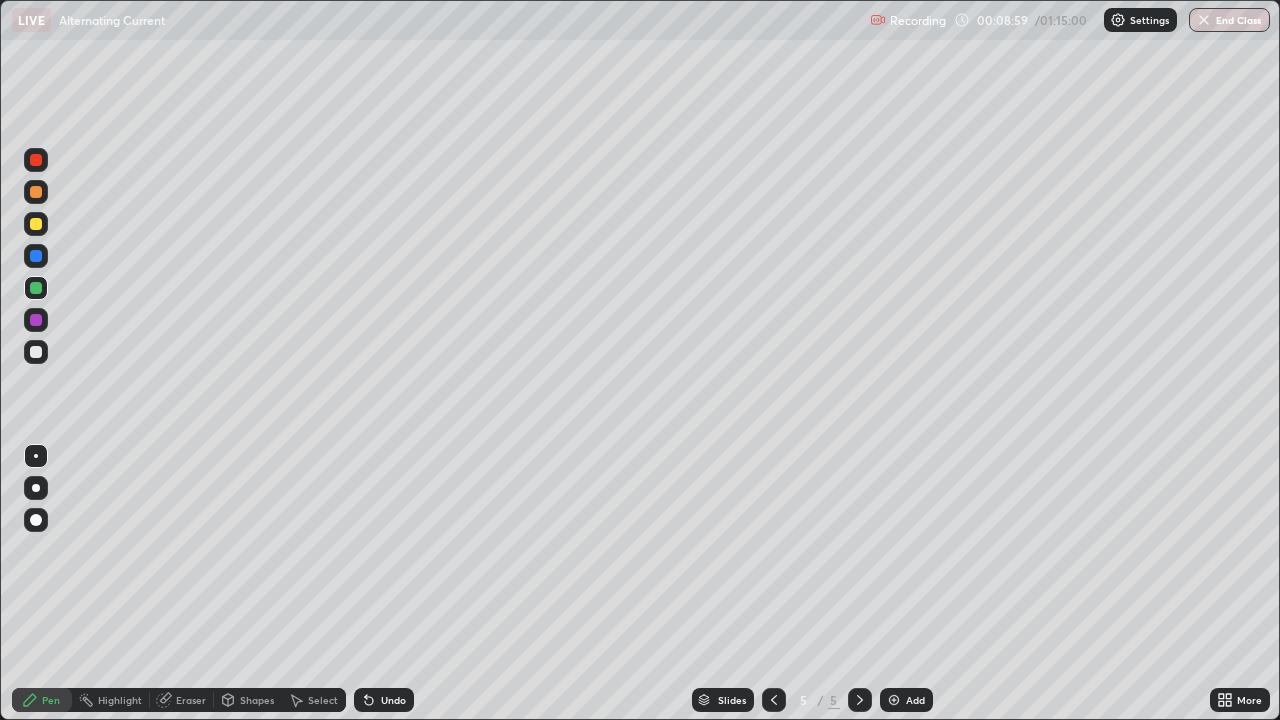click at bounding box center (36, 224) 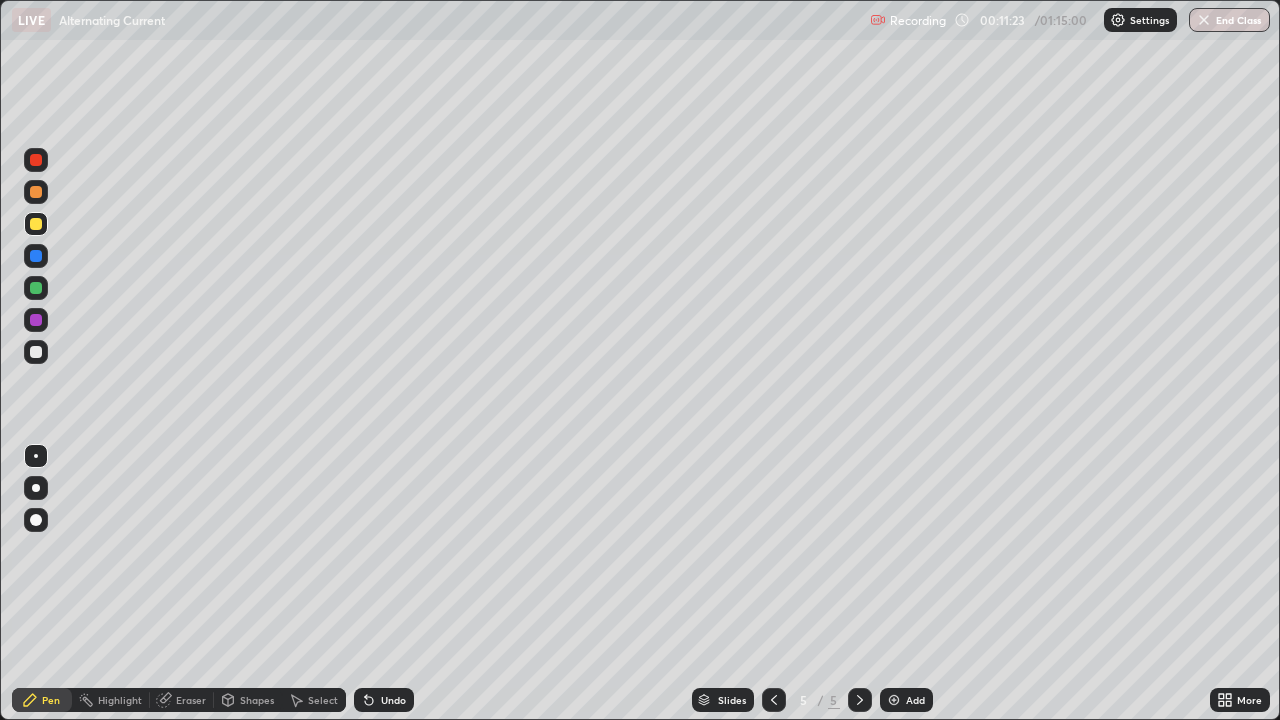 click on "Add" at bounding box center (915, 700) 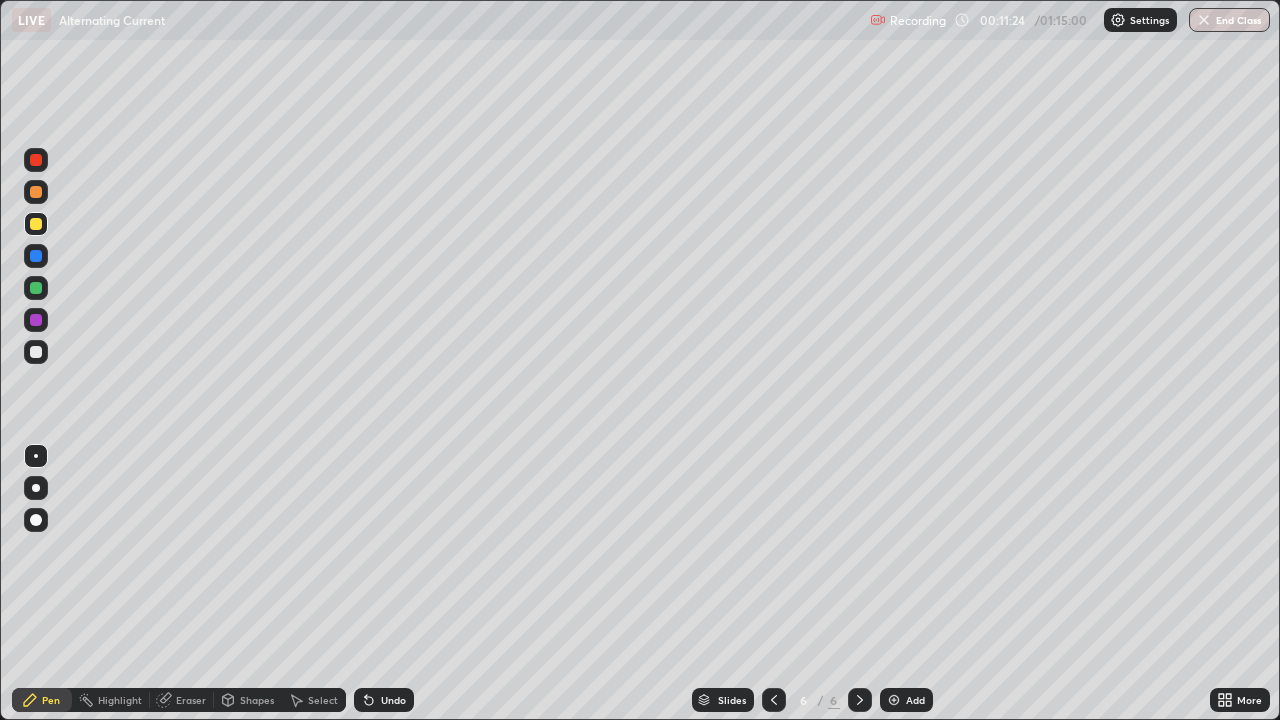click at bounding box center (36, 352) 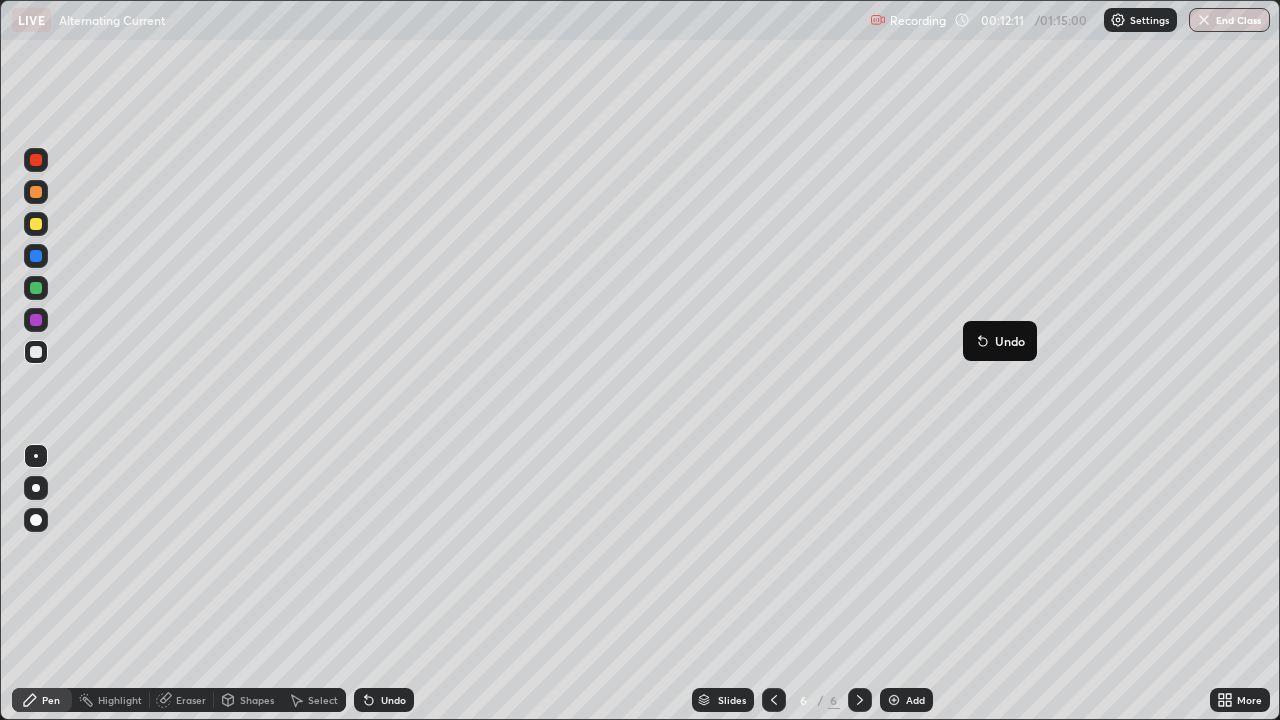 click on "Undo" at bounding box center (1000, 341) 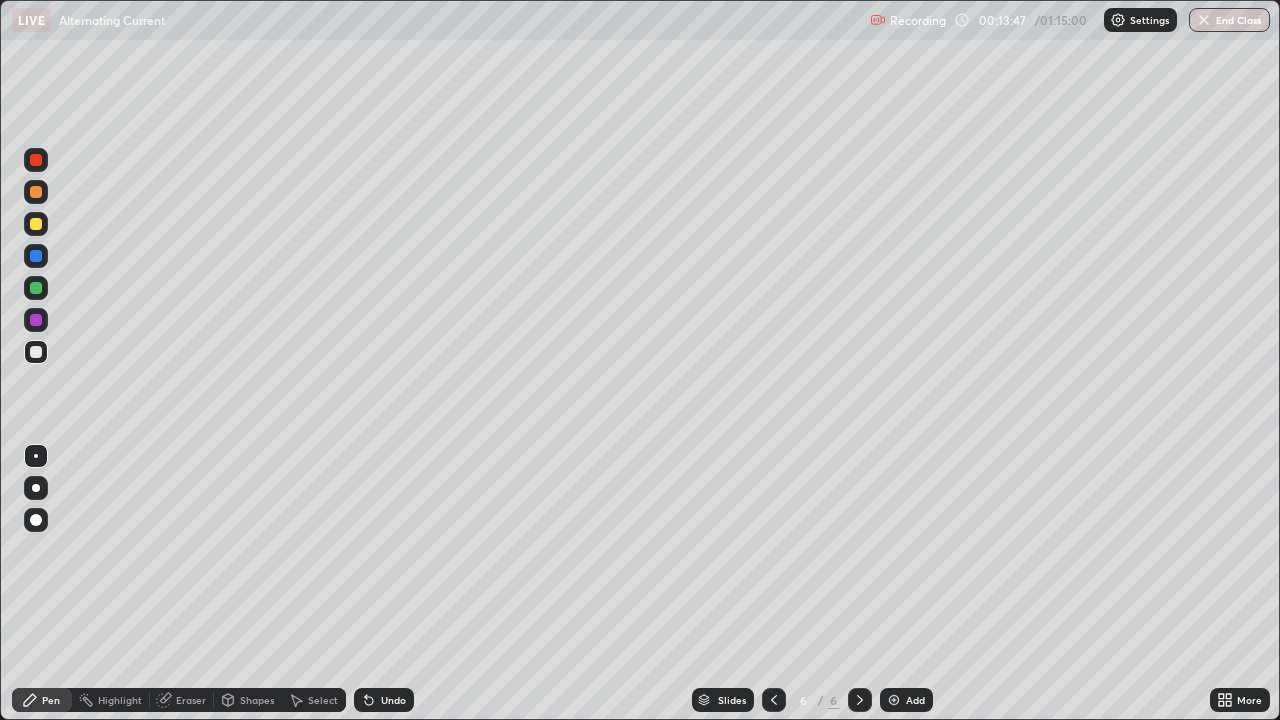 click on "Add" at bounding box center (915, 700) 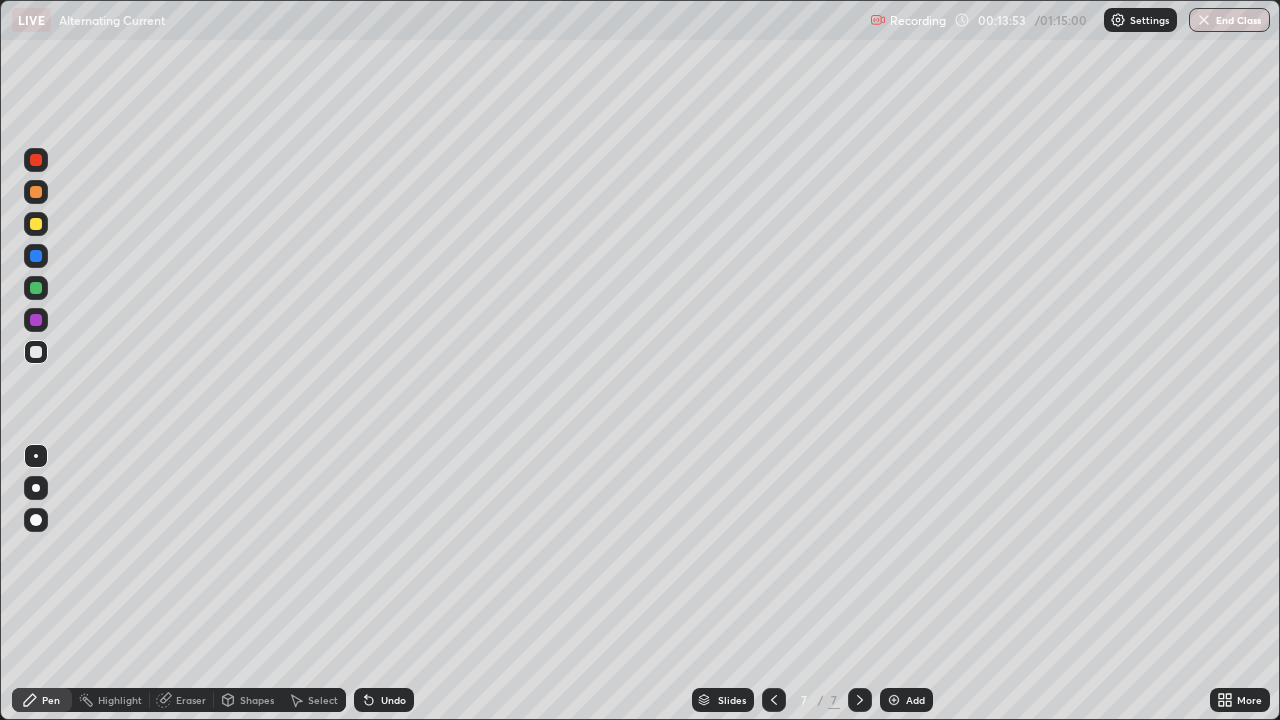 click at bounding box center (36, 352) 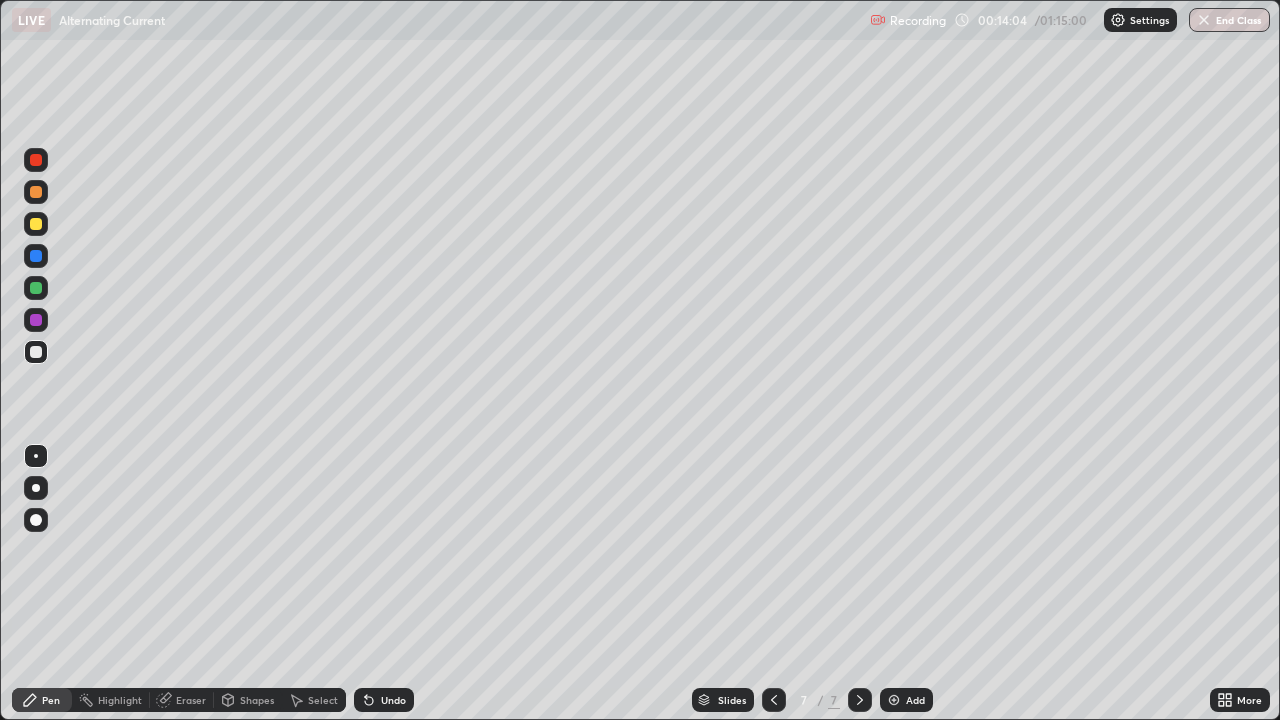 click on "Undo" at bounding box center (380, 700) 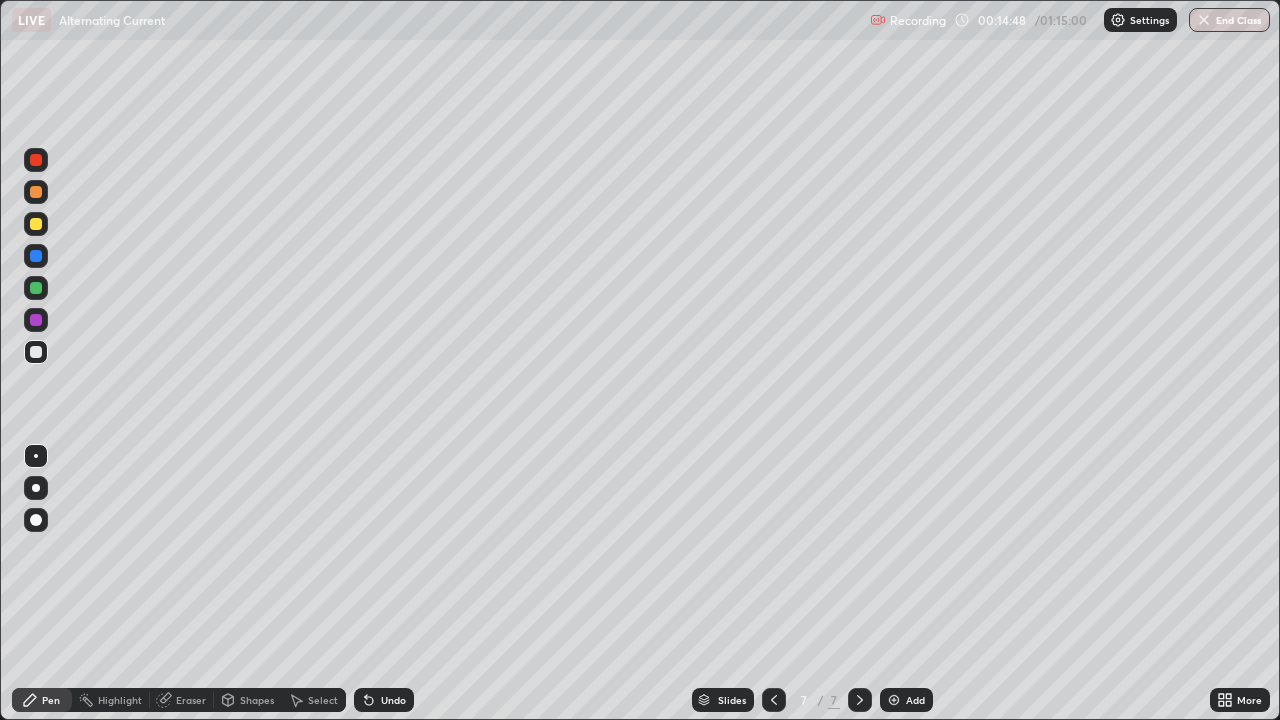click at bounding box center (36, 352) 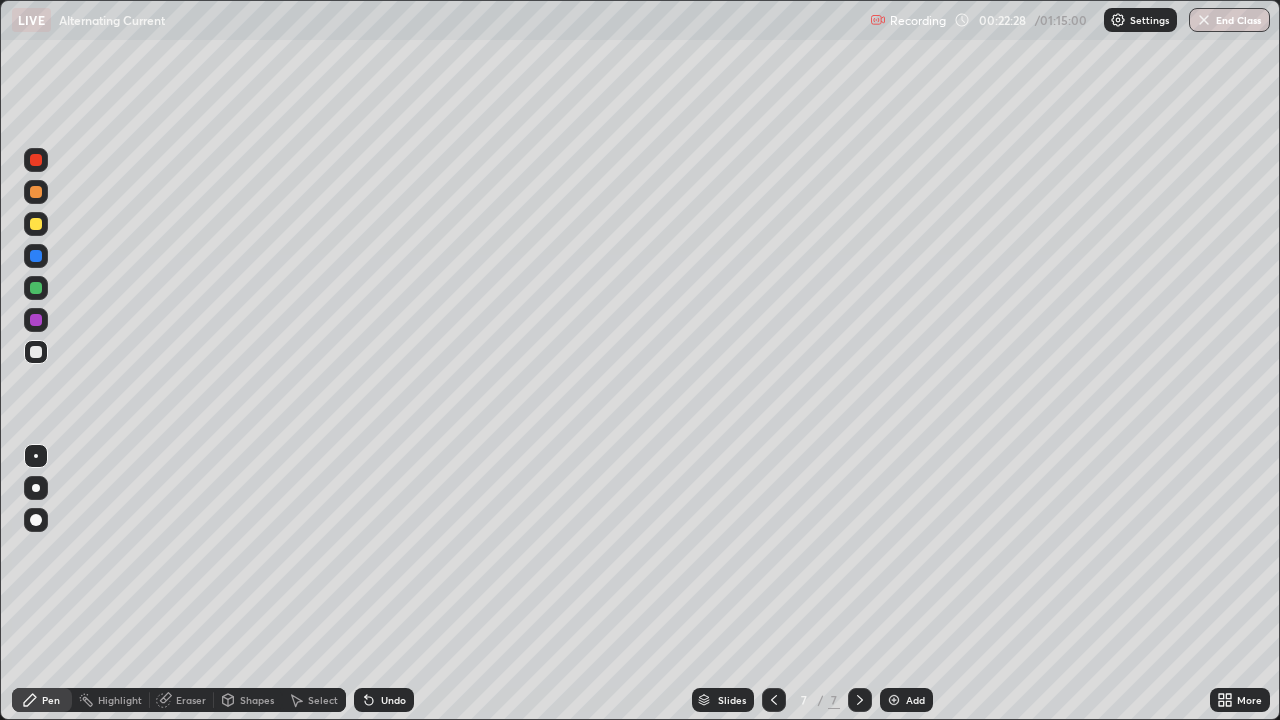 click at bounding box center (894, 700) 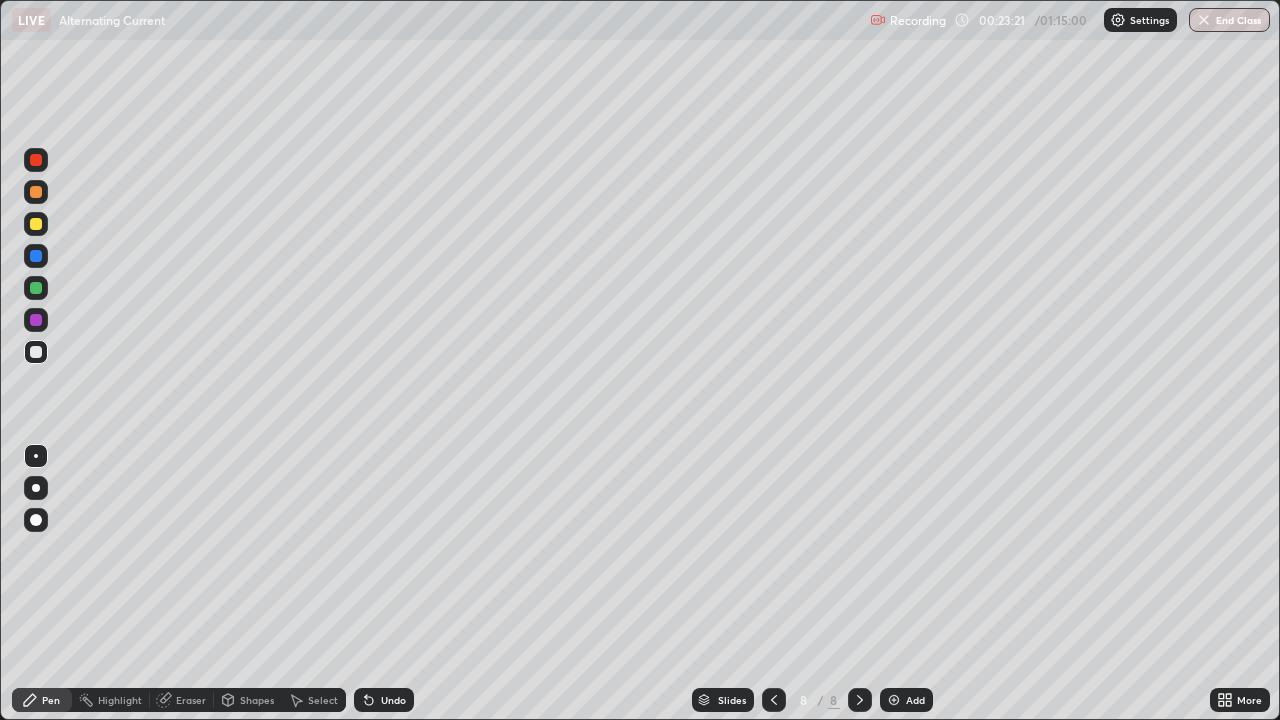 click on "Eraser" at bounding box center (191, 700) 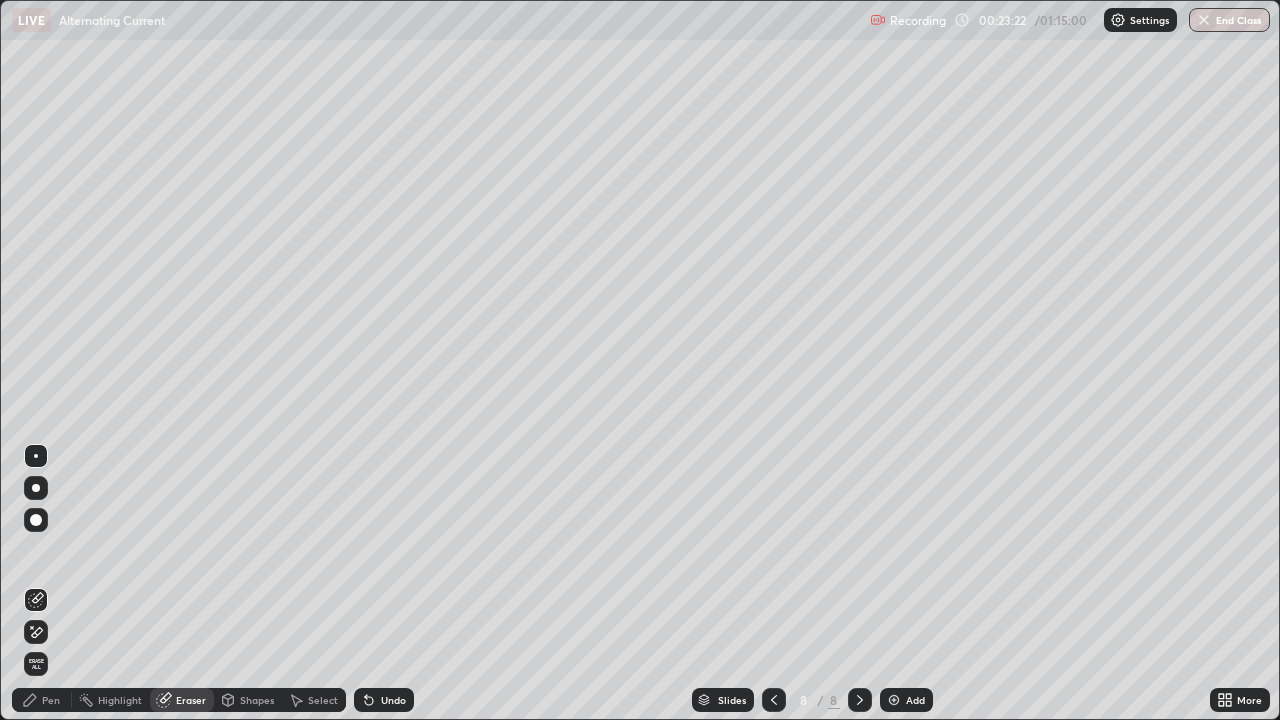 click 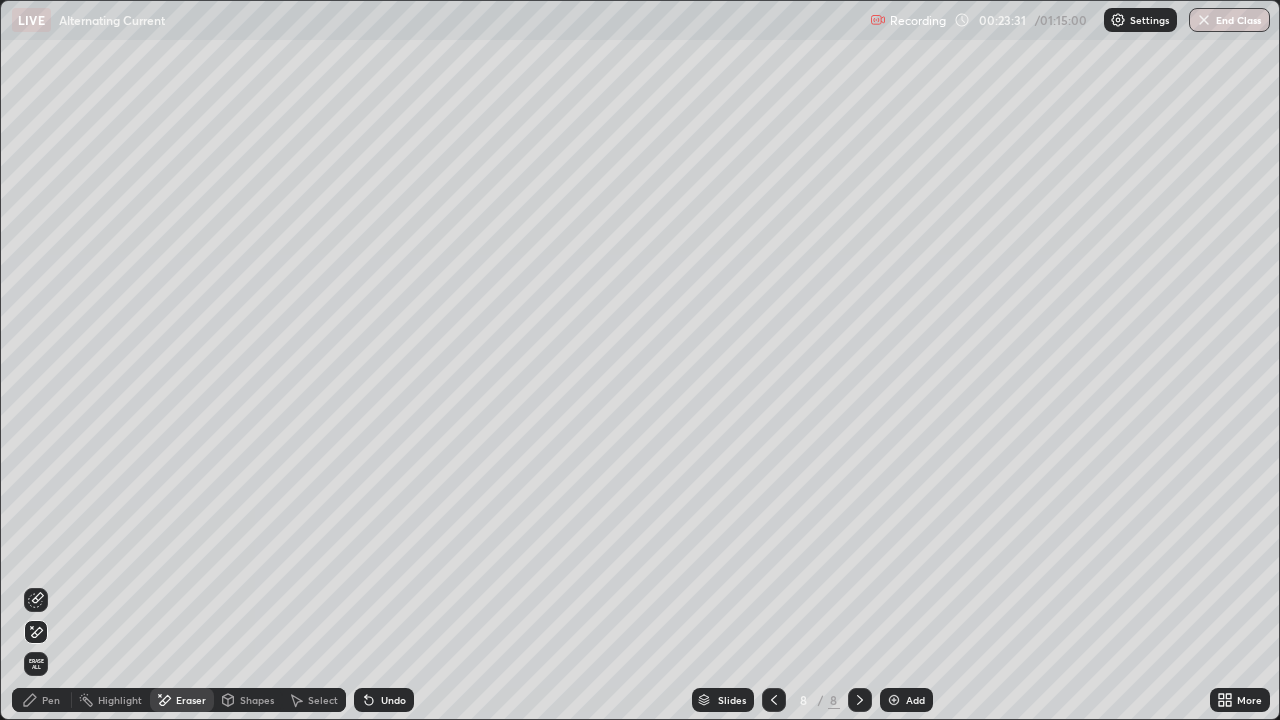 click on "Pen" at bounding box center (42, 700) 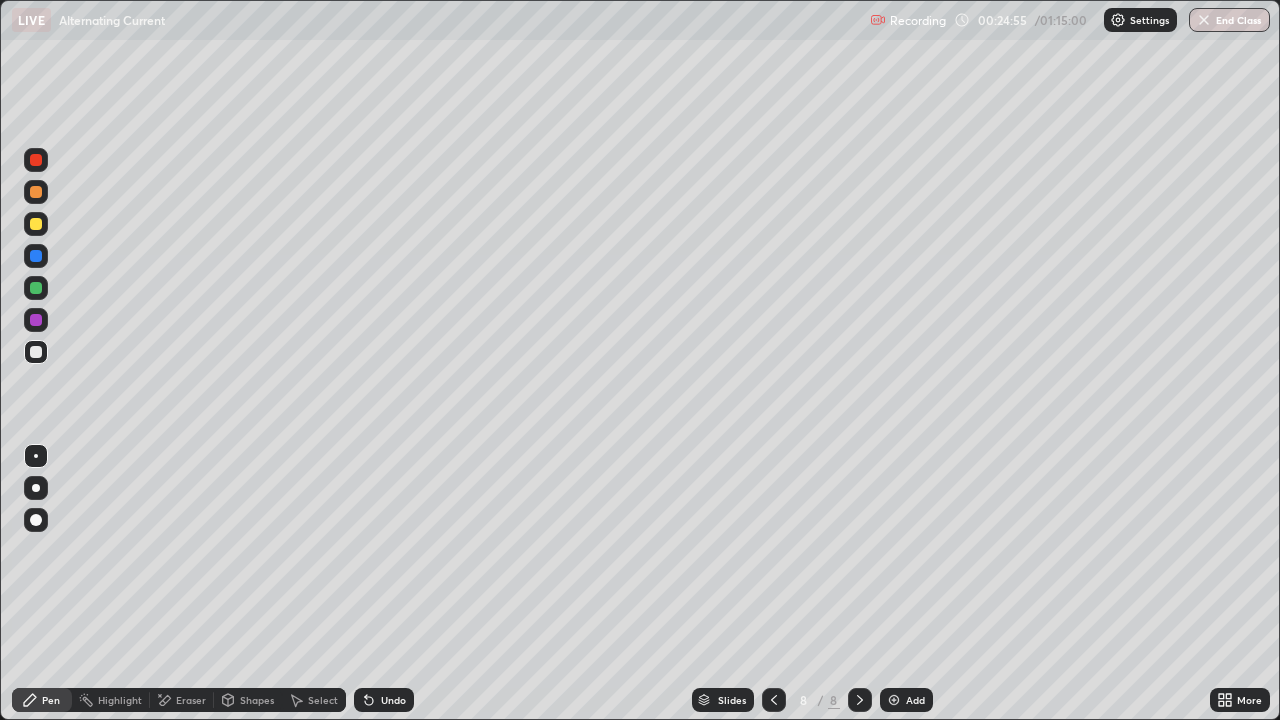 click on "Eraser" at bounding box center (182, 700) 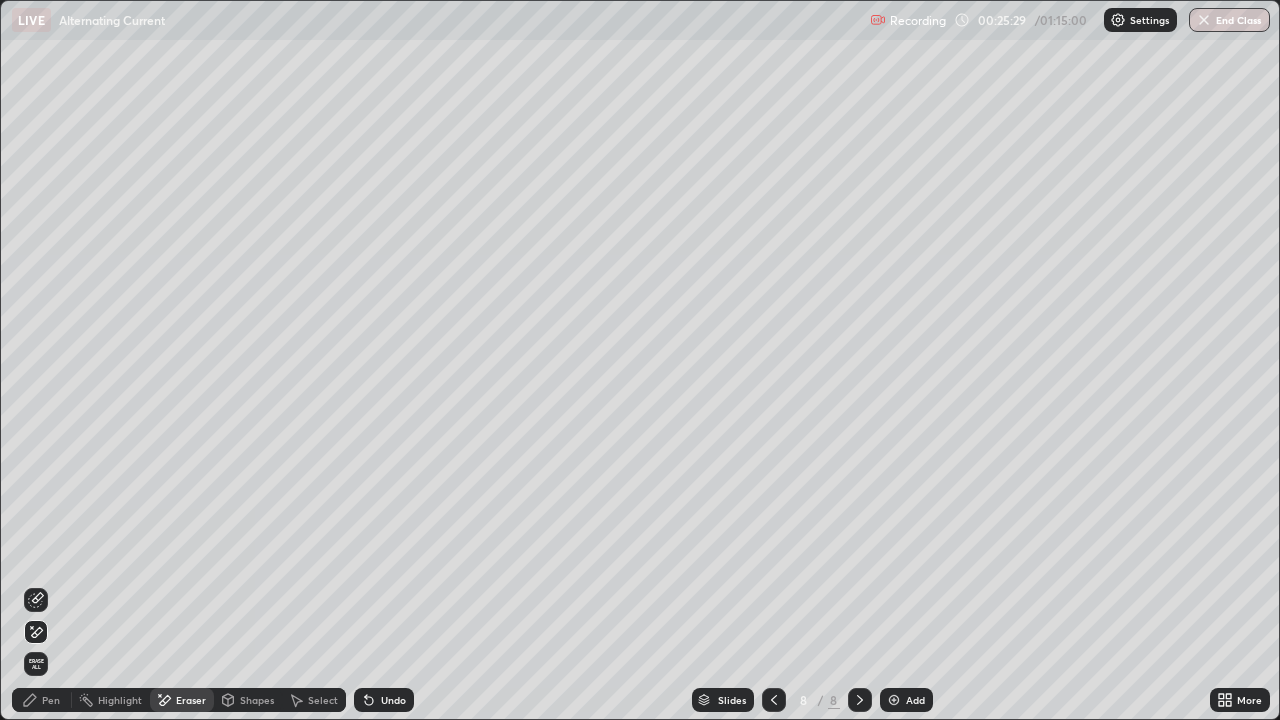 click on "Pen" at bounding box center [51, 700] 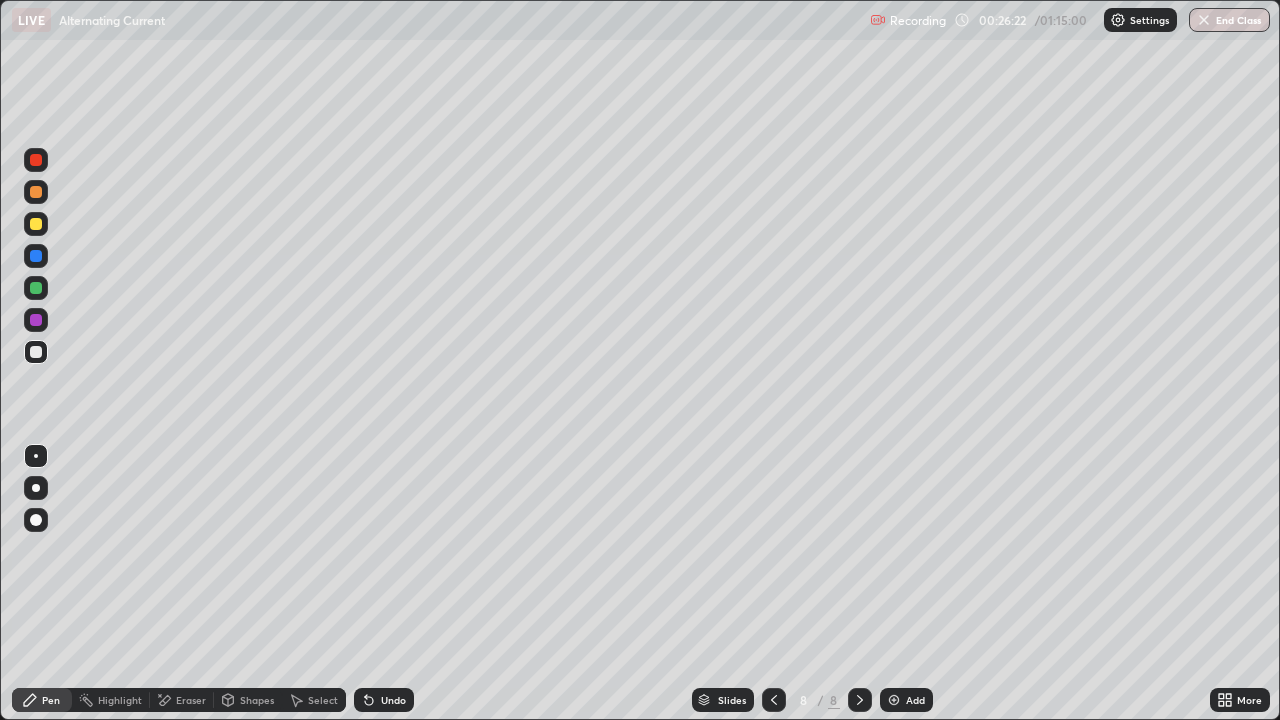 click 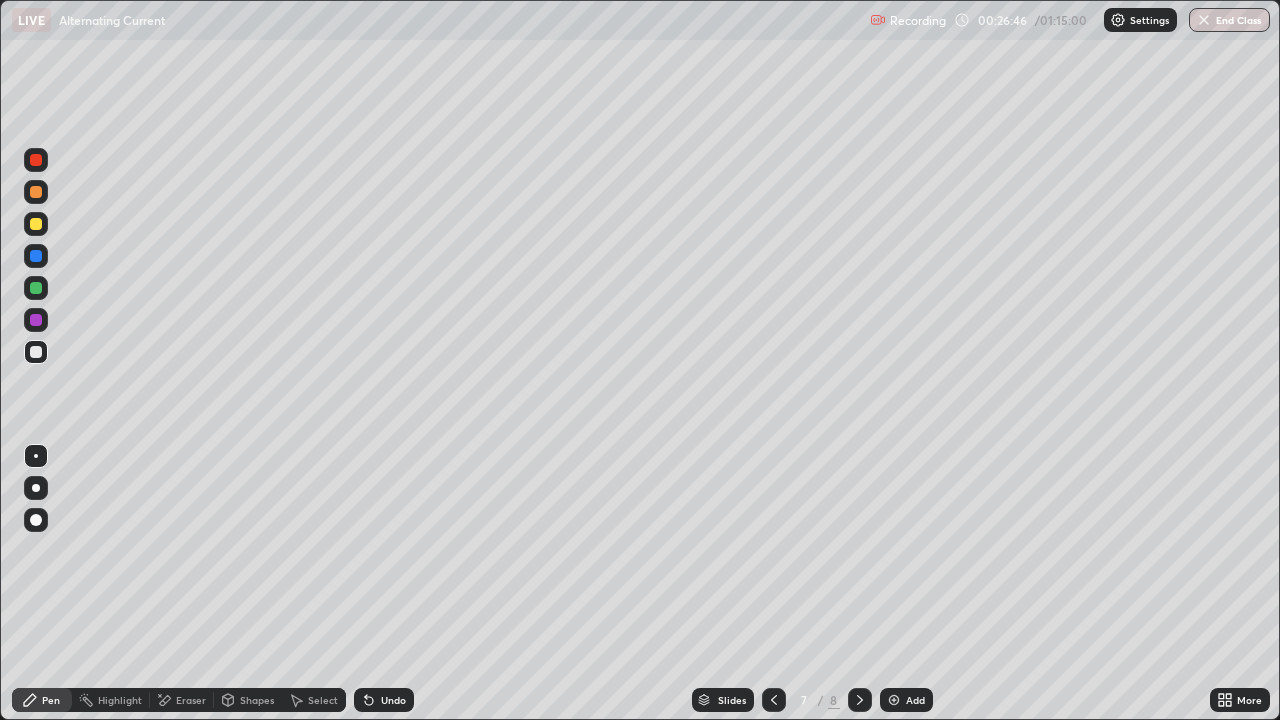 click at bounding box center [860, 700] 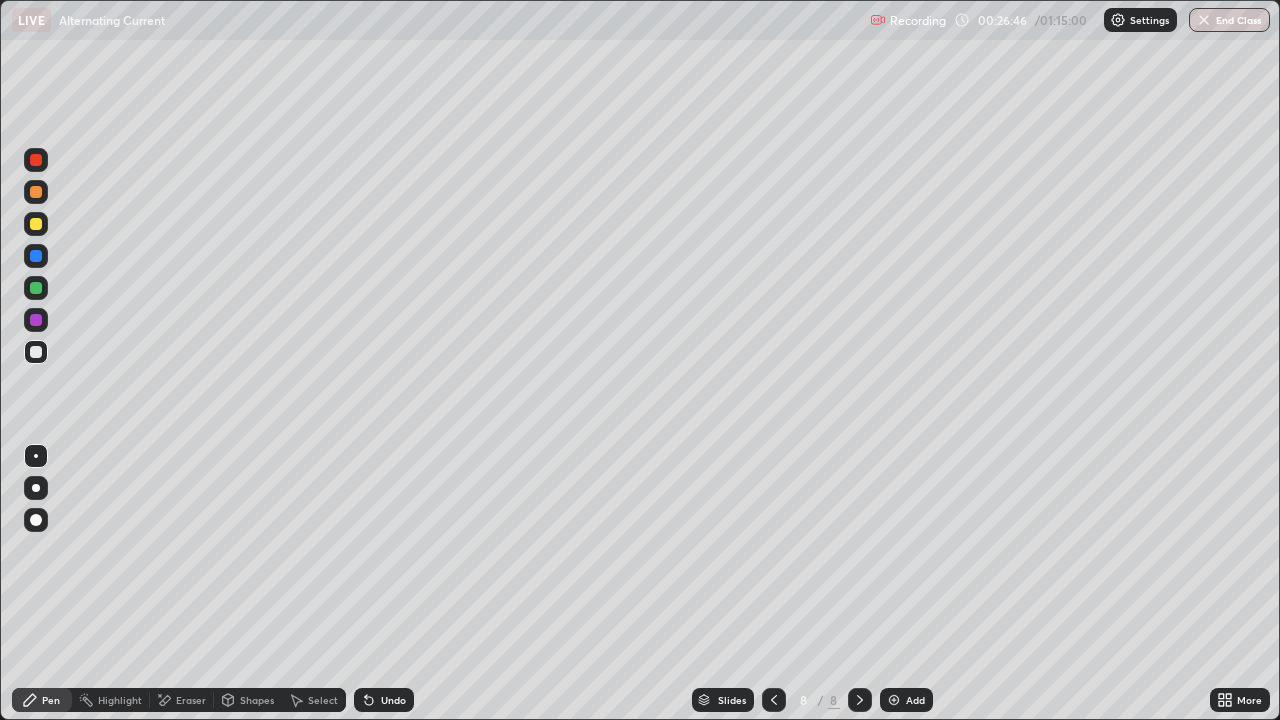 click on "Add" at bounding box center (915, 700) 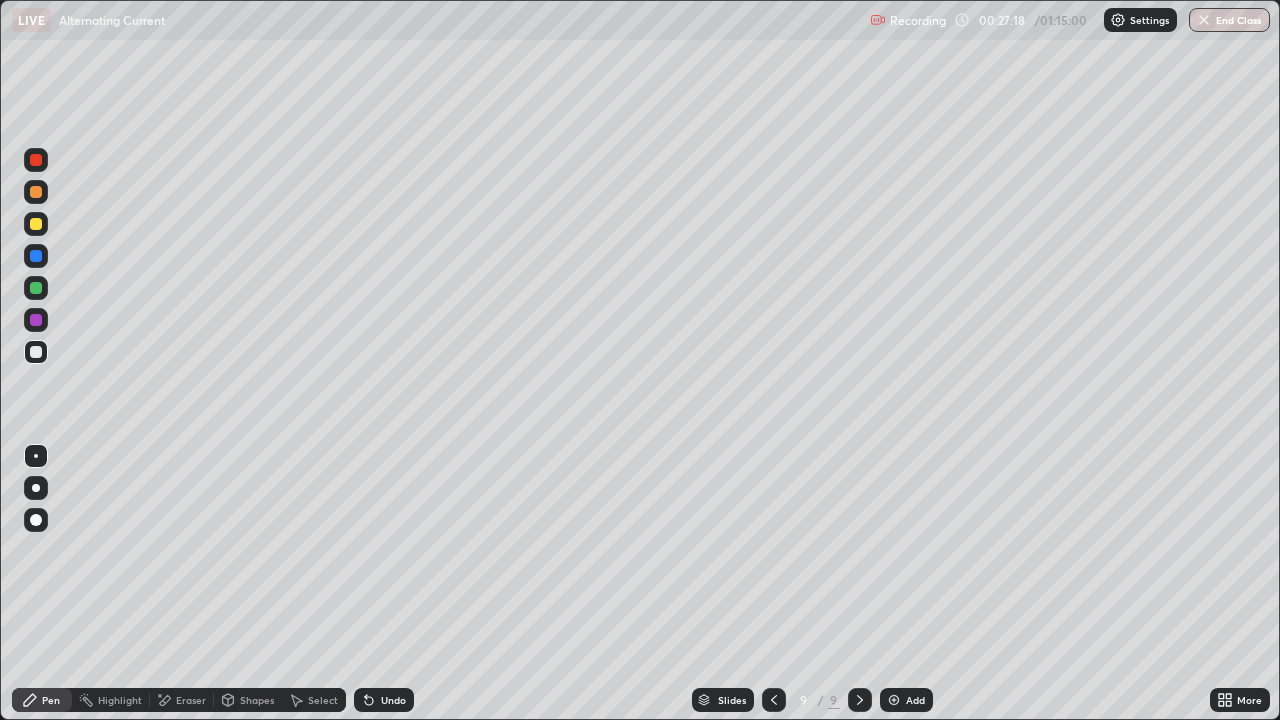 click at bounding box center (36, 224) 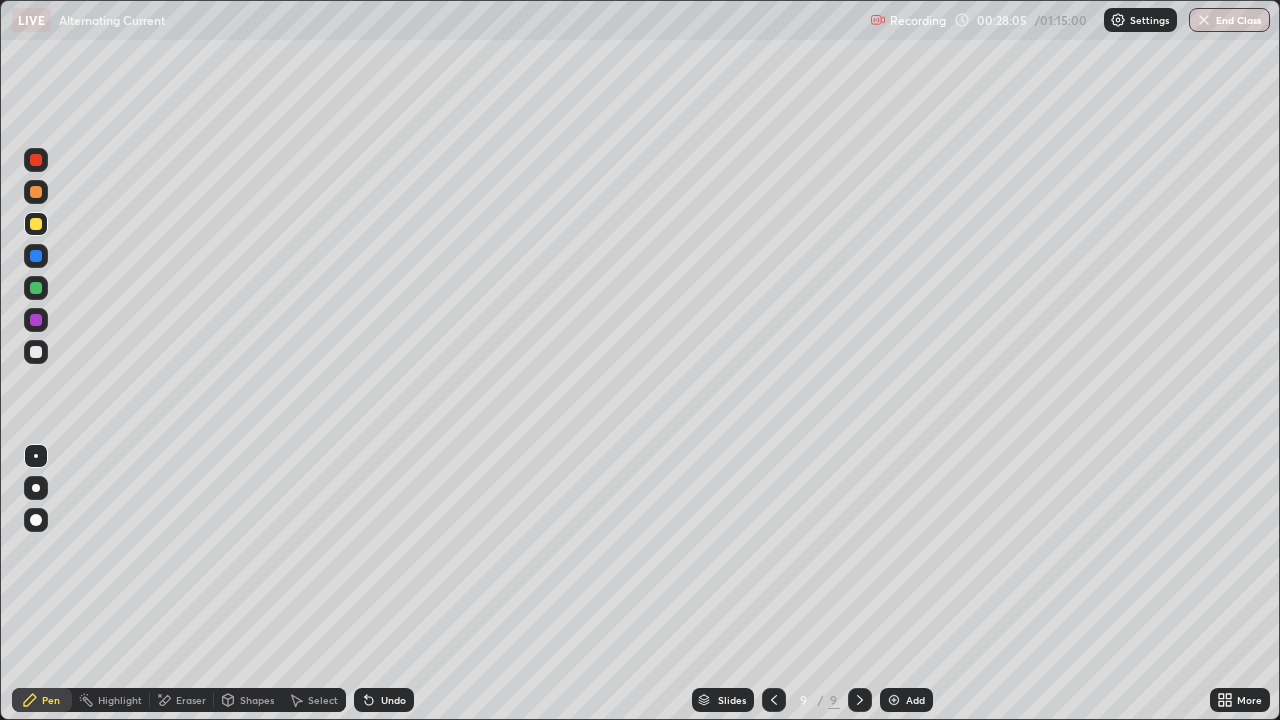 click at bounding box center [36, 352] 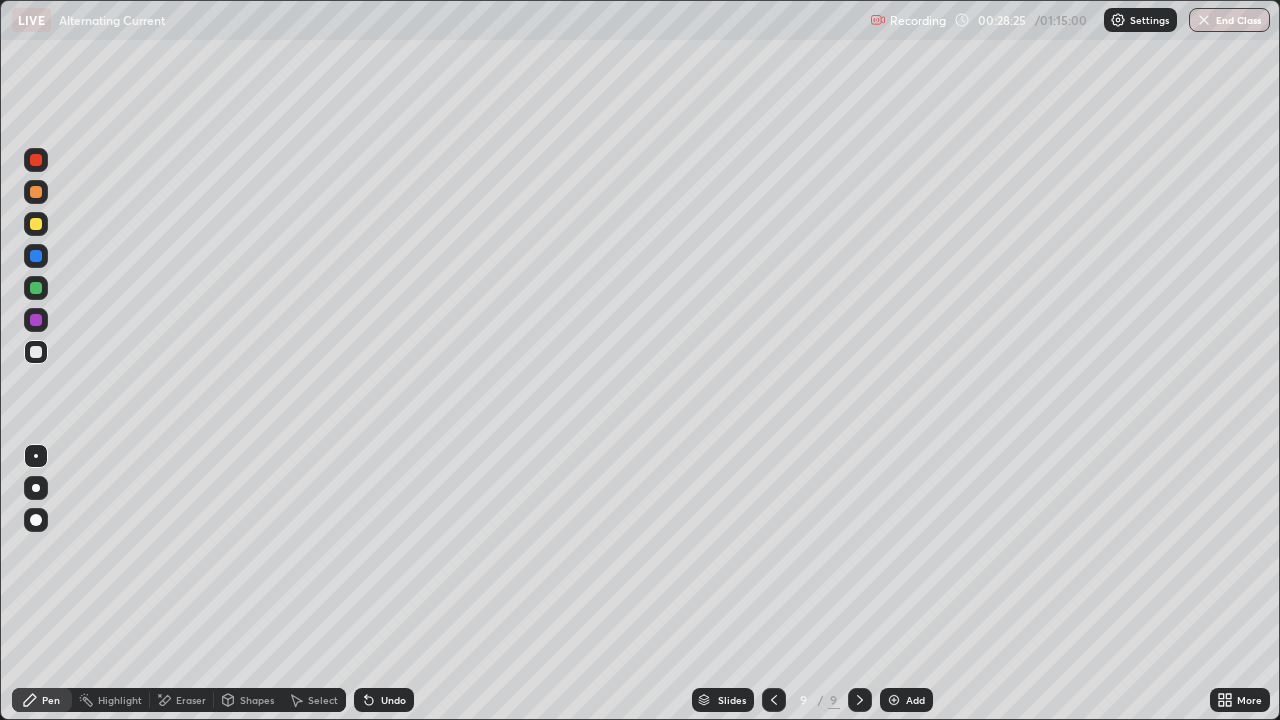 click at bounding box center (36, 224) 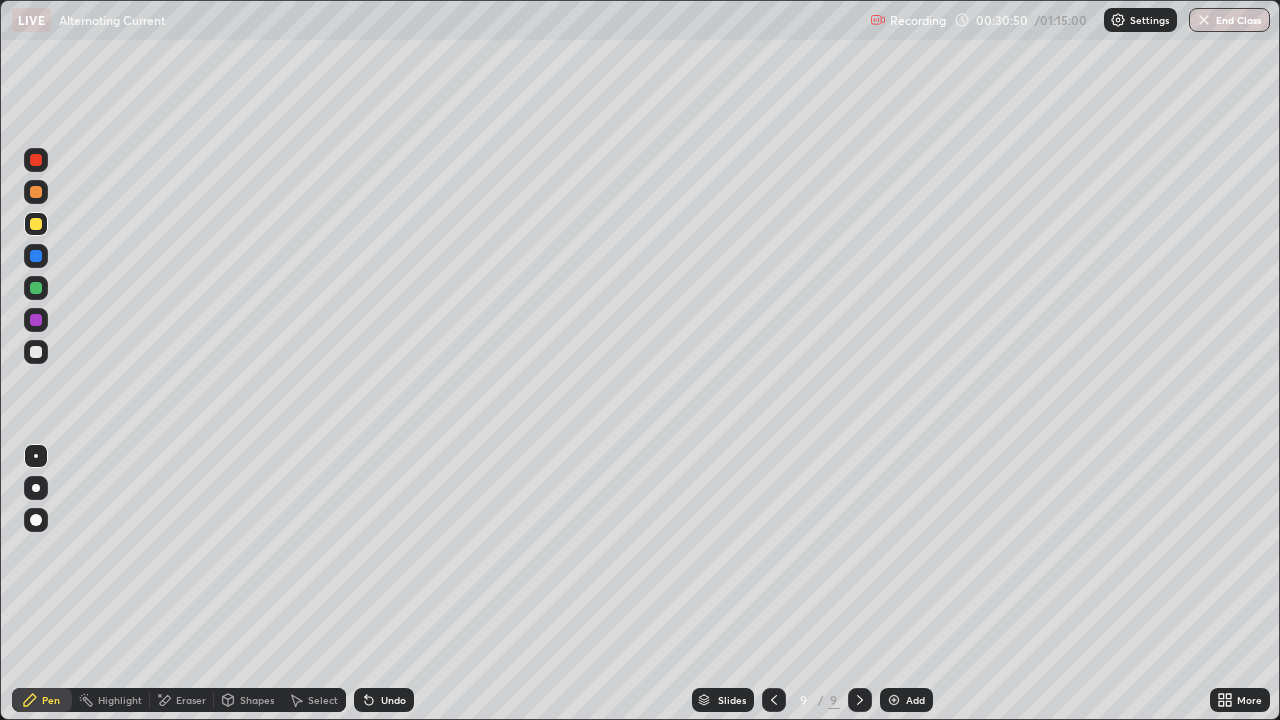 click at bounding box center [36, 352] 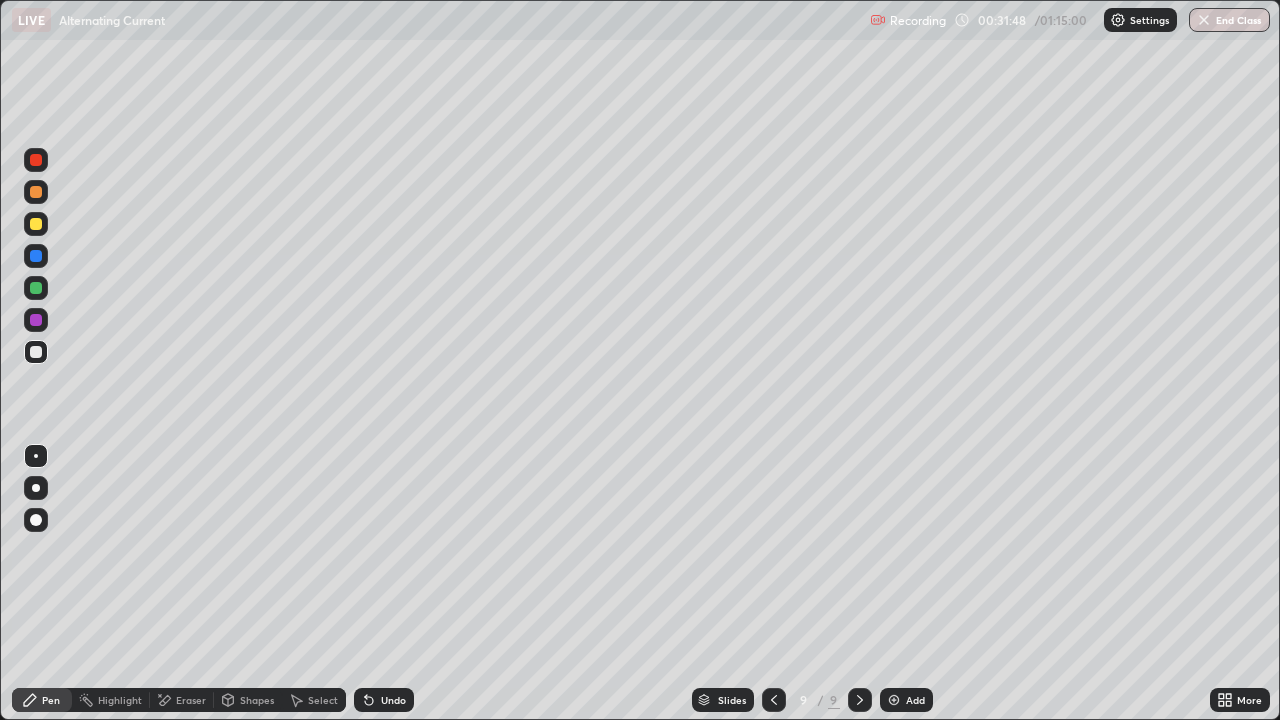 click on "Add" at bounding box center [906, 700] 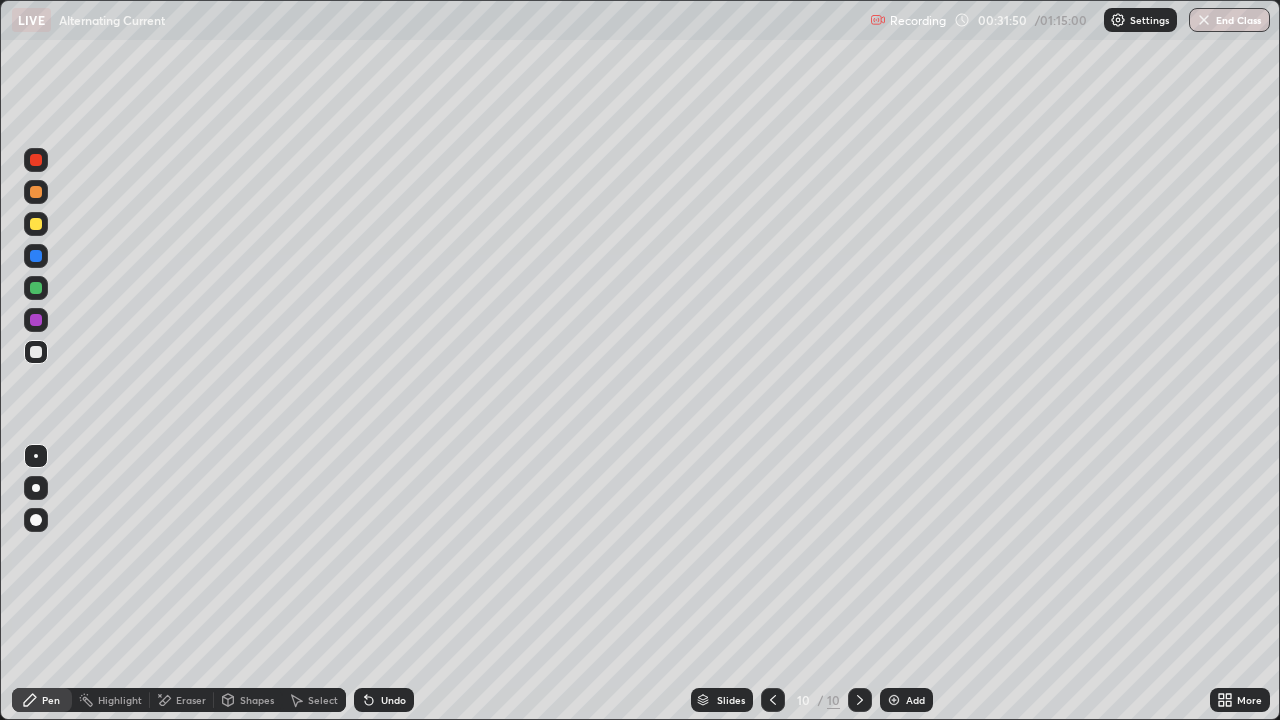 click at bounding box center (36, 352) 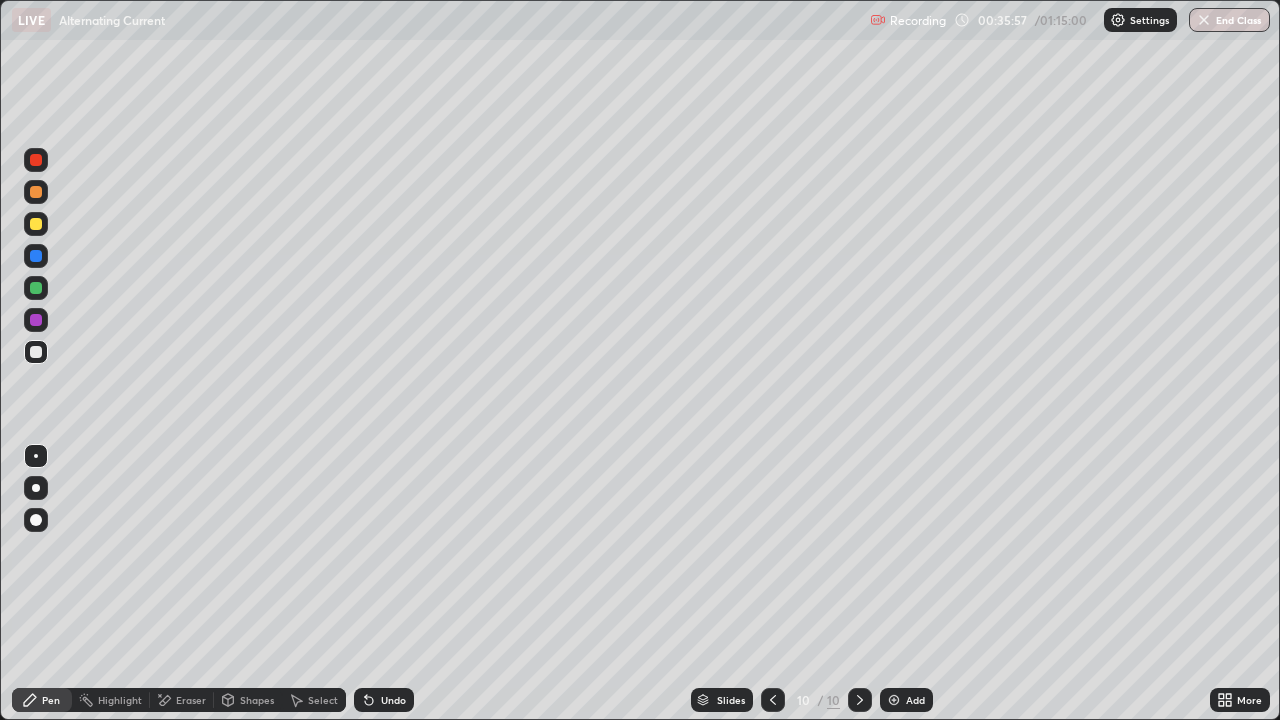 click at bounding box center [36, 224] 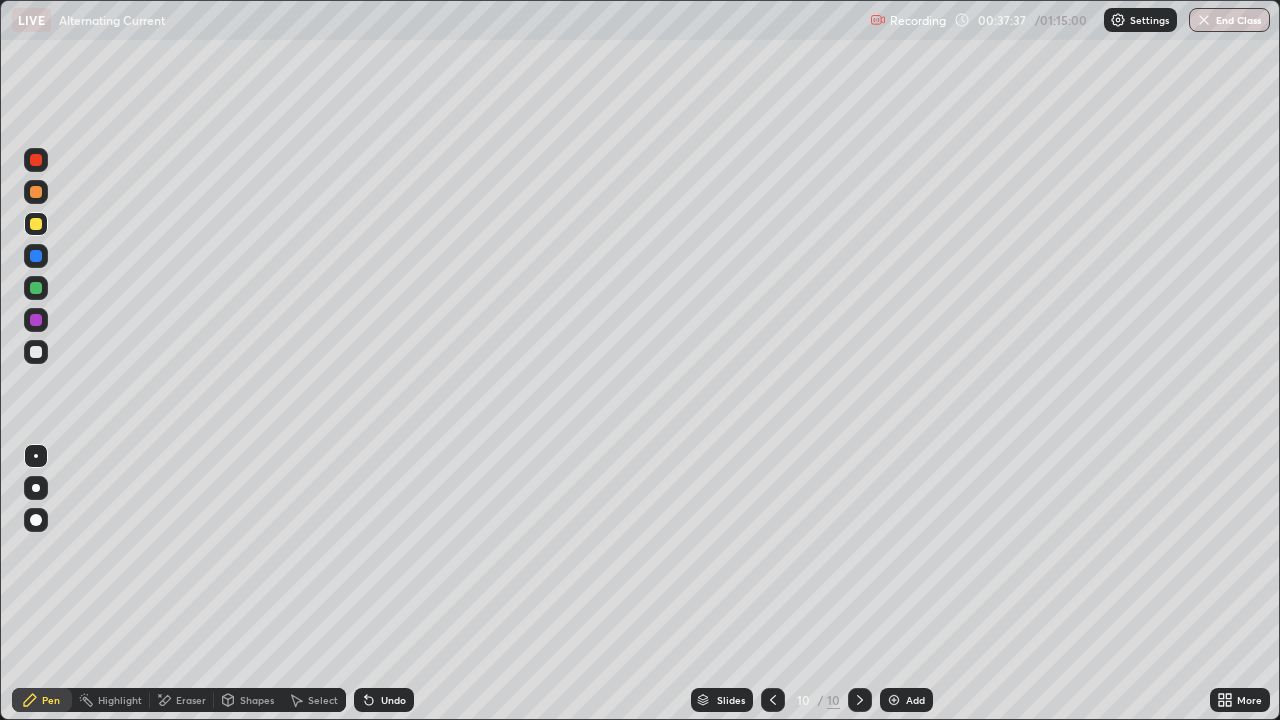 click on "Add" at bounding box center (915, 700) 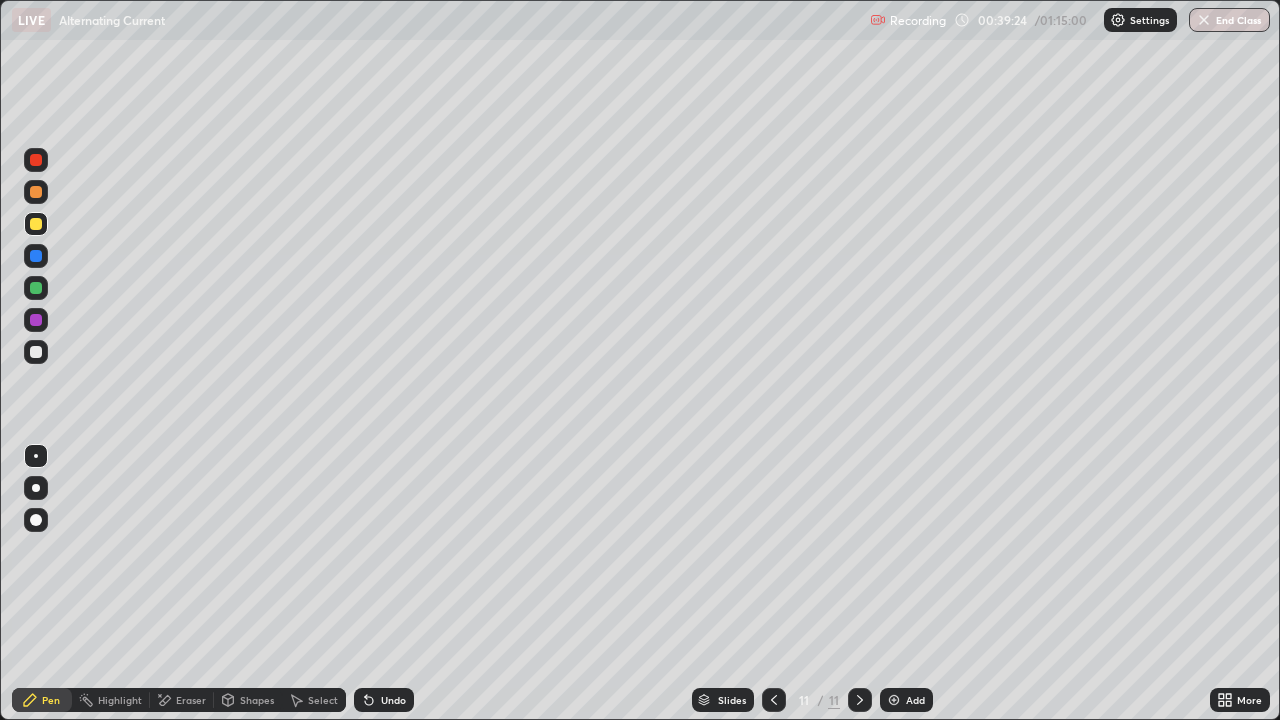 click on "Eraser" at bounding box center [191, 700] 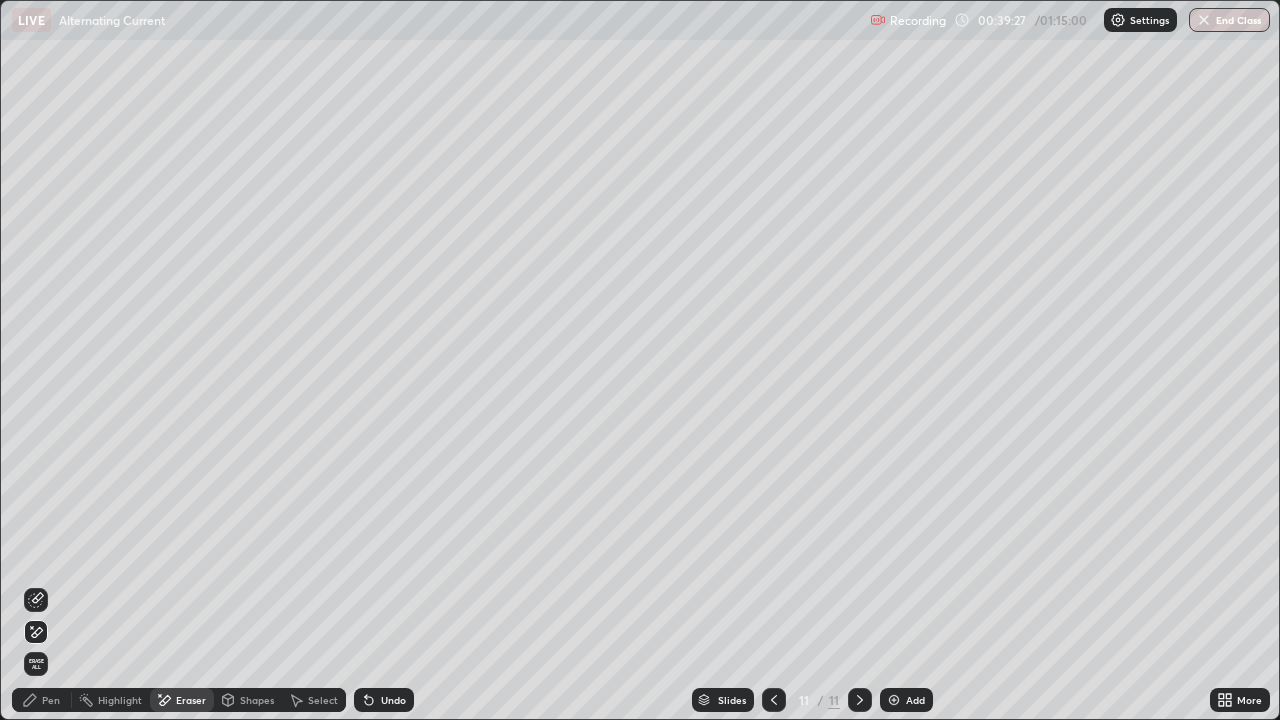 click on "Pen" at bounding box center (42, 700) 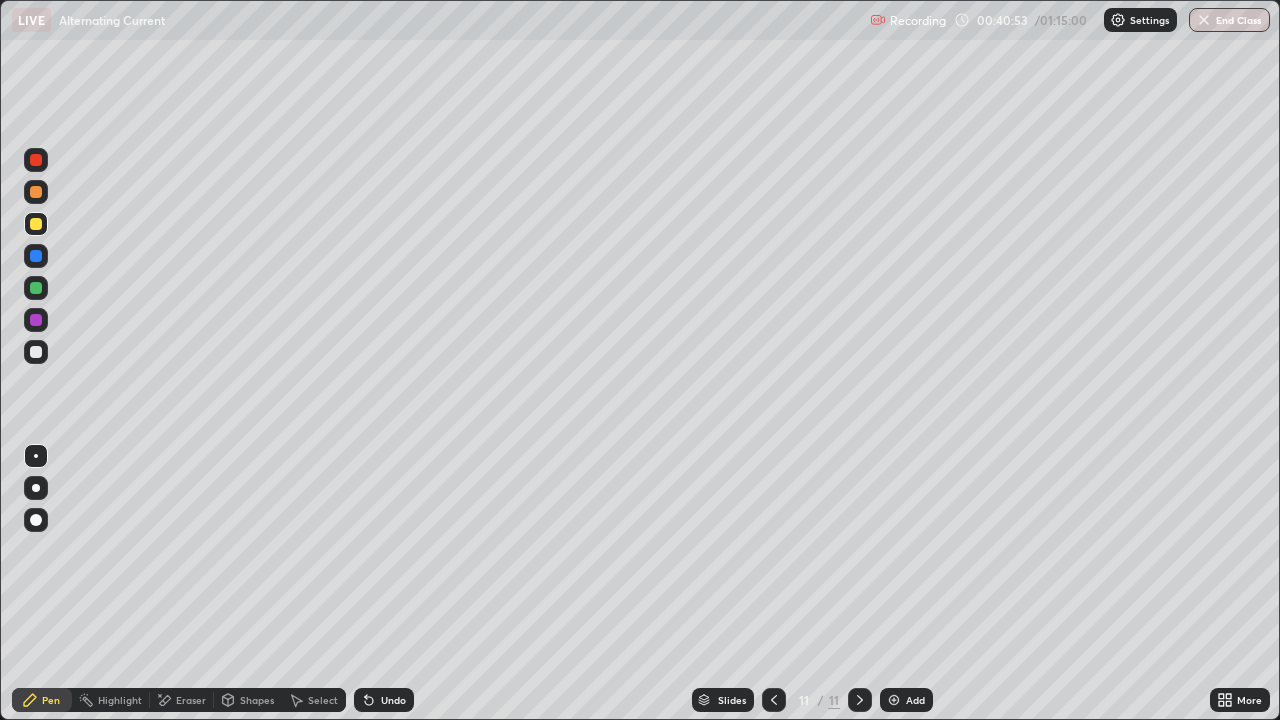 click on "Add" at bounding box center [906, 700] 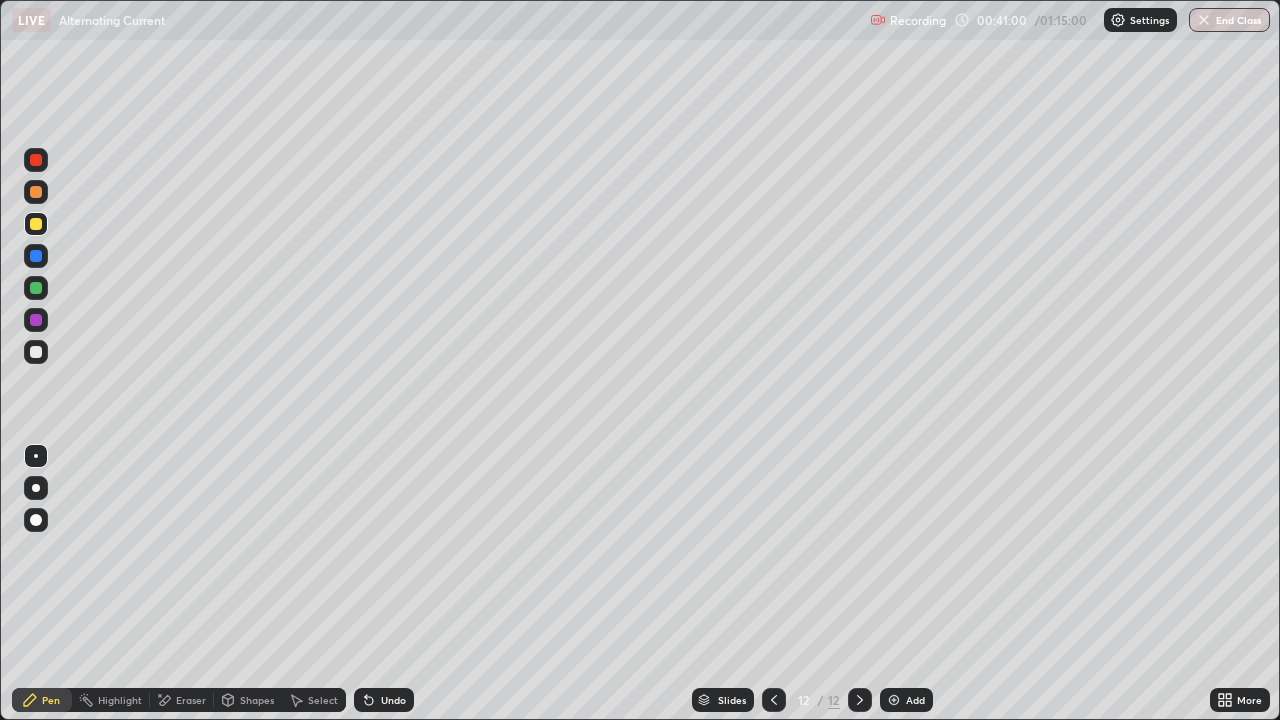 click at bounding box center [36, 352] 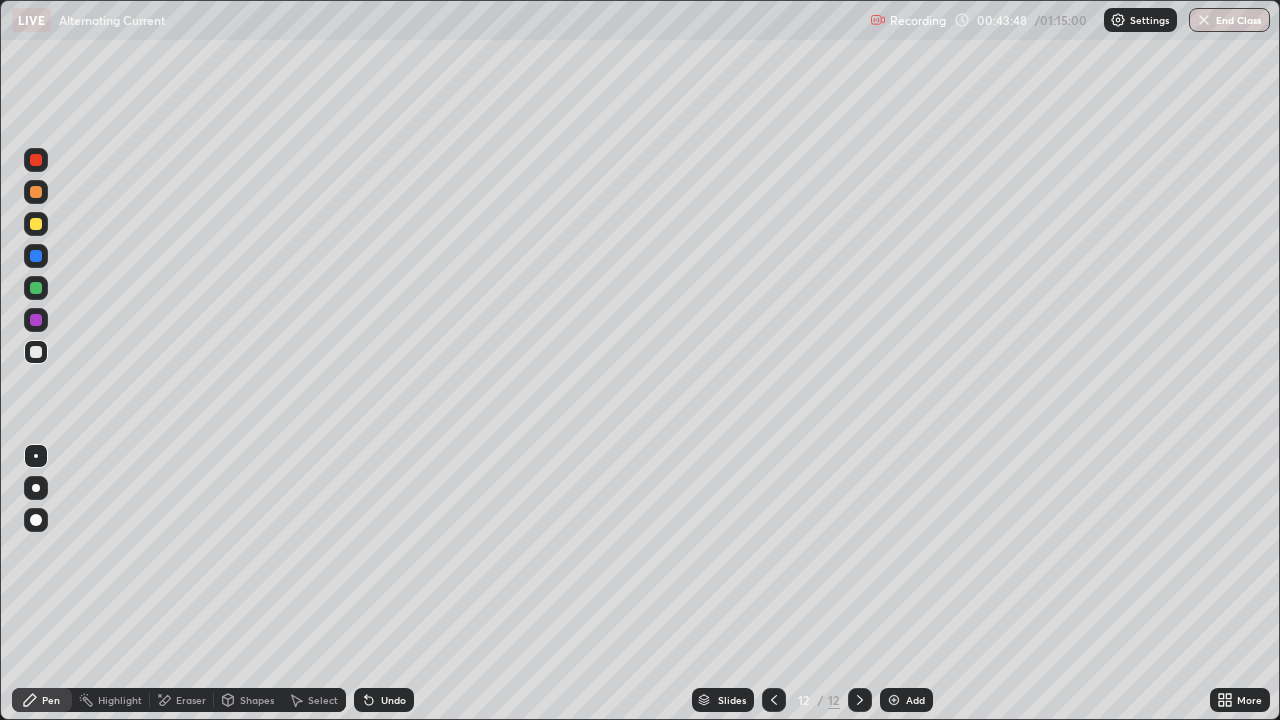 click at bounding box center (894, 700) 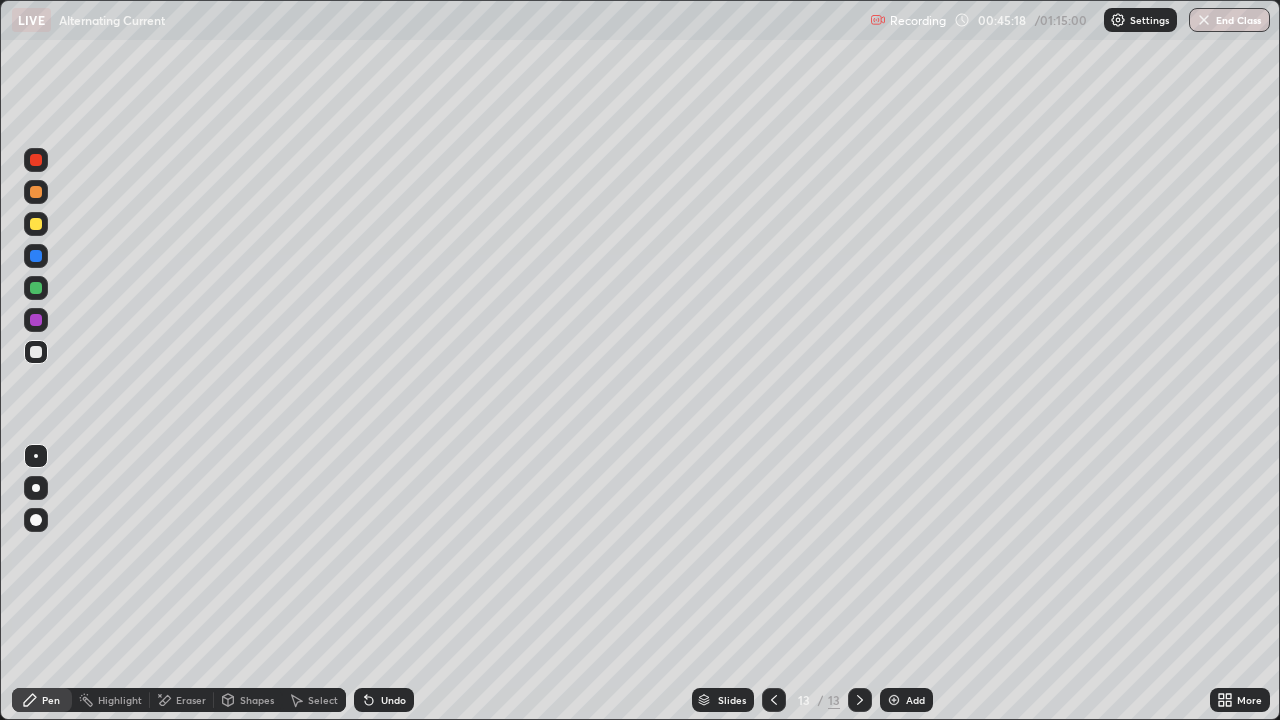 click at bounding box center [36, 224] 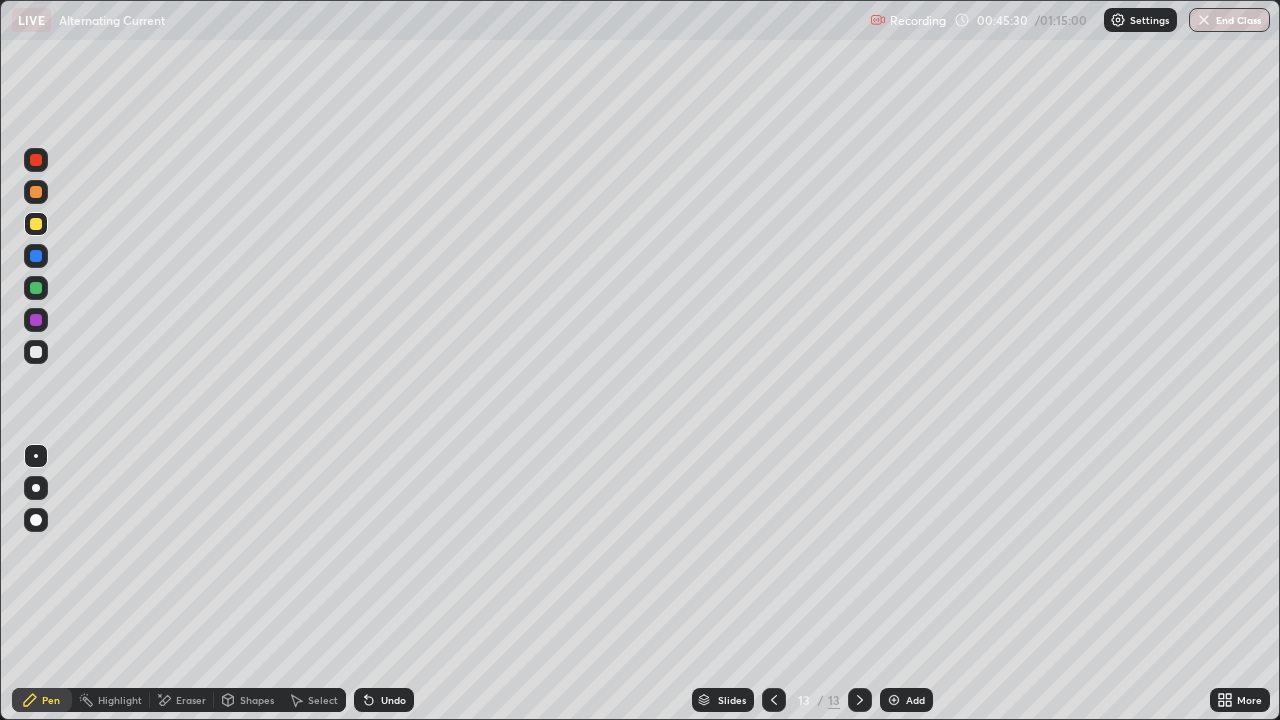click on "Undo" at bounding box center (384, 700) 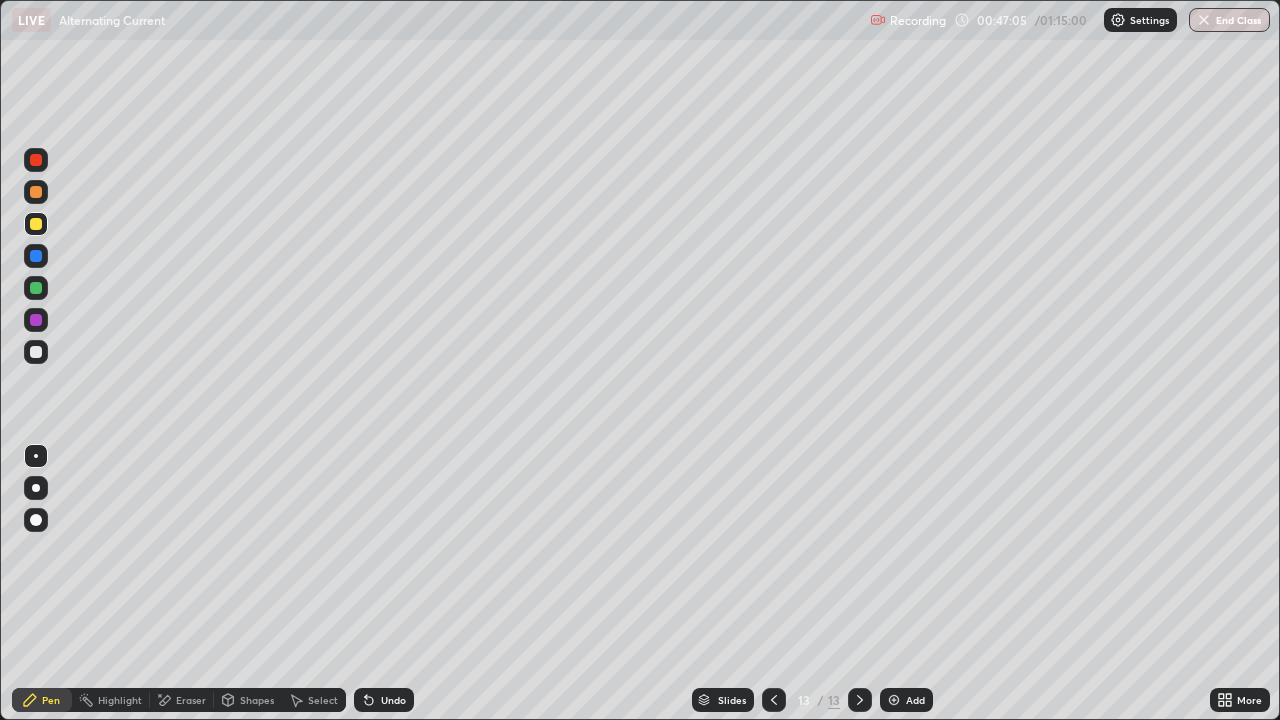 click at bounding box center [894, 700] 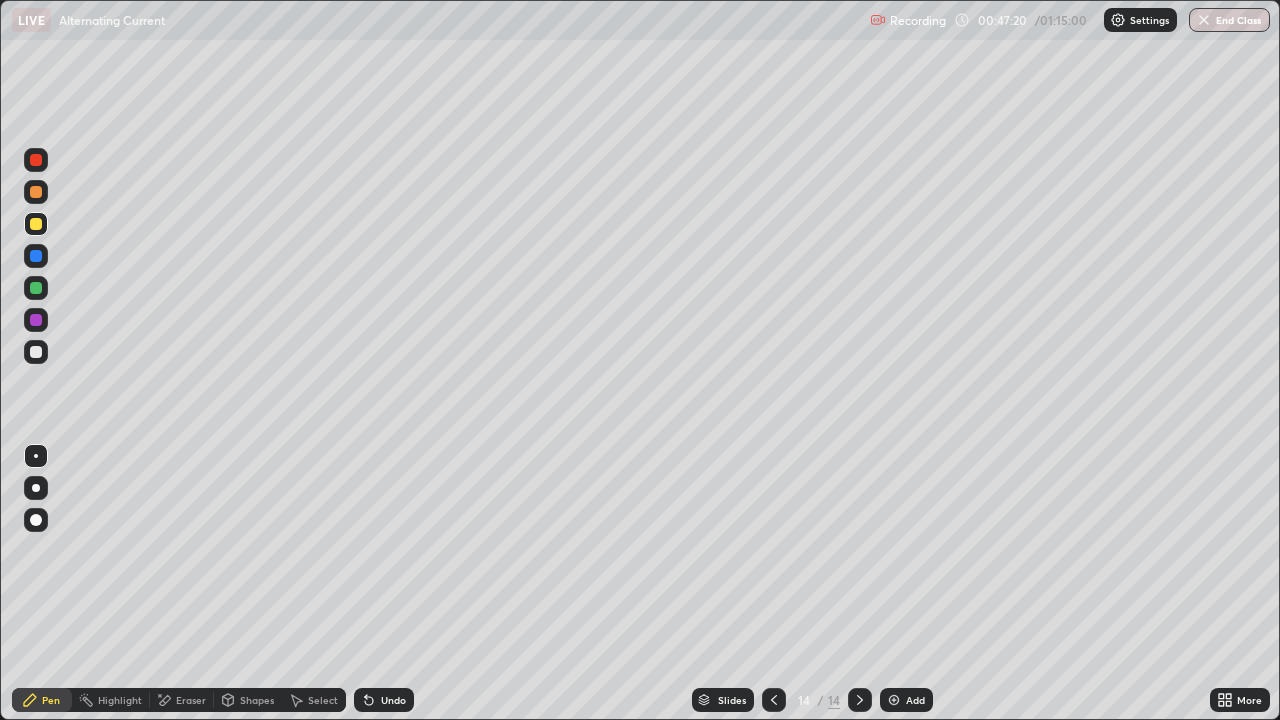 click on "Eraser" at bounding box center [191, 700] 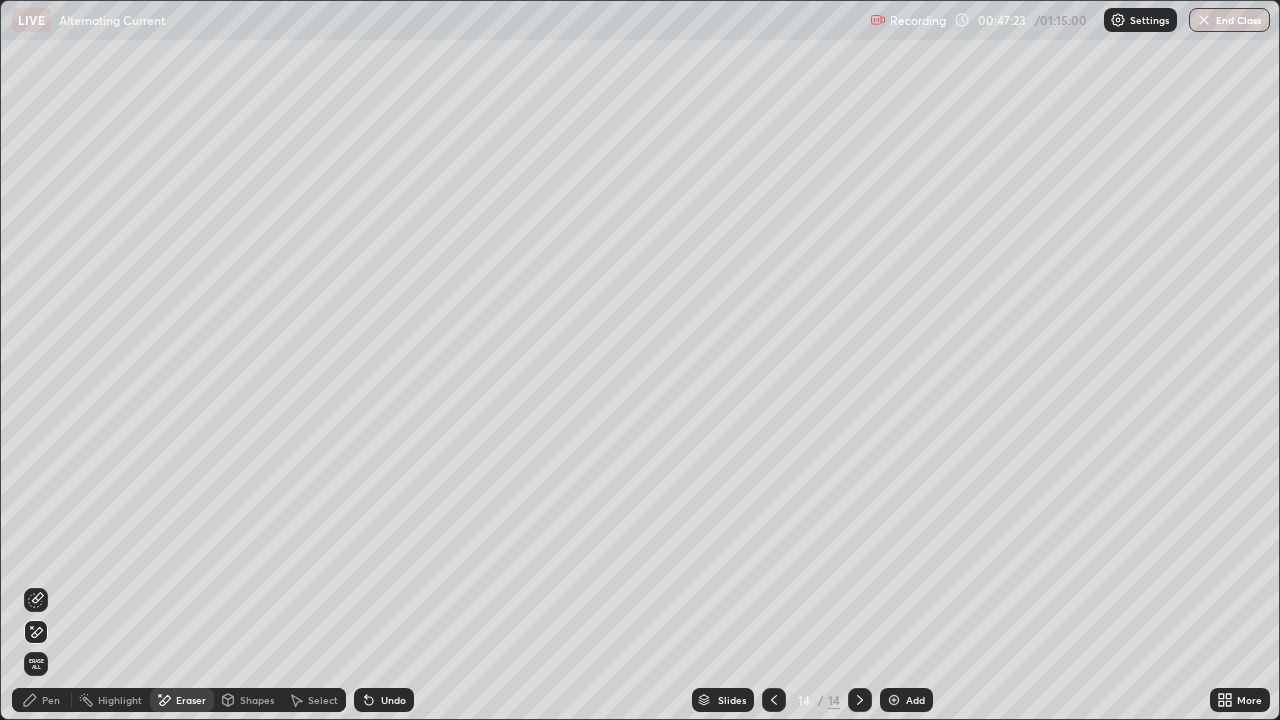 click on "Pen" at bounding box center (51, 700) 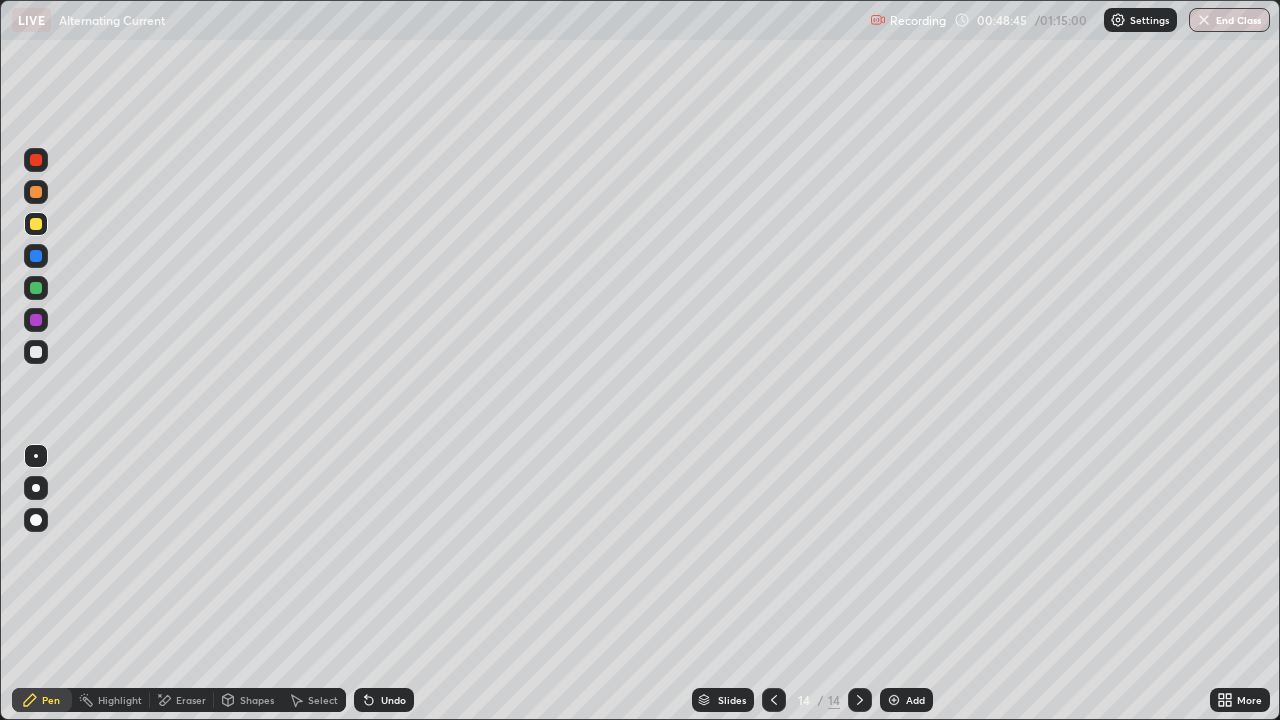 click on "Eraser" at bounding box center [182, 700] 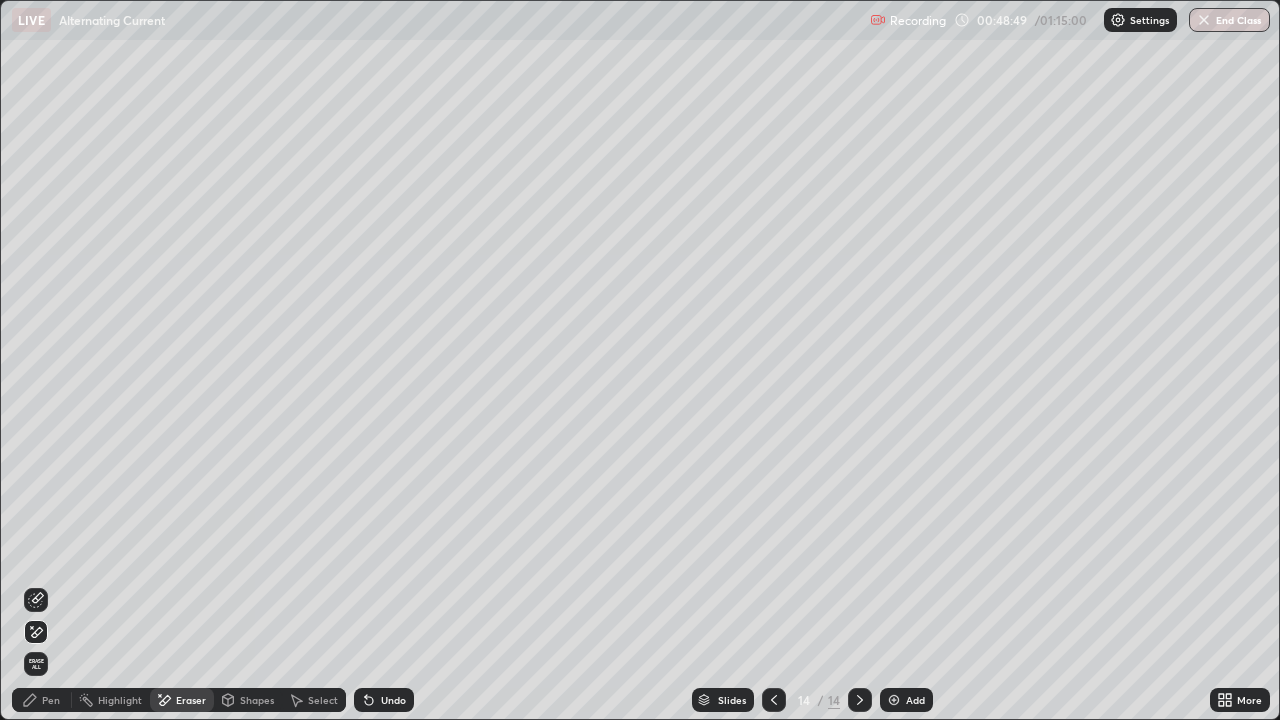click on "Pen" at bounding box center (42, 700) 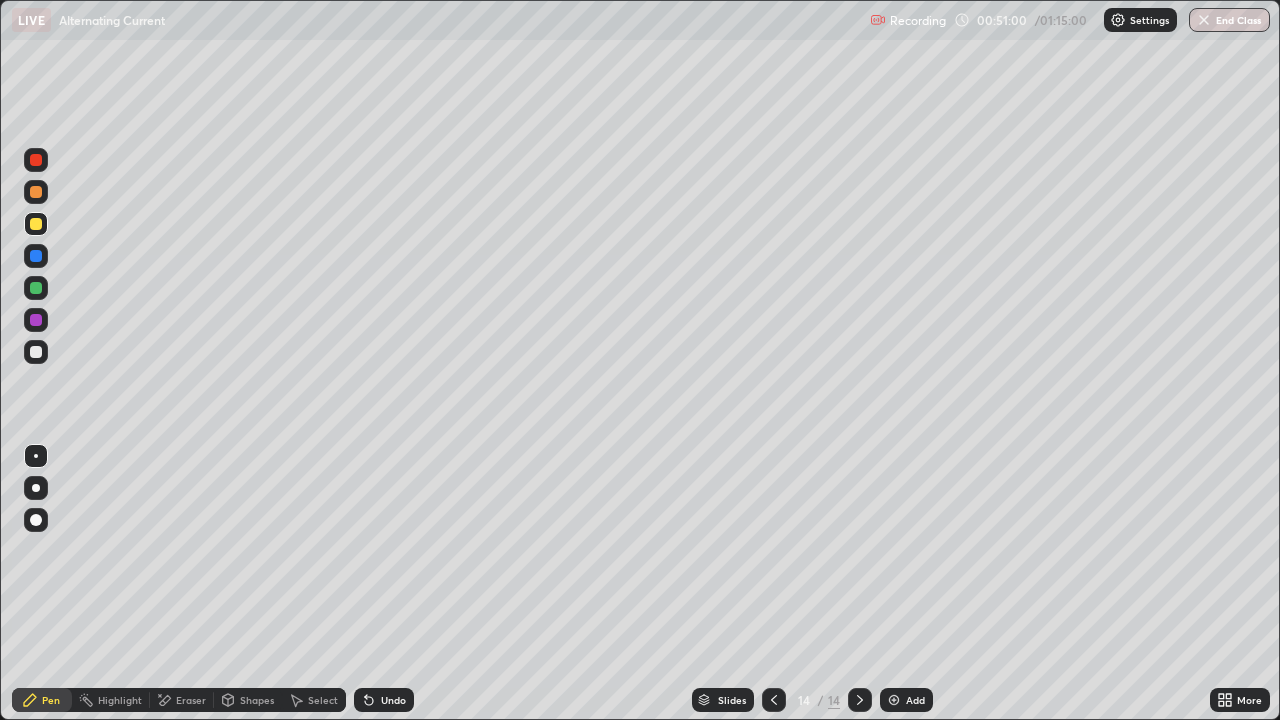 click on "Undo" at bounding box center (393, 700) 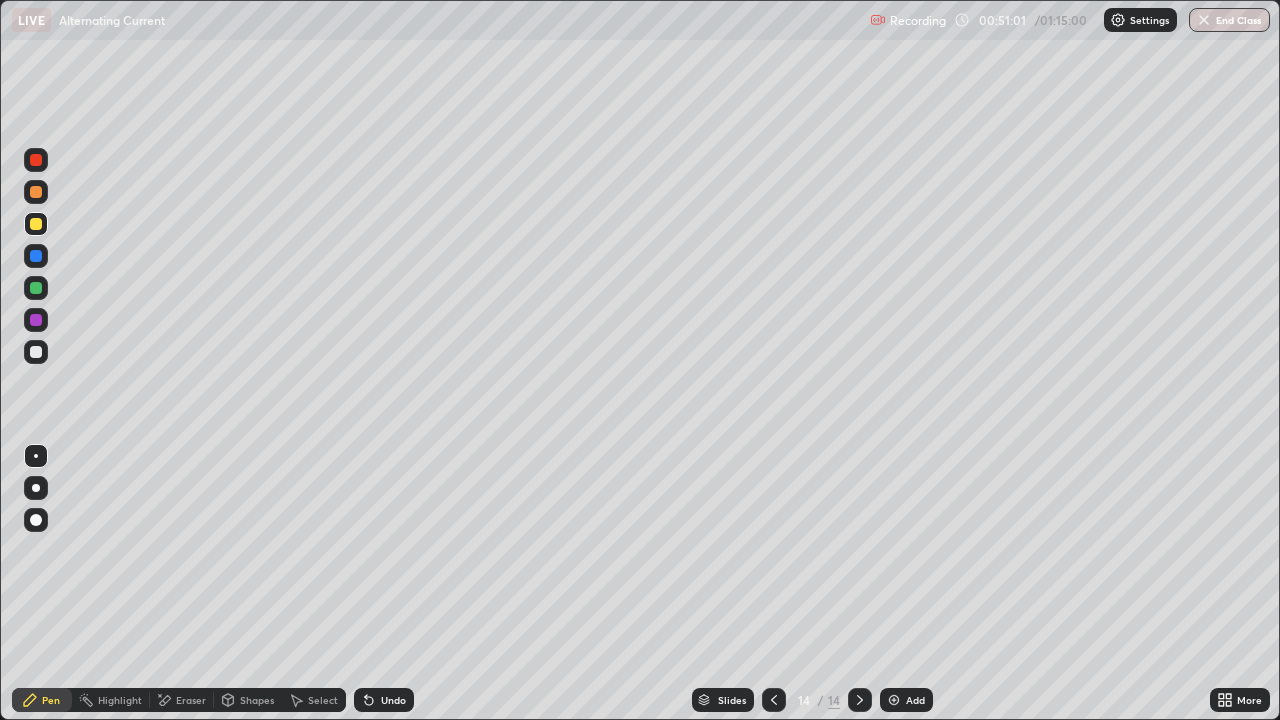 click on "Undo" at bounding box center (393, 700) 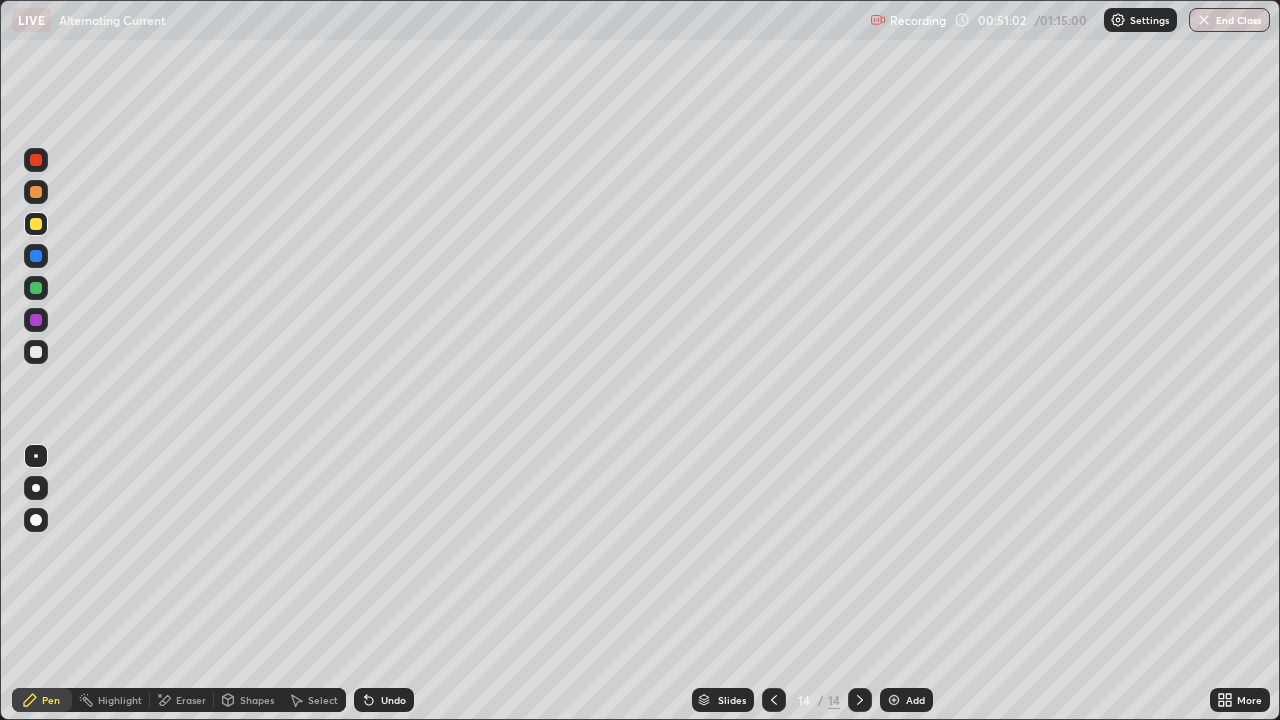 click on "Undo" at bounding box center (393, 700) 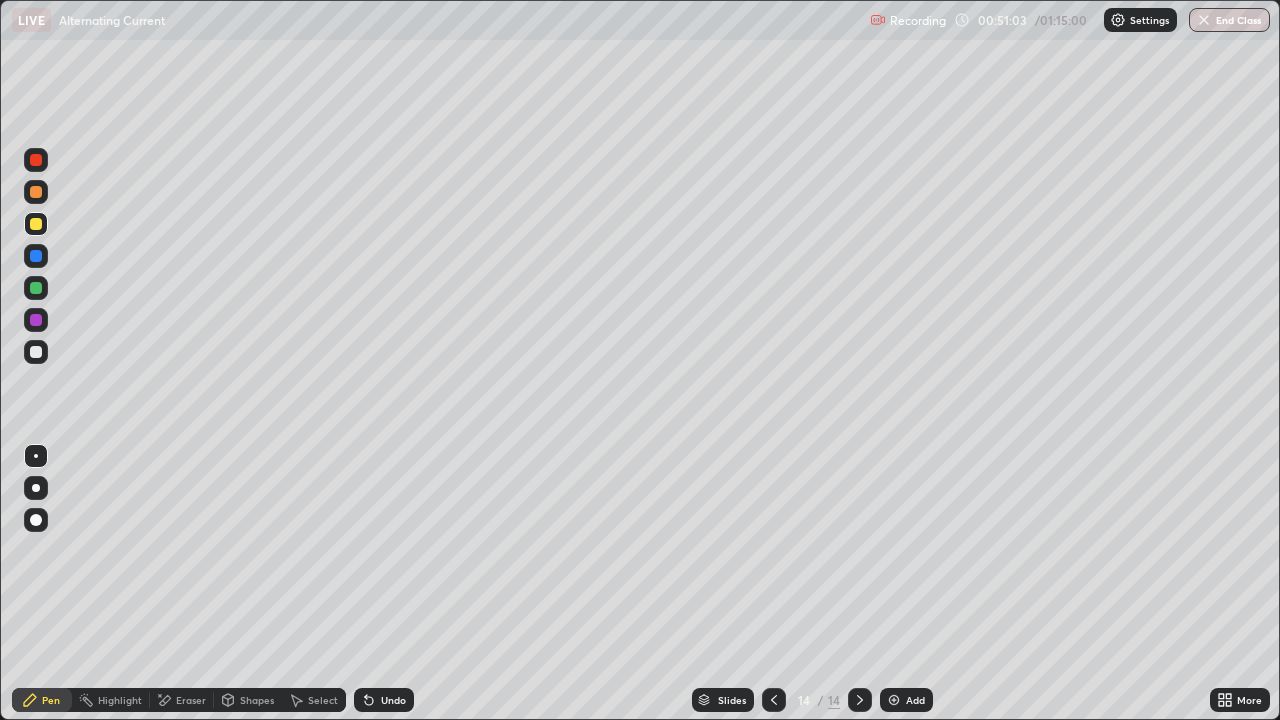 click on "Undo" at bounding box center [384, 700] 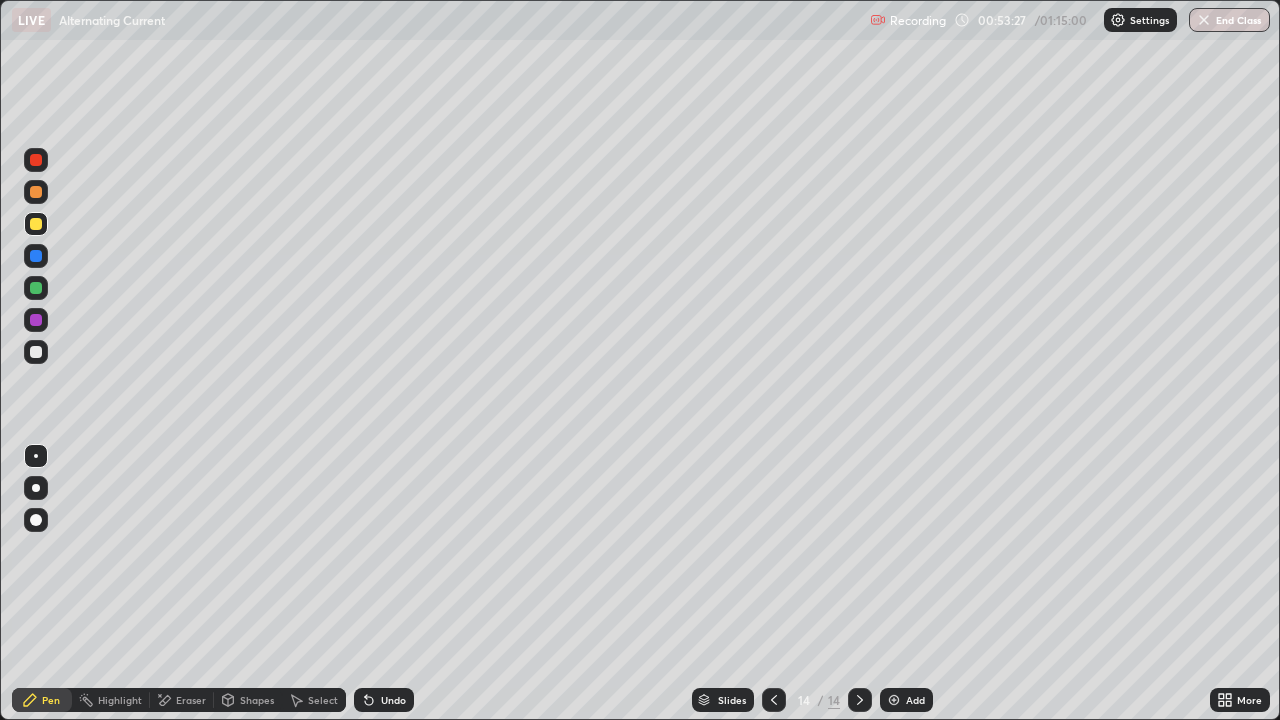 click on "Add" at bounding box center [906, 700] 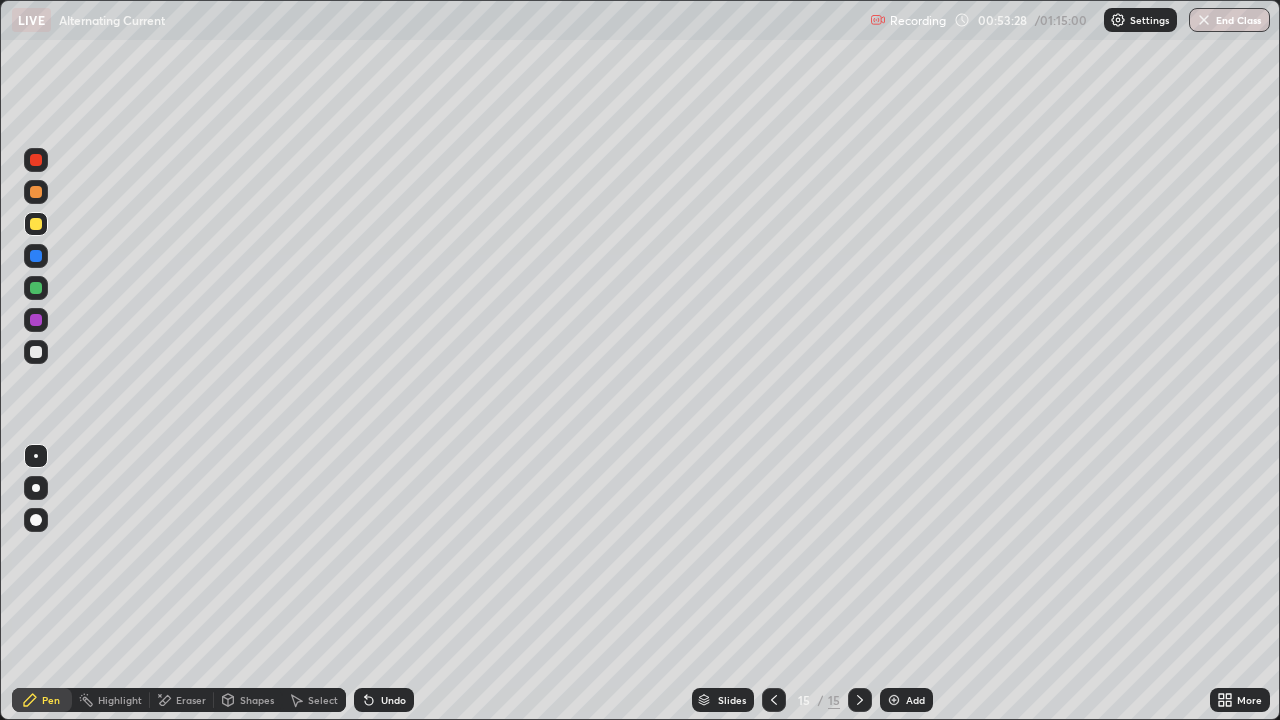 click at bounding box center (36, 352) 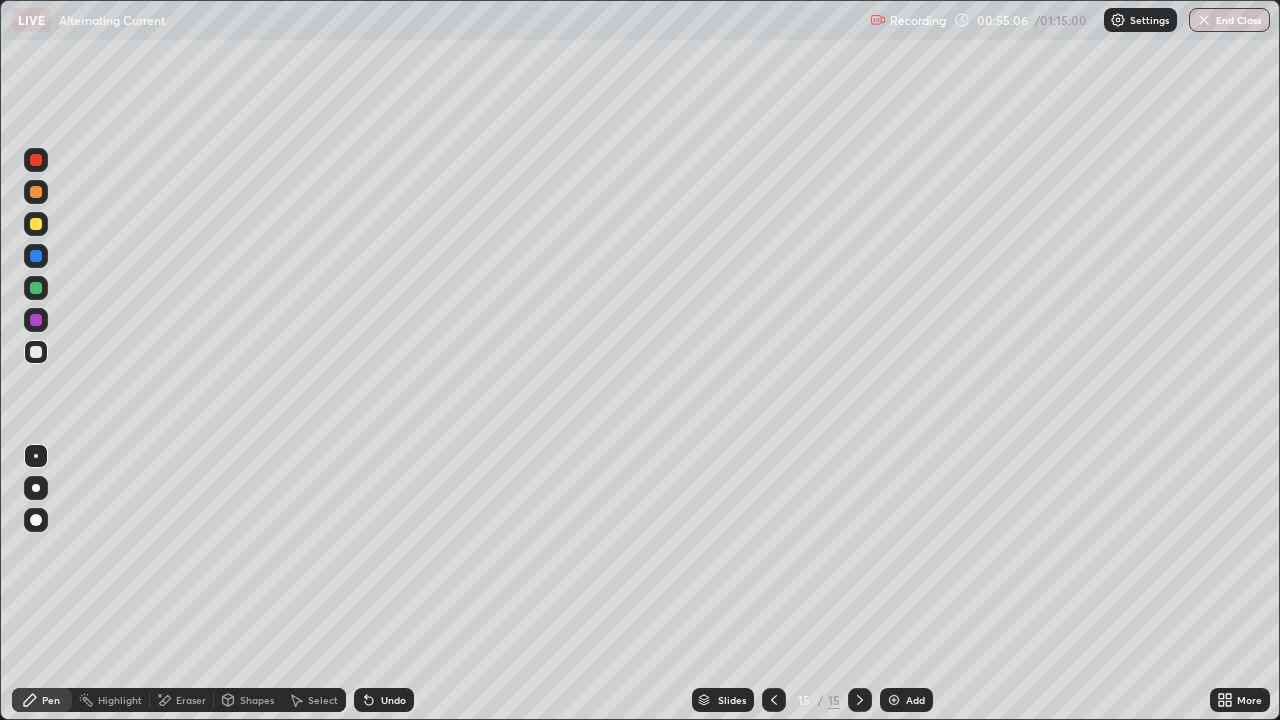 click on "Undo" at bounding box center [393, 700] 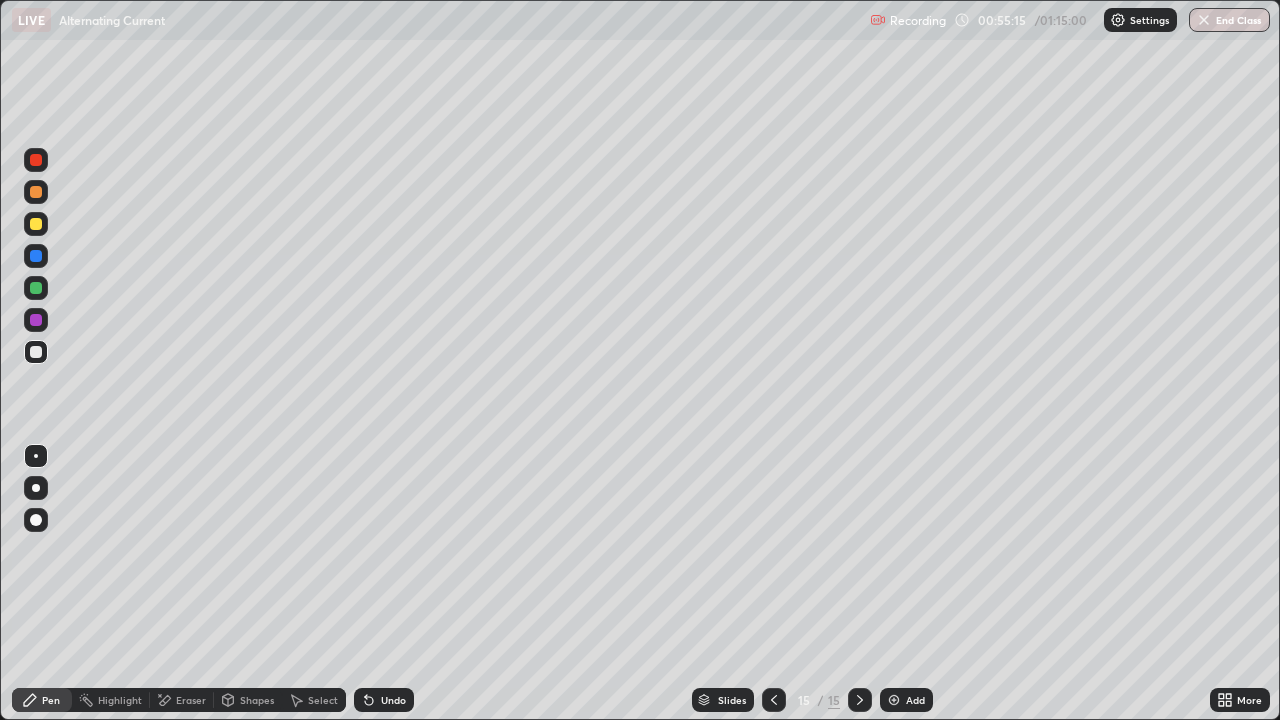 click on "Eraser" at bounding box center (191, 700) 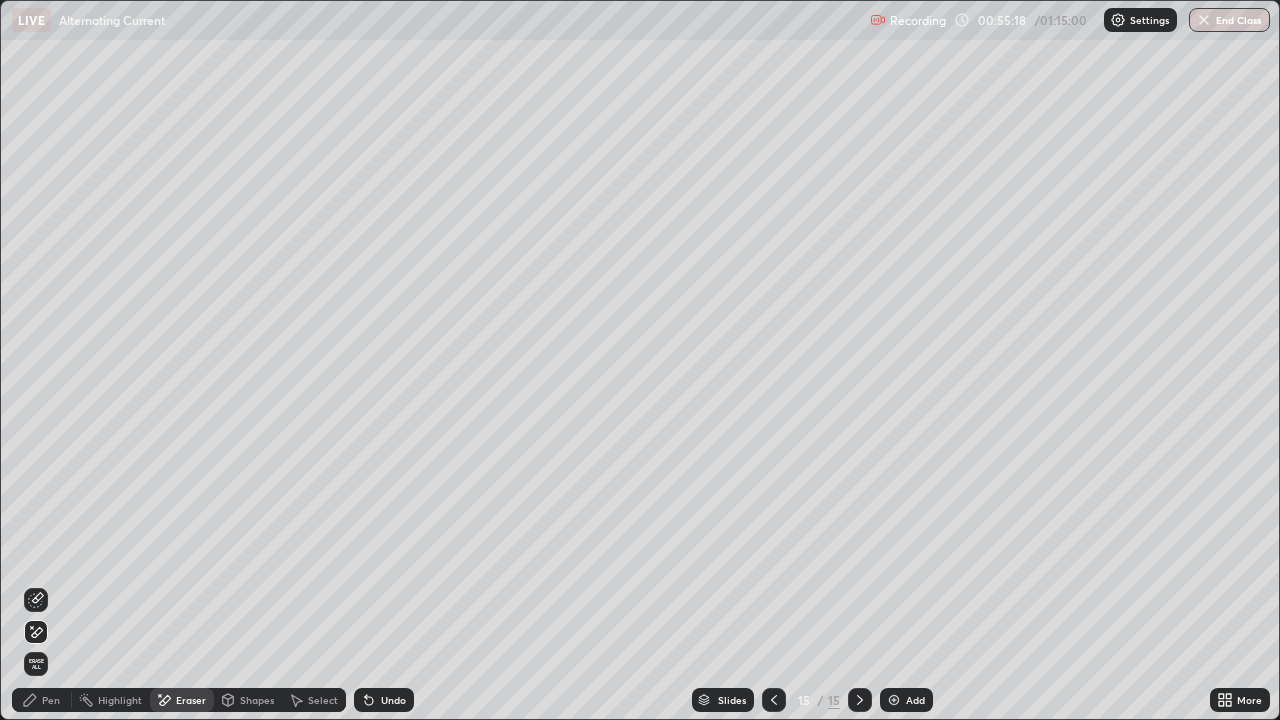 click on "Pen" at bounding box center [42, 700] 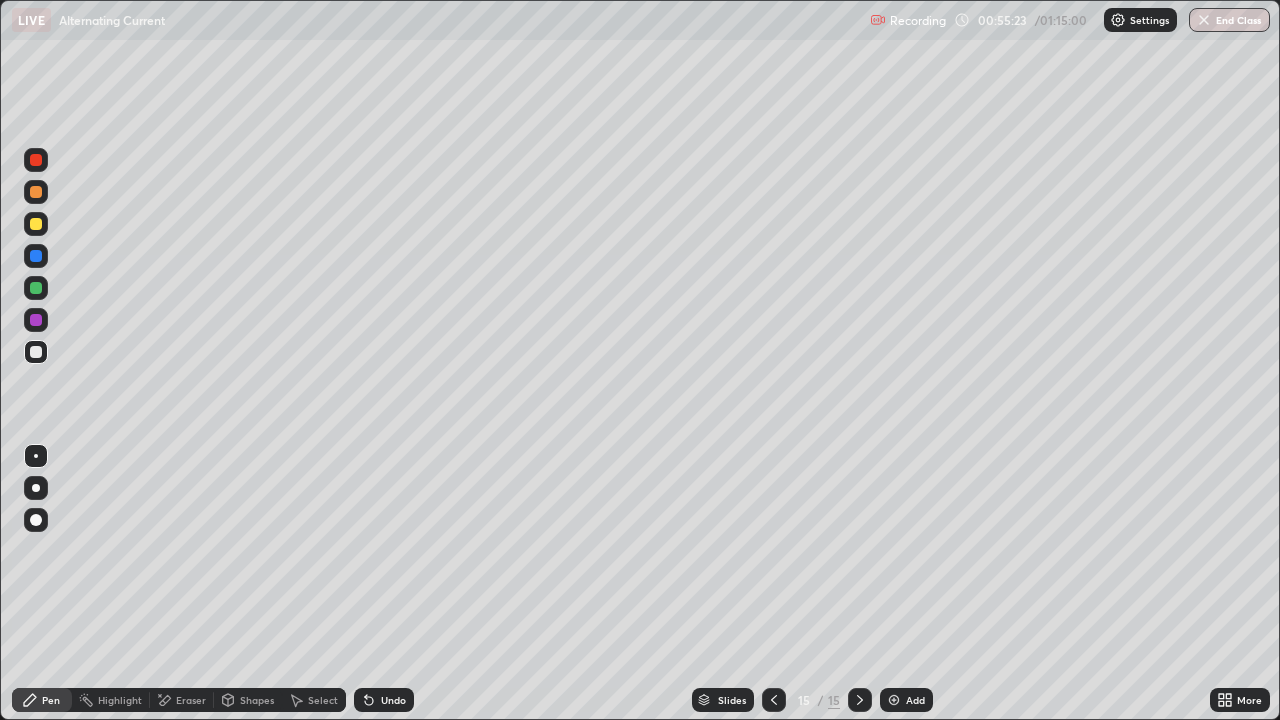 click on "Eraser" at bounding box center (191, 700) 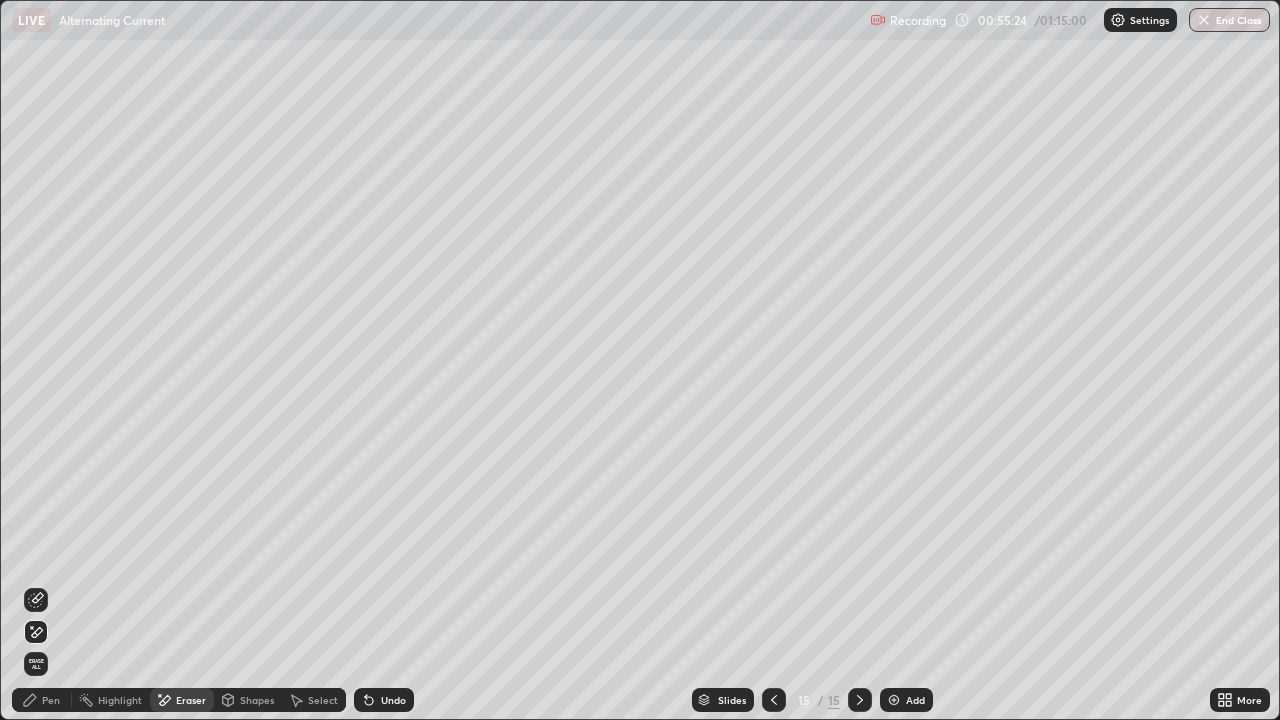 click on "Pen" at bounding box center (51, 700) 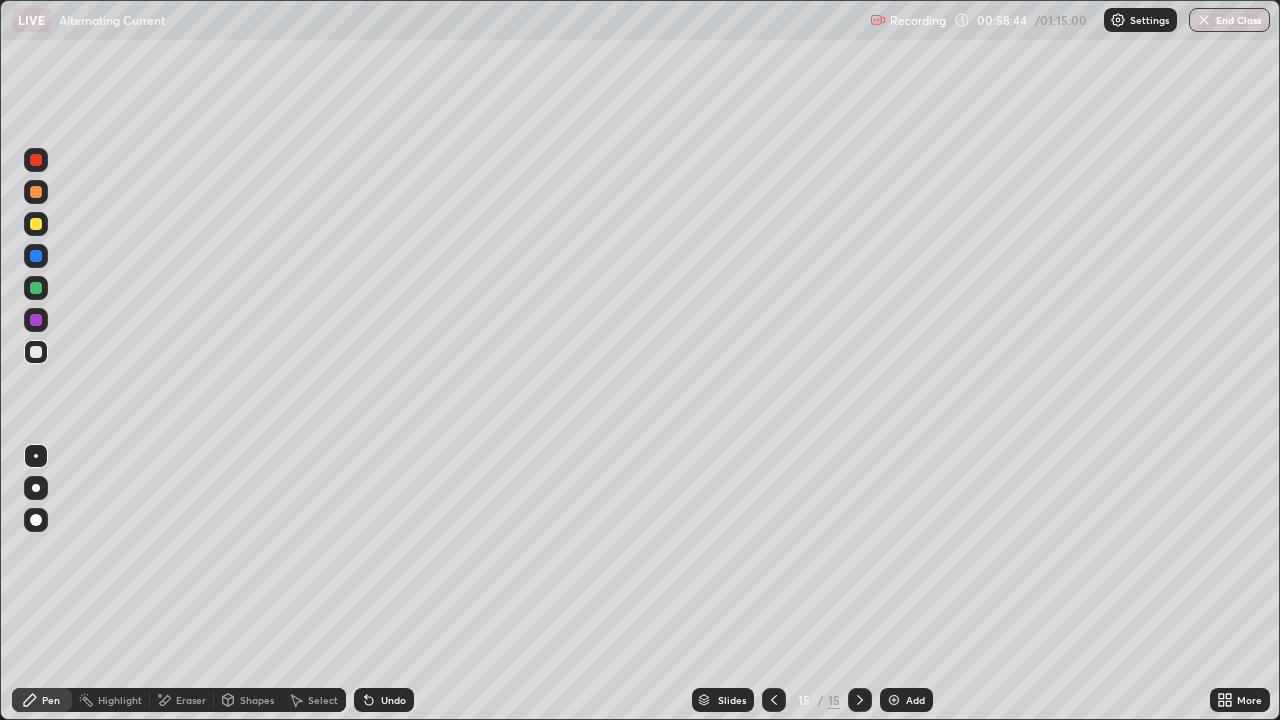 click on "Add" at bounding box center (915, 700) 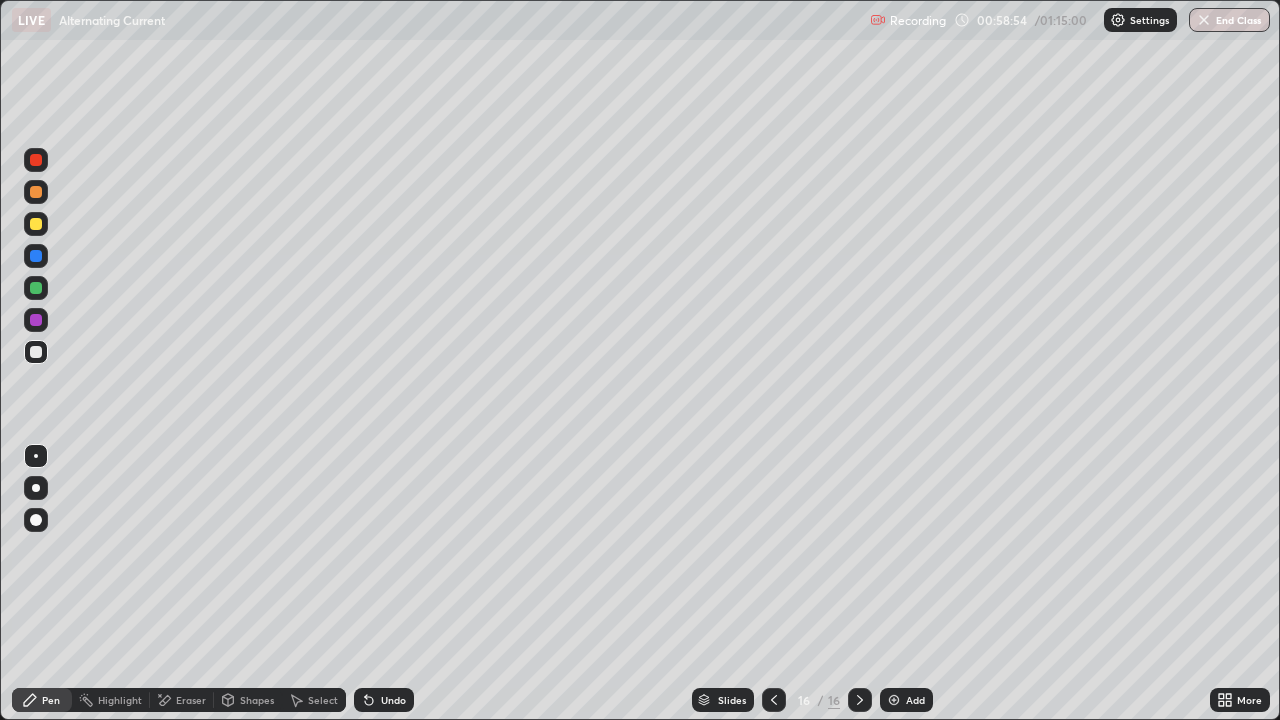 click on "Undo" at bounding box center [384, 700] 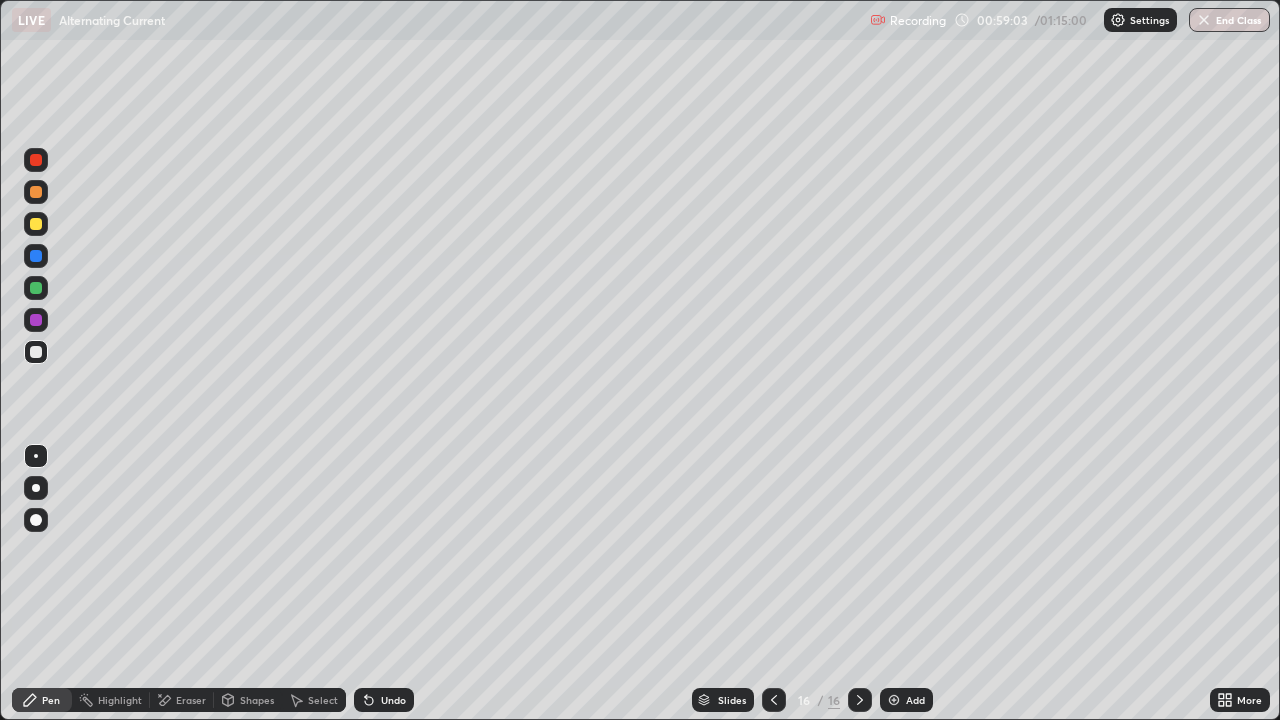click on "Undo" at bounding box center (384, 700) 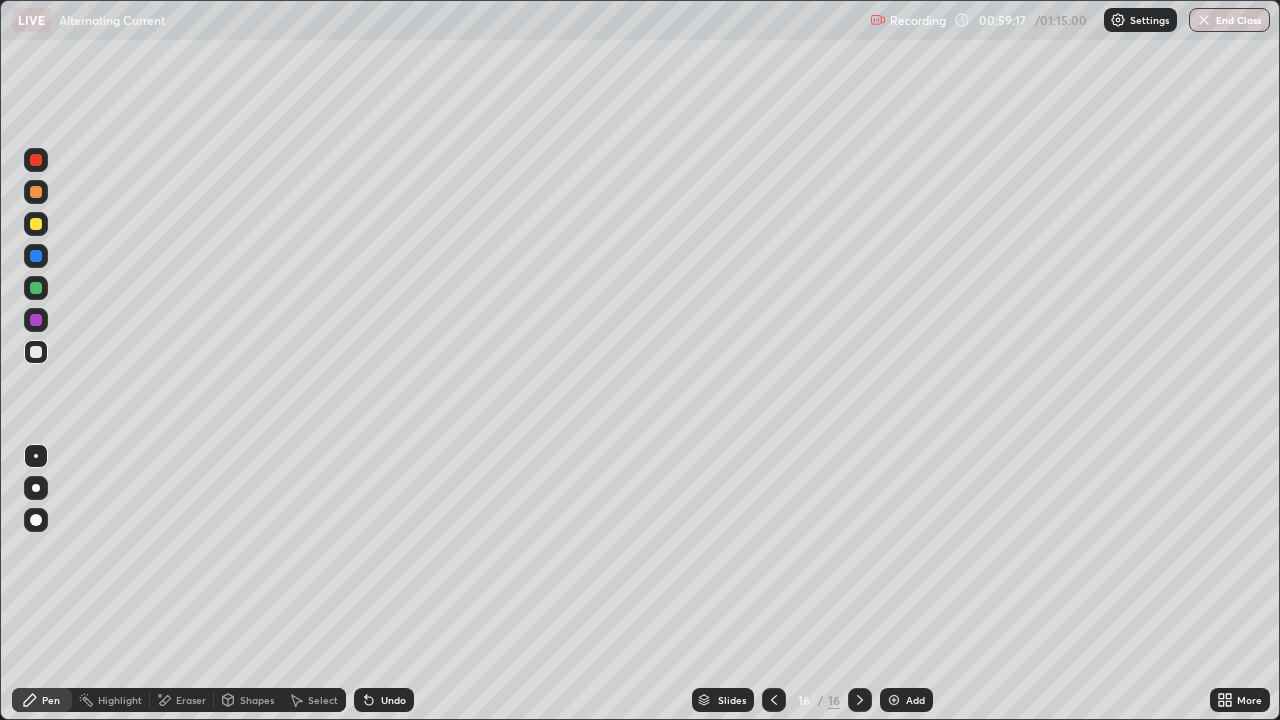 click at bounding box center [36, 224] 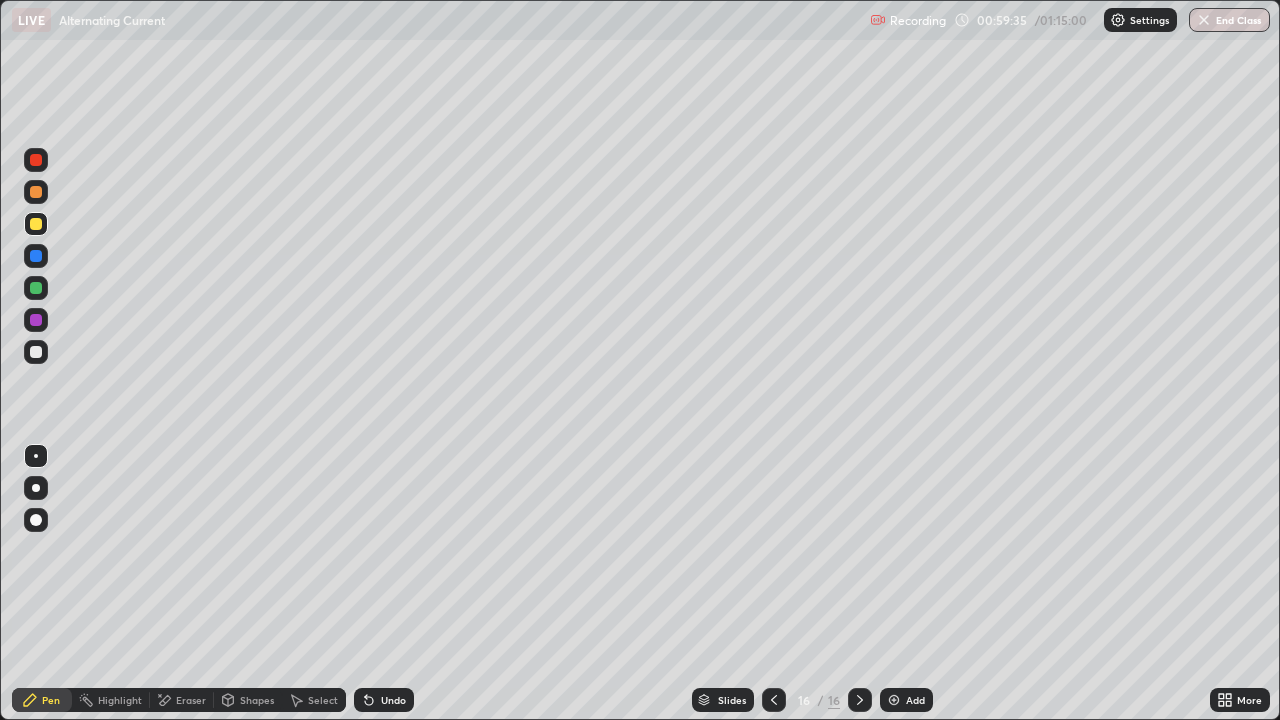 click on "Eraser" at bounding box center [191, 700] 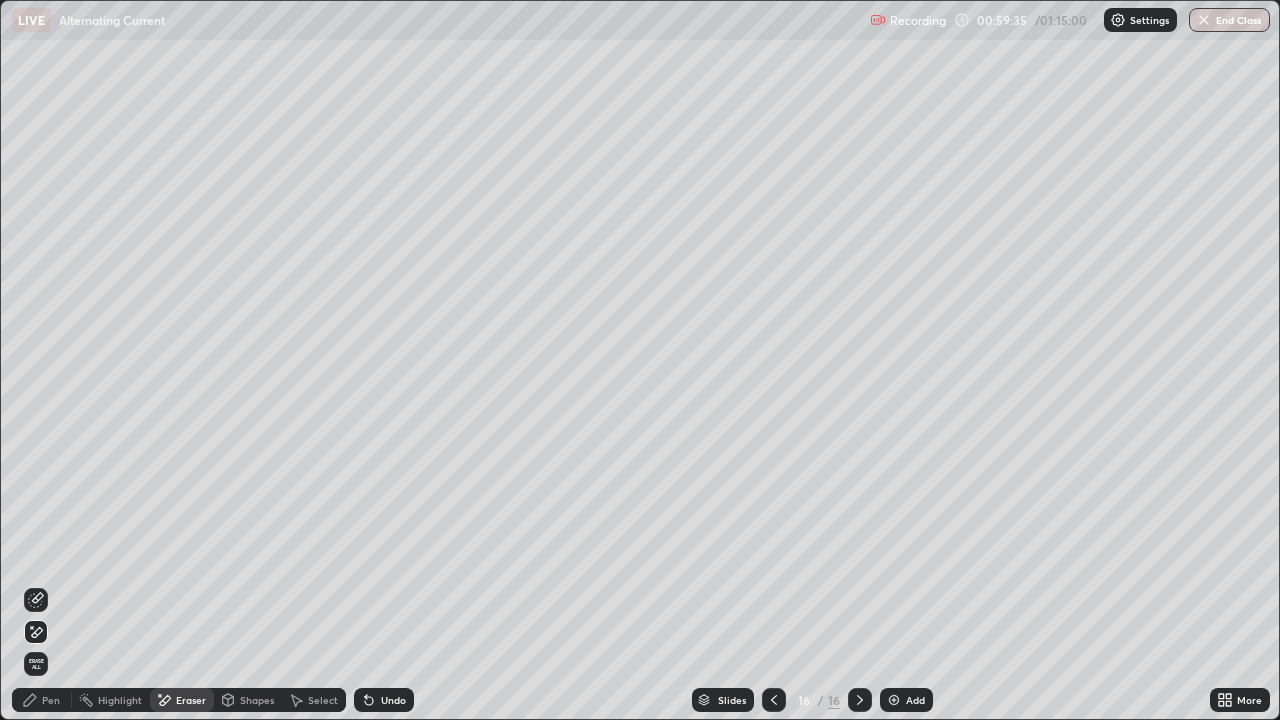 click at bounding box center [36, 600] 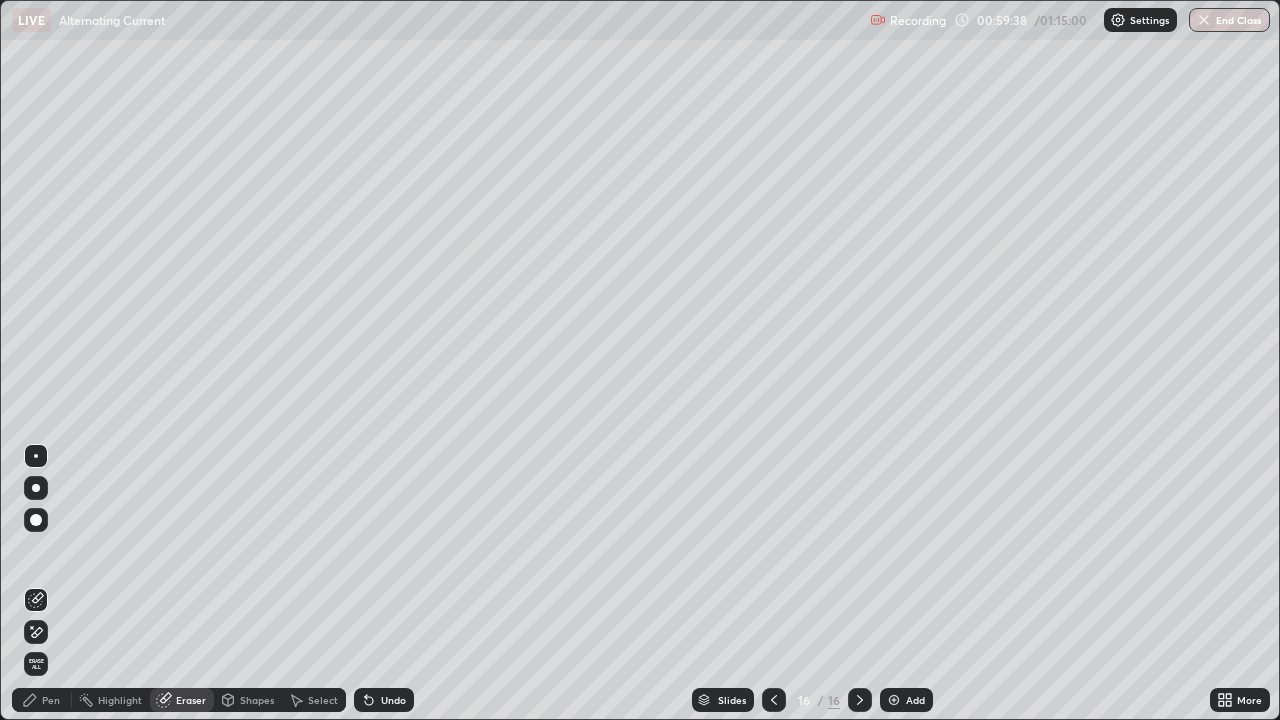 click on "Pen" at bounding box center [51, 700] 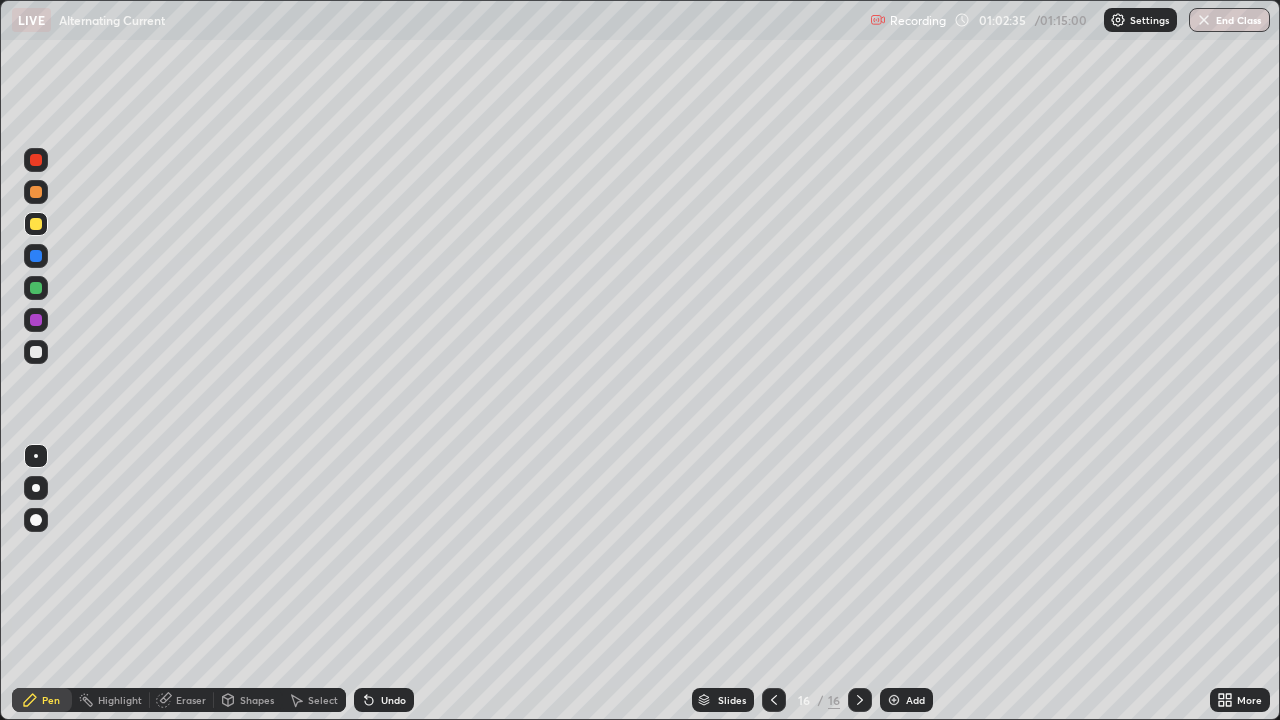 click at bounding box center [36, 352] 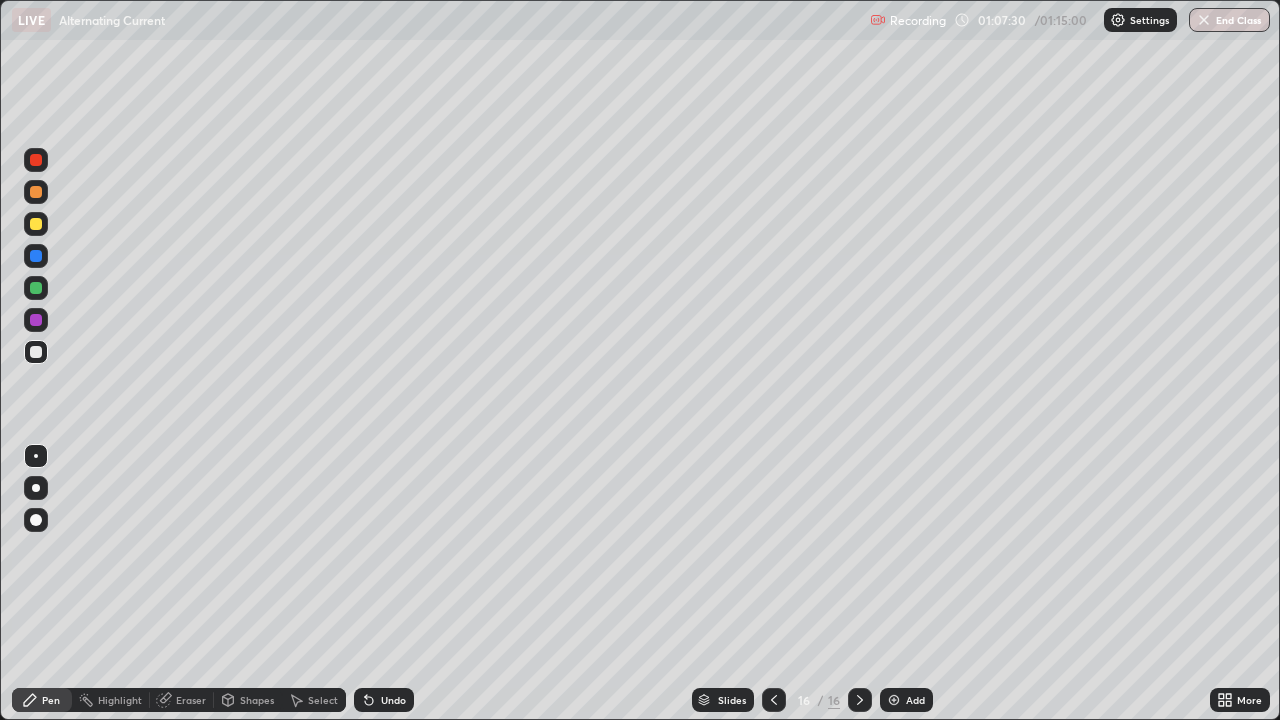 click at bounding box center [894, 700] 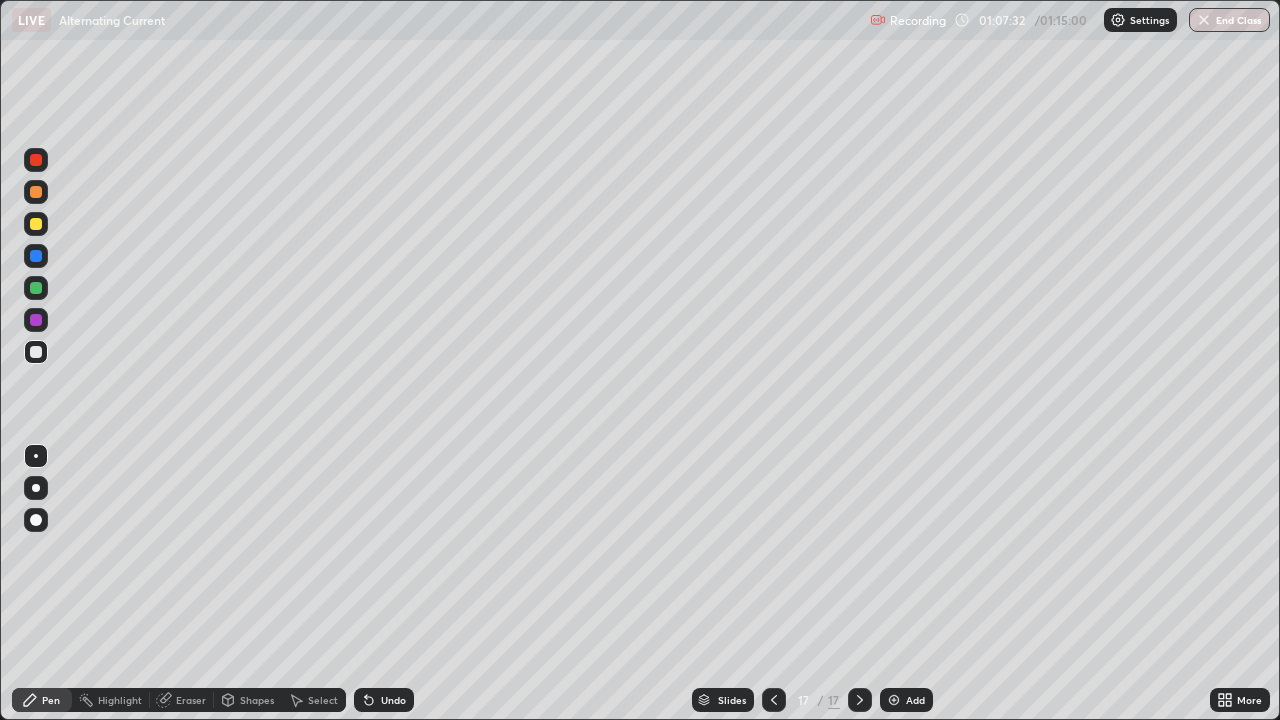 click at bounding box center (36, 352) 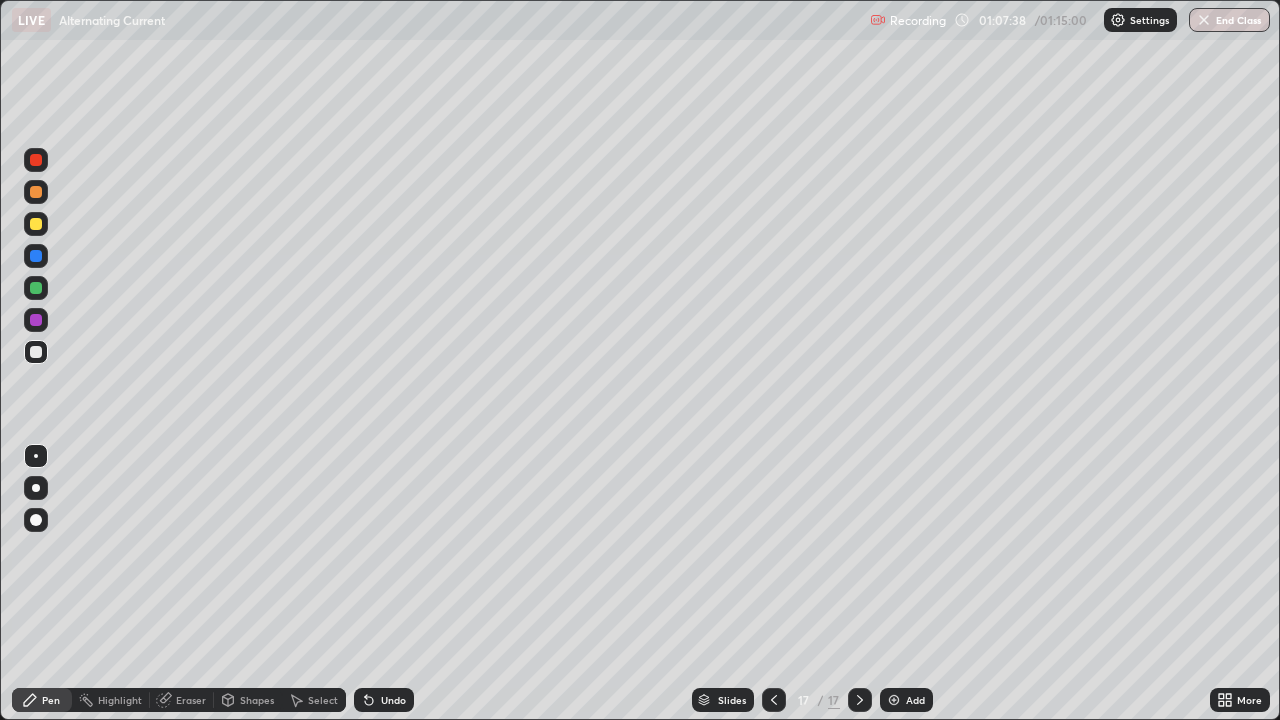 click at bounding box center [36, 224] 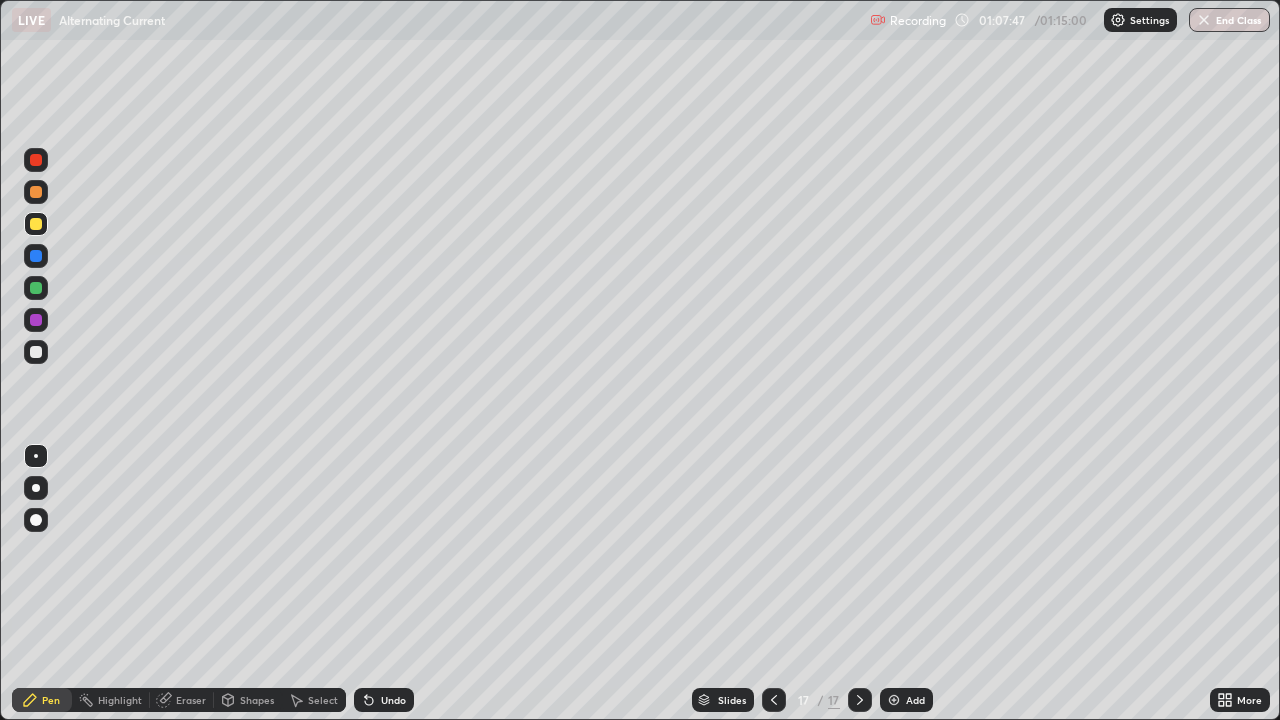 click at bounding box center (36, 288) 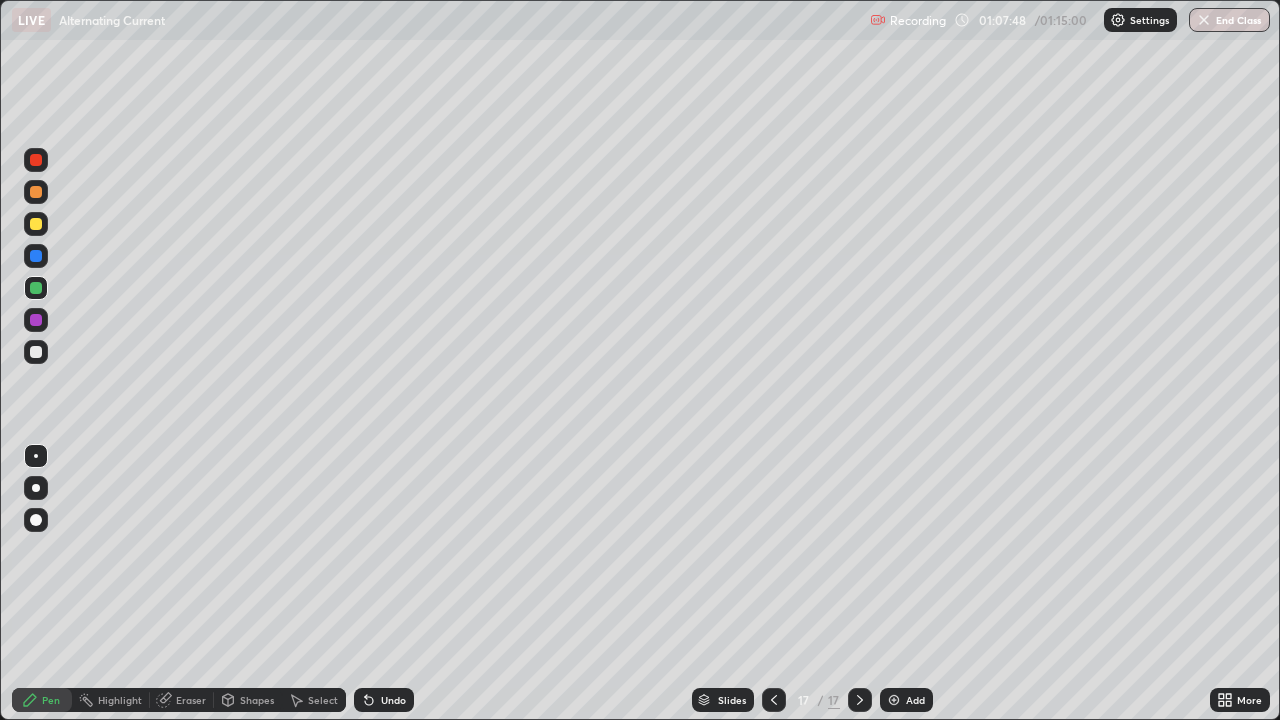 click at bounding box center (36, 224) 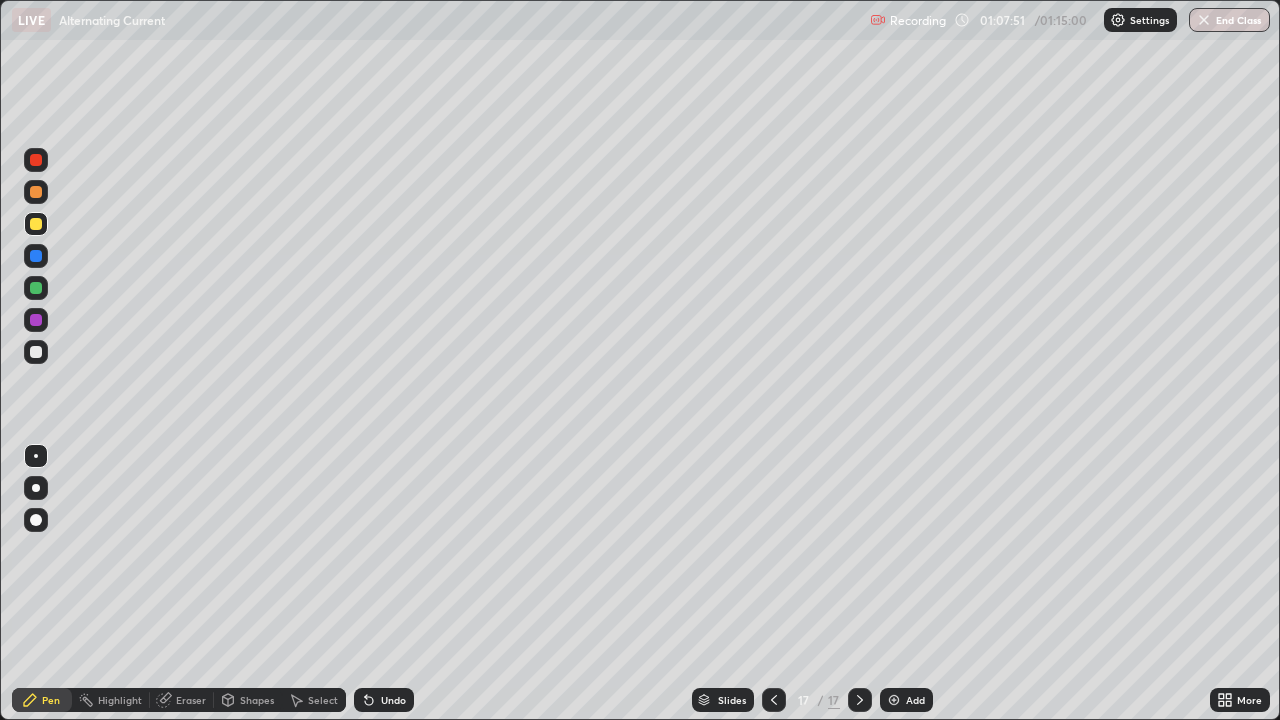 click at bounding box center (36, 192) 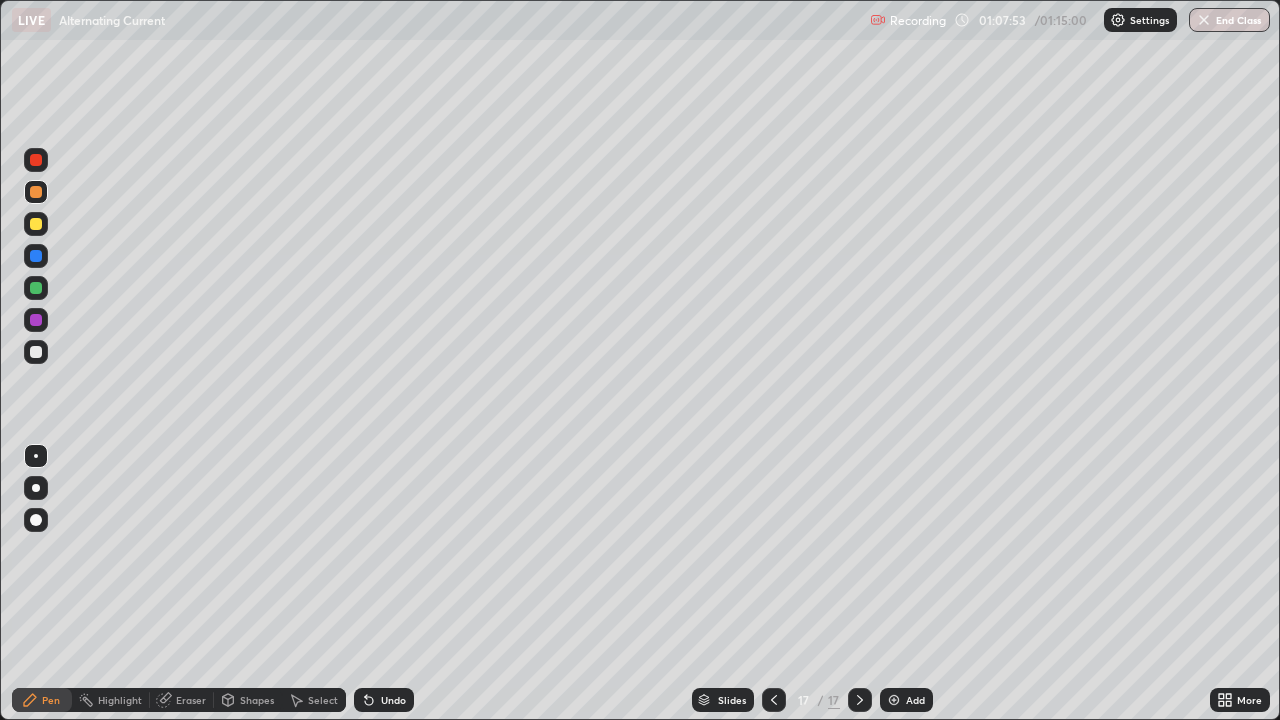 click at bounding box center (36, 352) 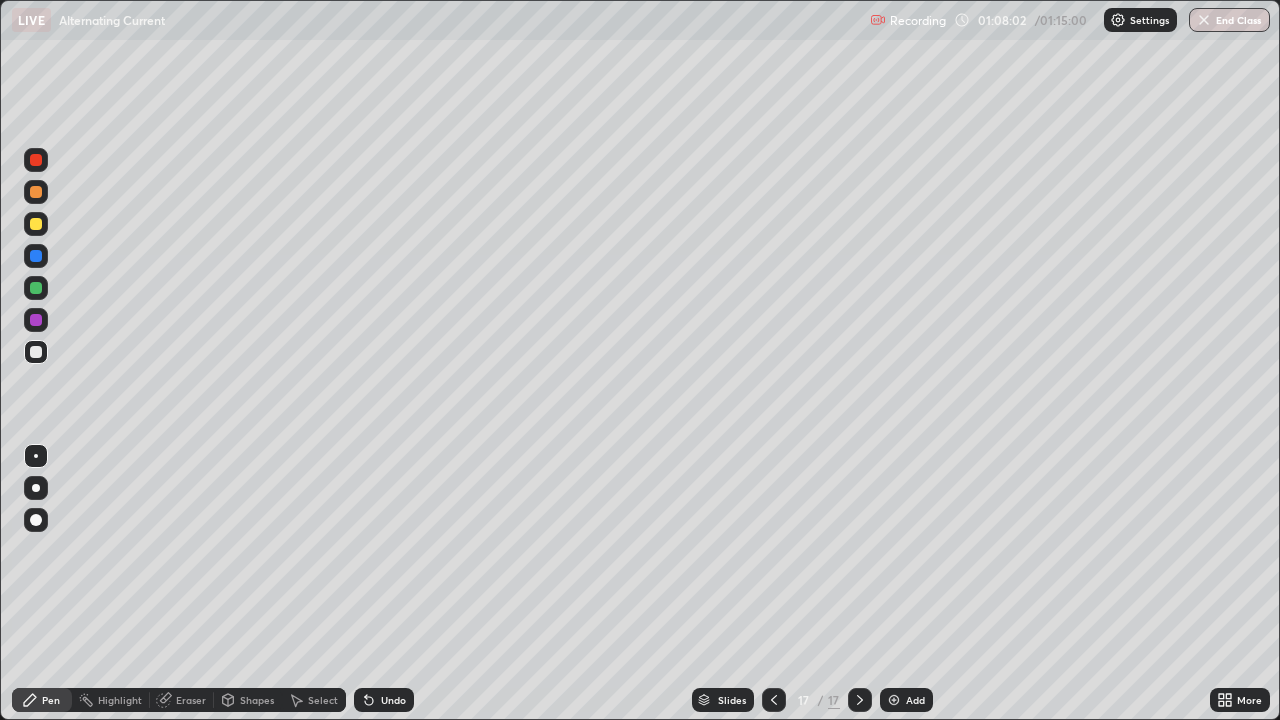 click at bounding box center [36, 192] 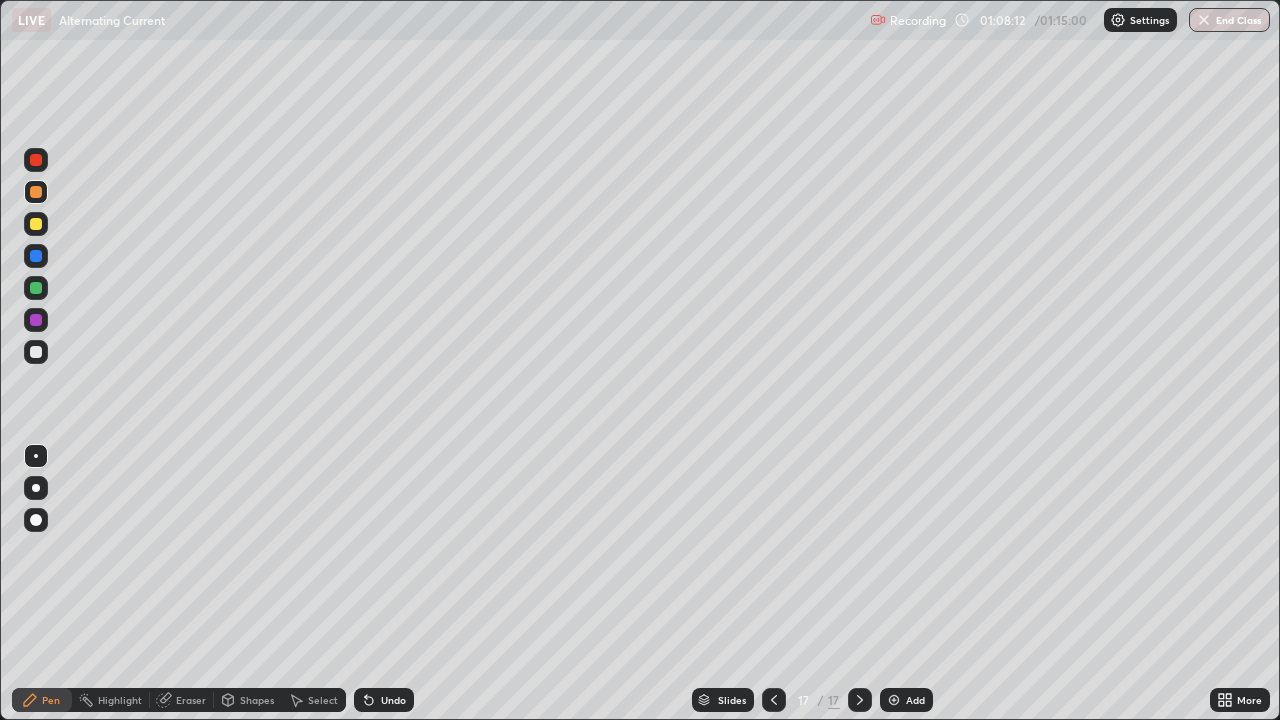 click on "Undo" at bounding box center [380, 700] 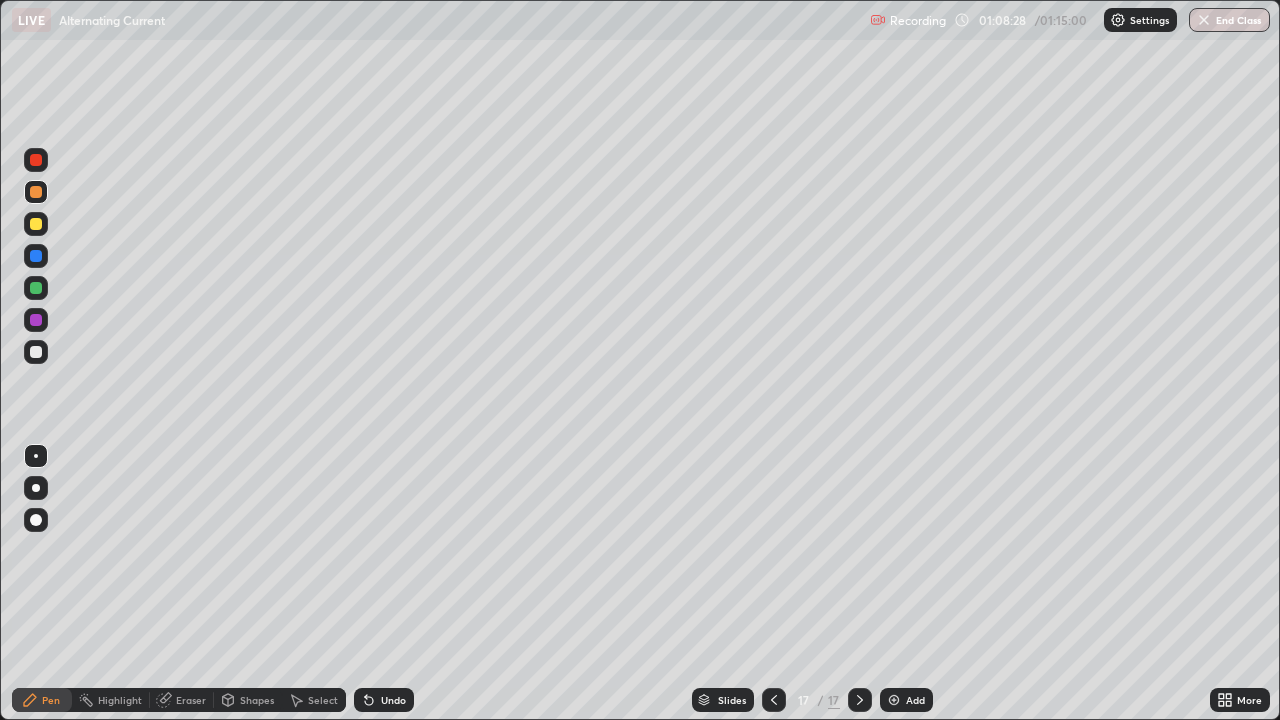 click at bounding box center [36, 224] 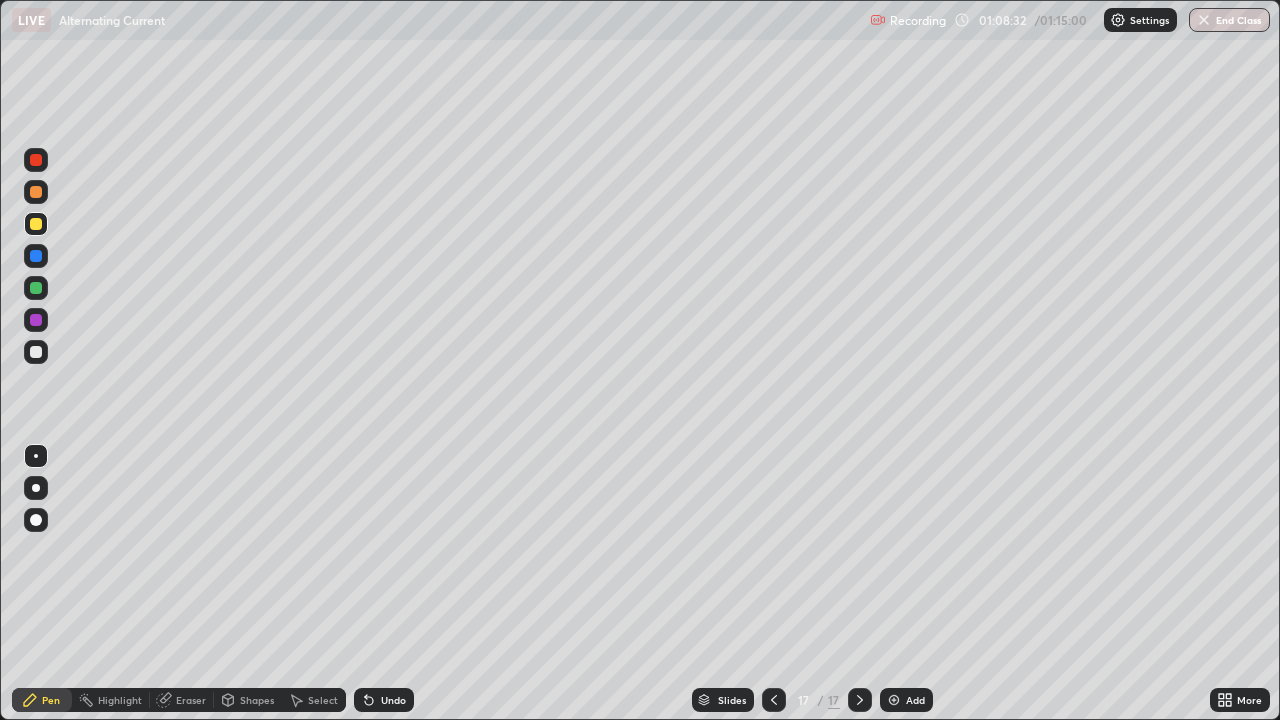 click at bounding box center (36, 352) 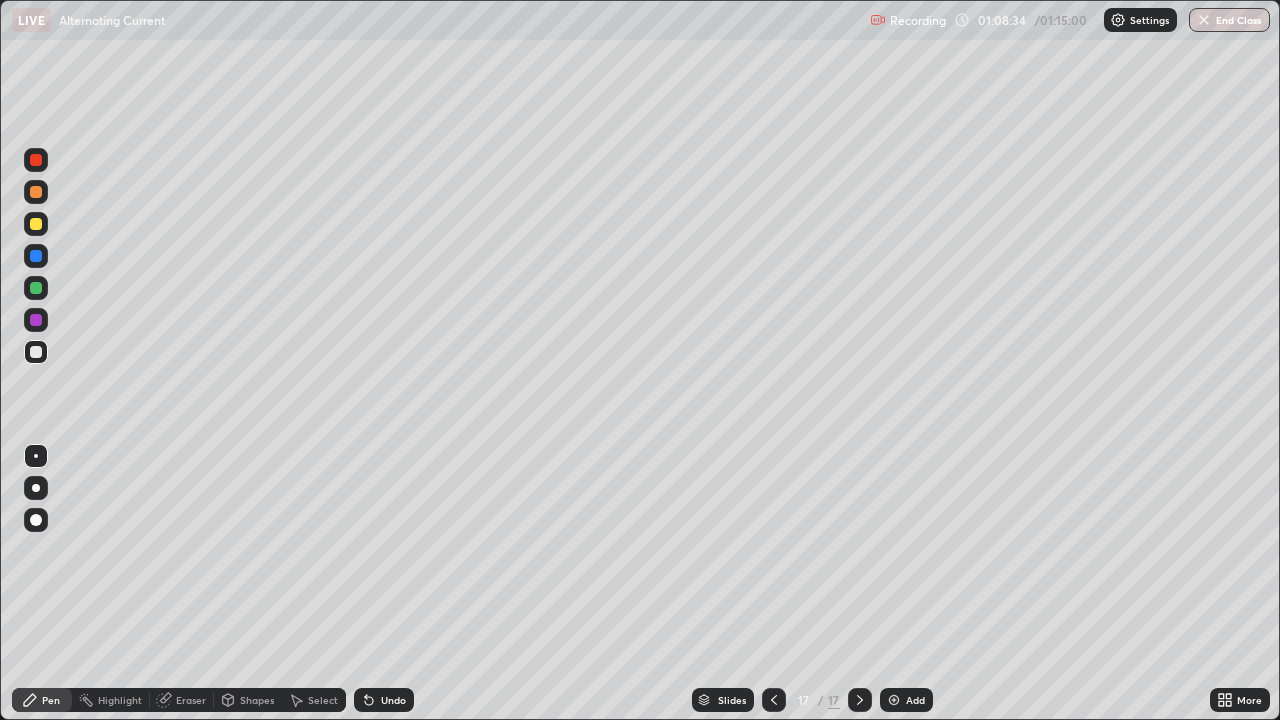 click at bounding box center (36, 320) 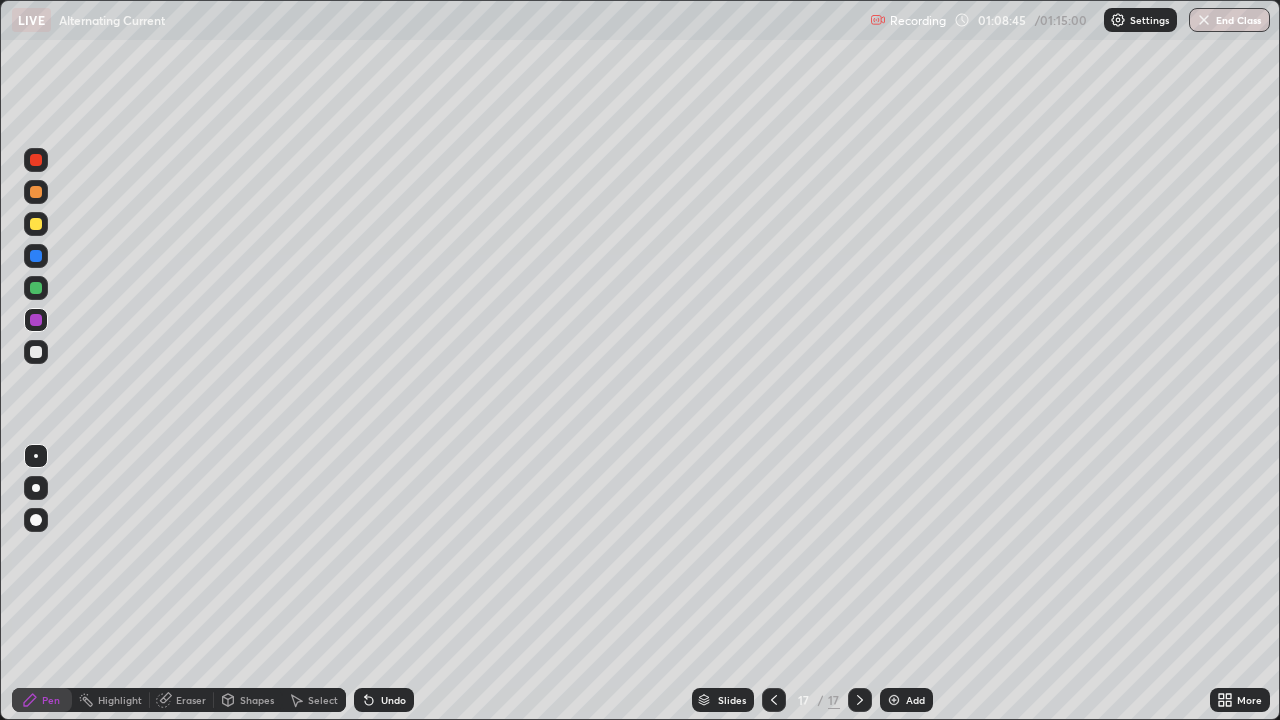 click at bounding box center (36, 288) 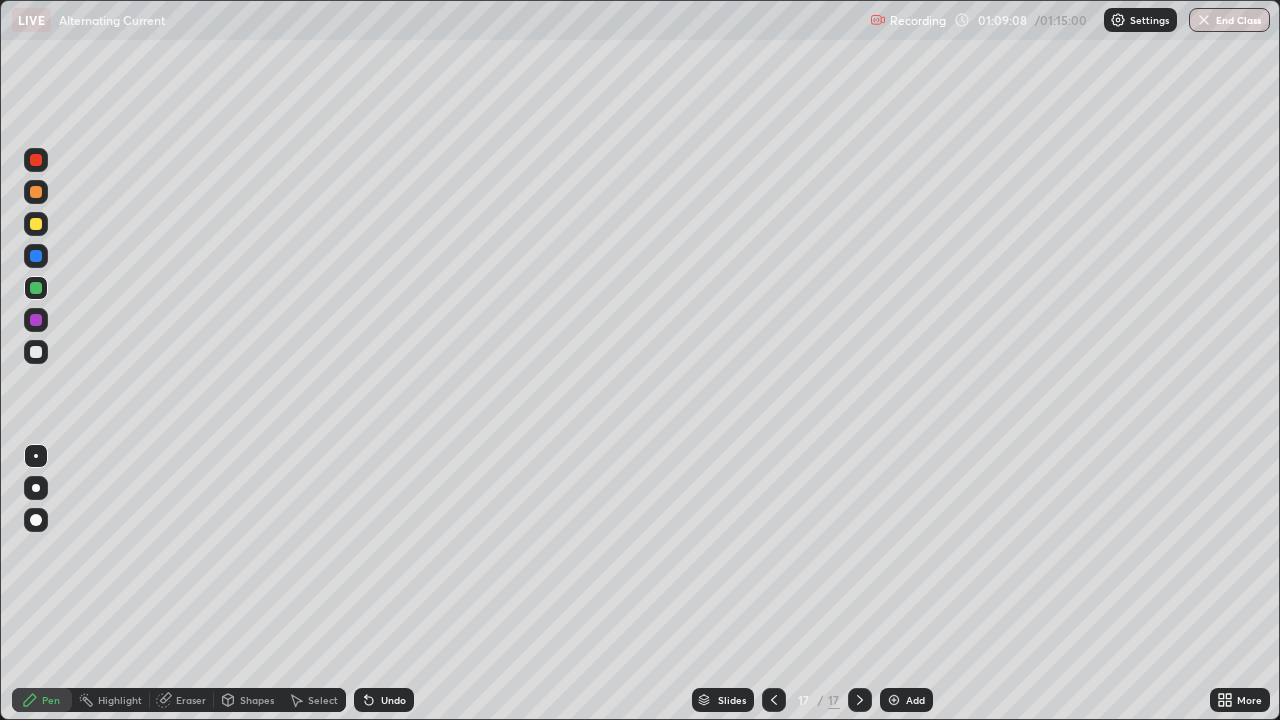 click 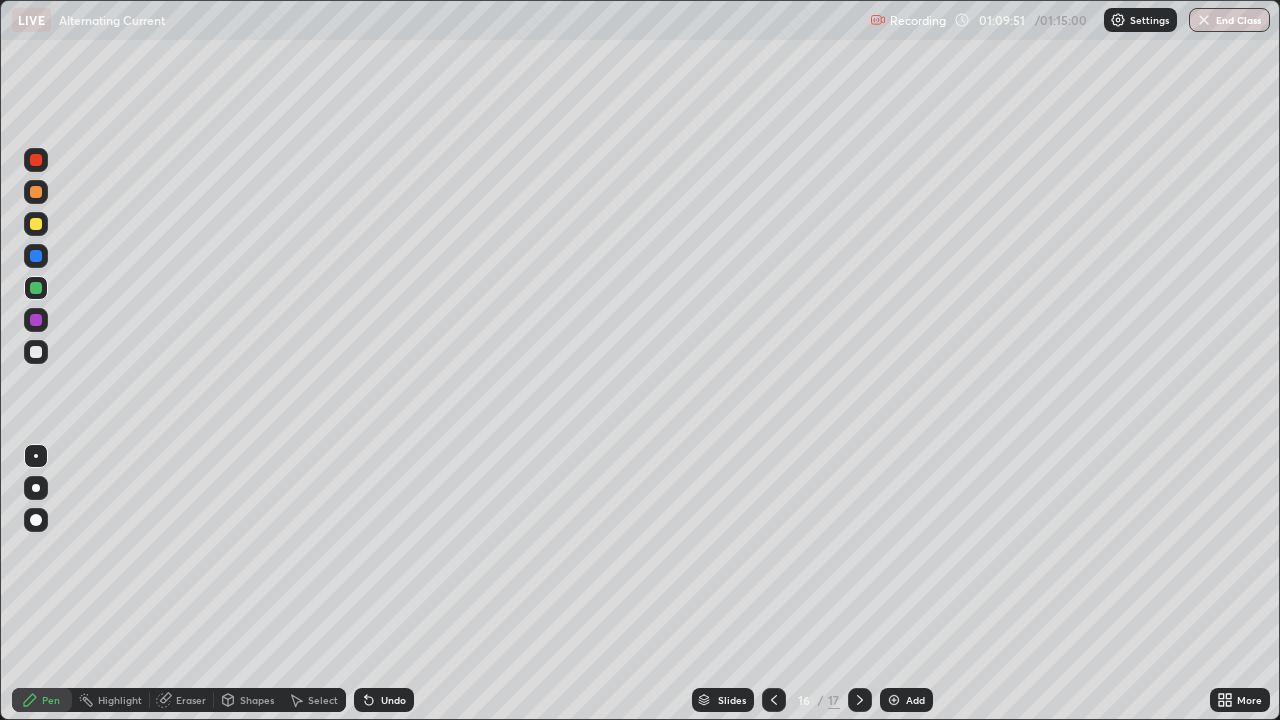 click on "Add" at bounding box center (915, 700) 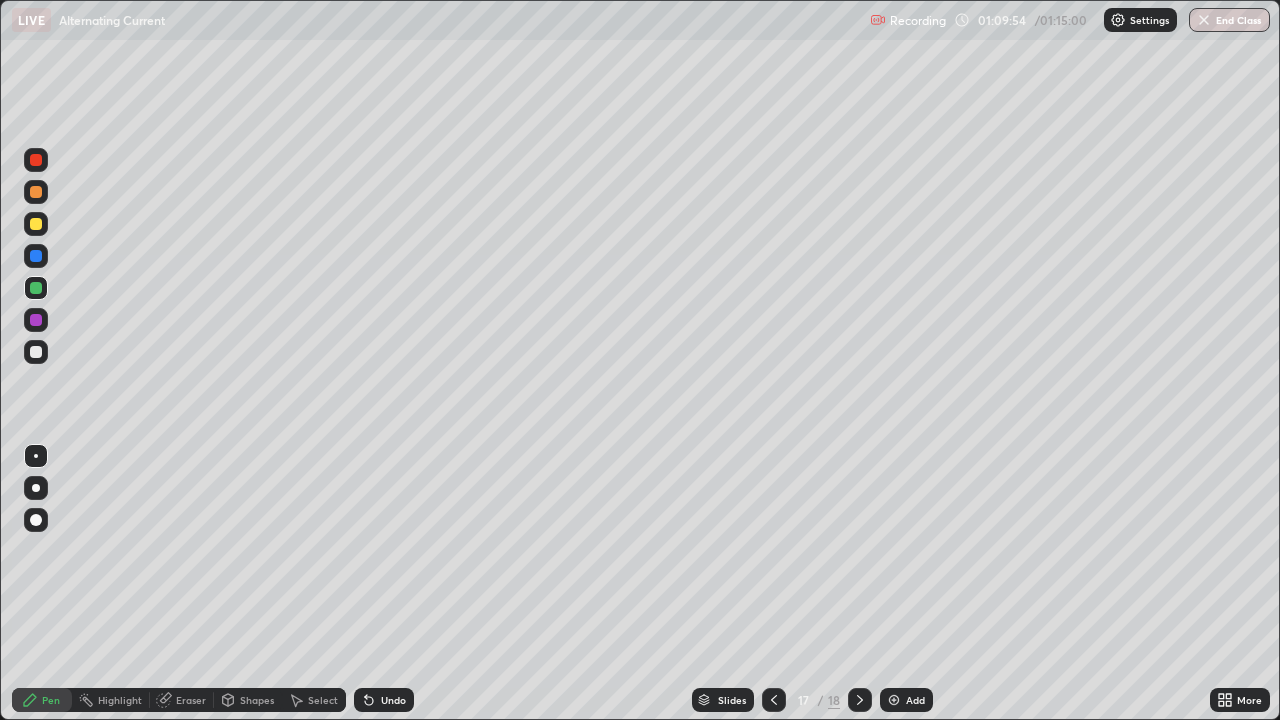 click at bounding box center (36, 352) 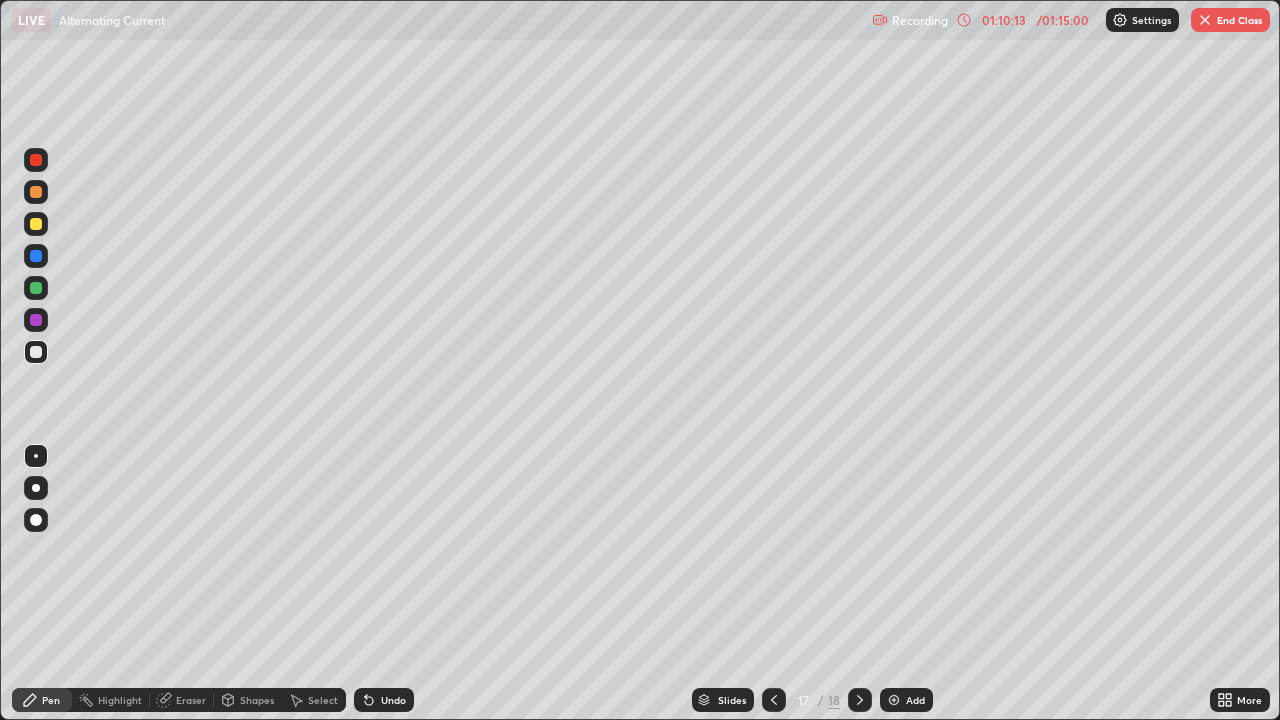 click at bounding box center (36, 224) 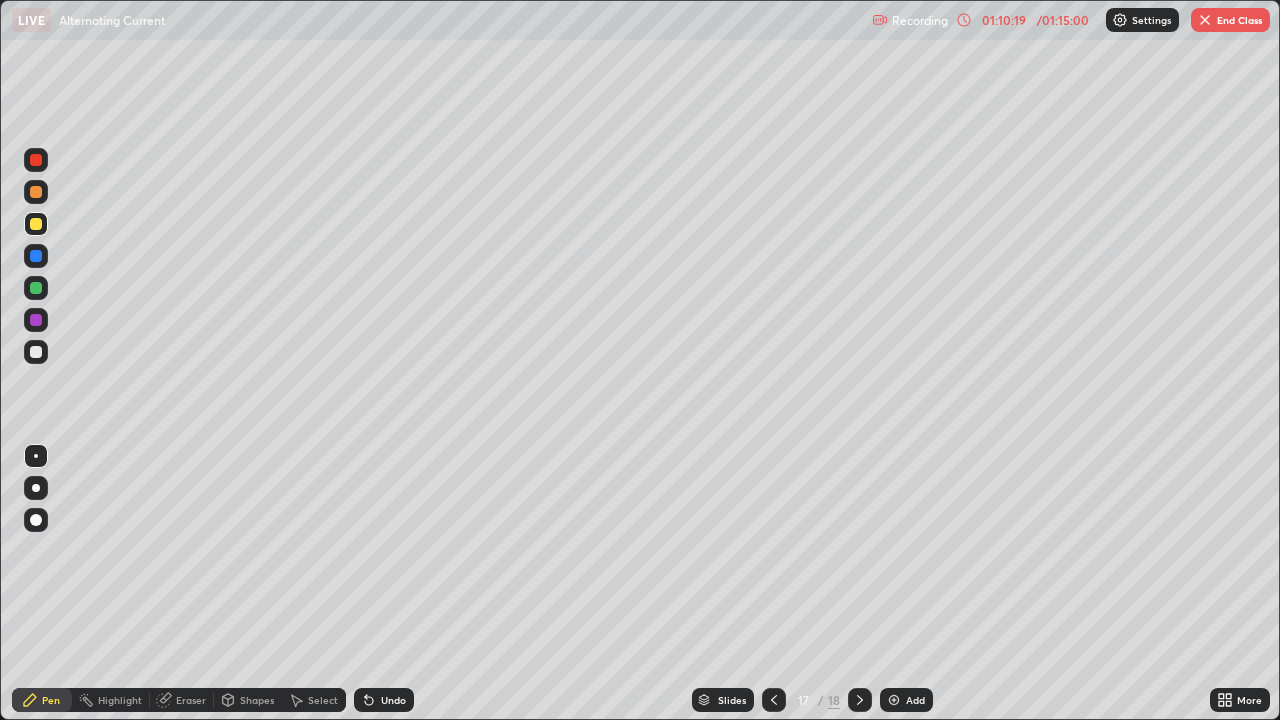 click at bounding box center (36, 352) 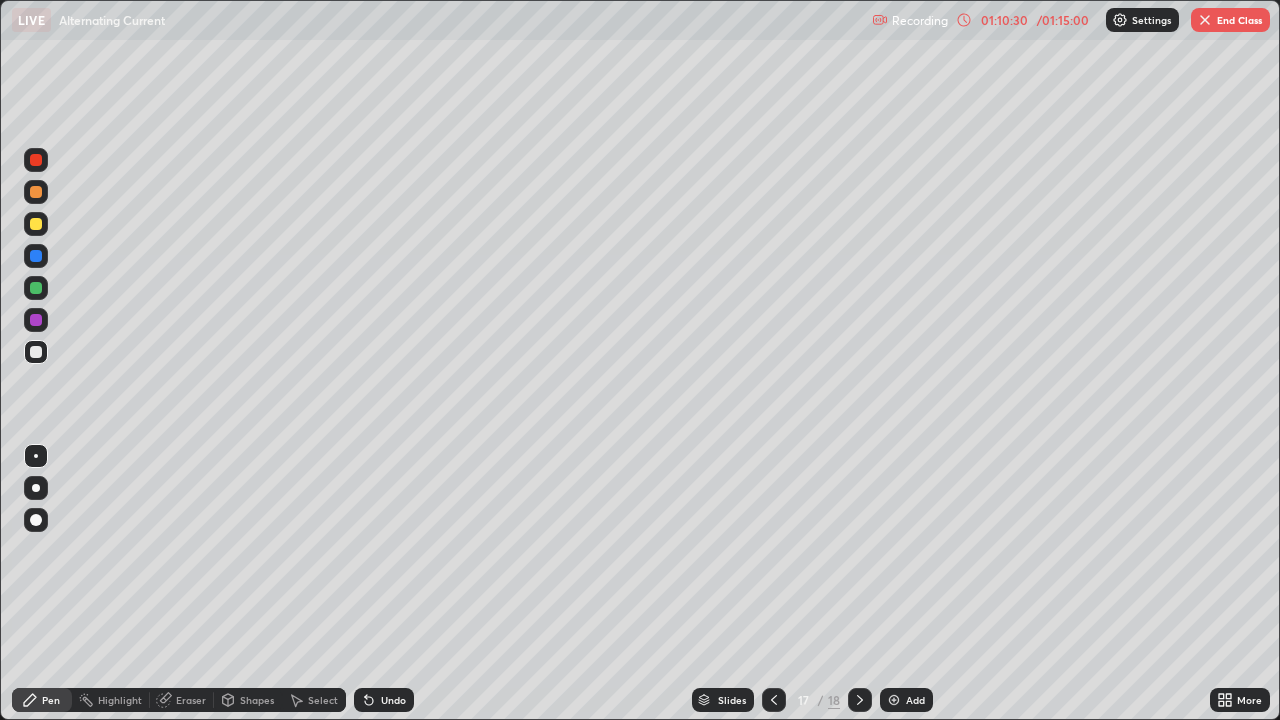 click at bounding box center (36, 352) 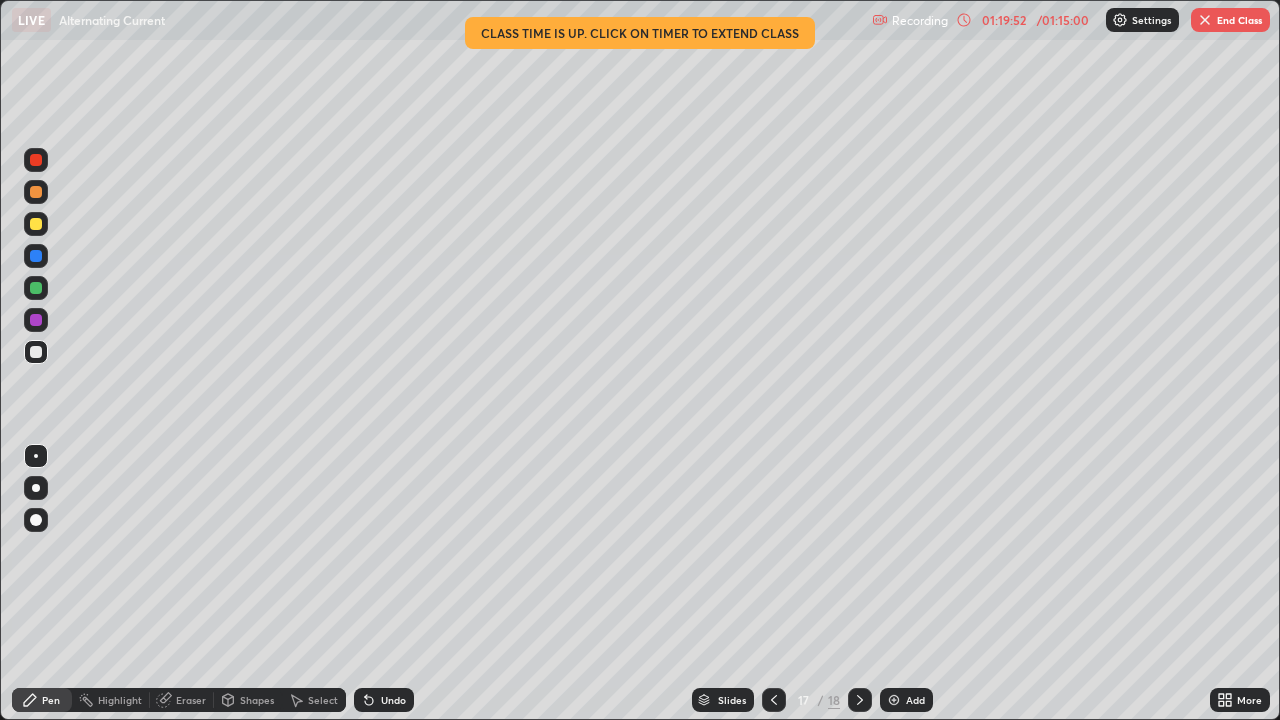 click on "End Class" at bounding box center [1230, 20] 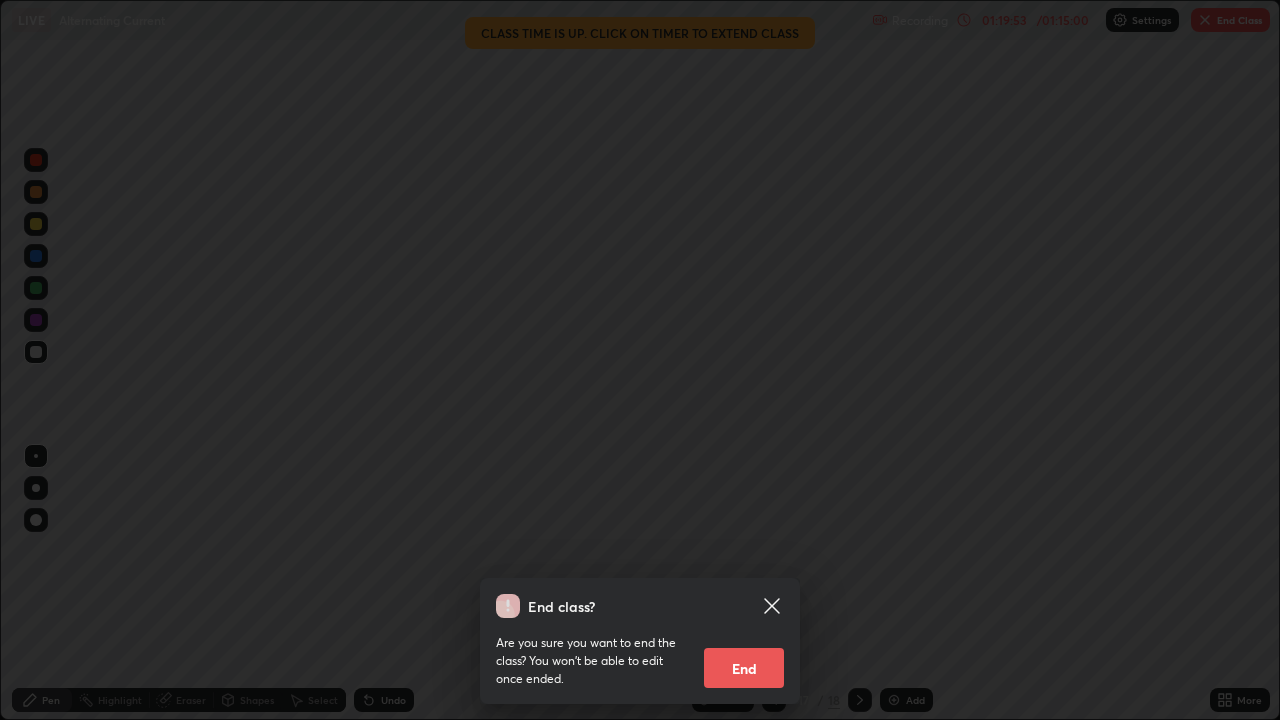 click on "End" at bounding box center (744, 668) 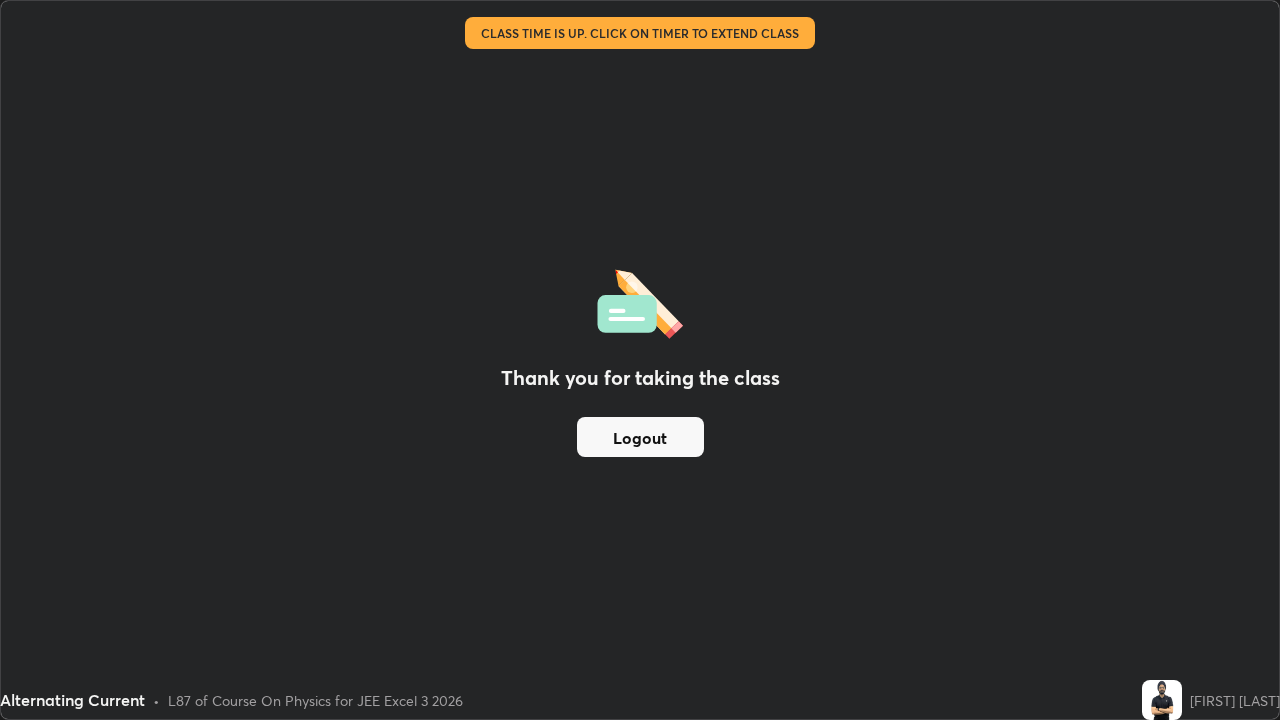 click on "Logout" at bounding box center (640, 437) 